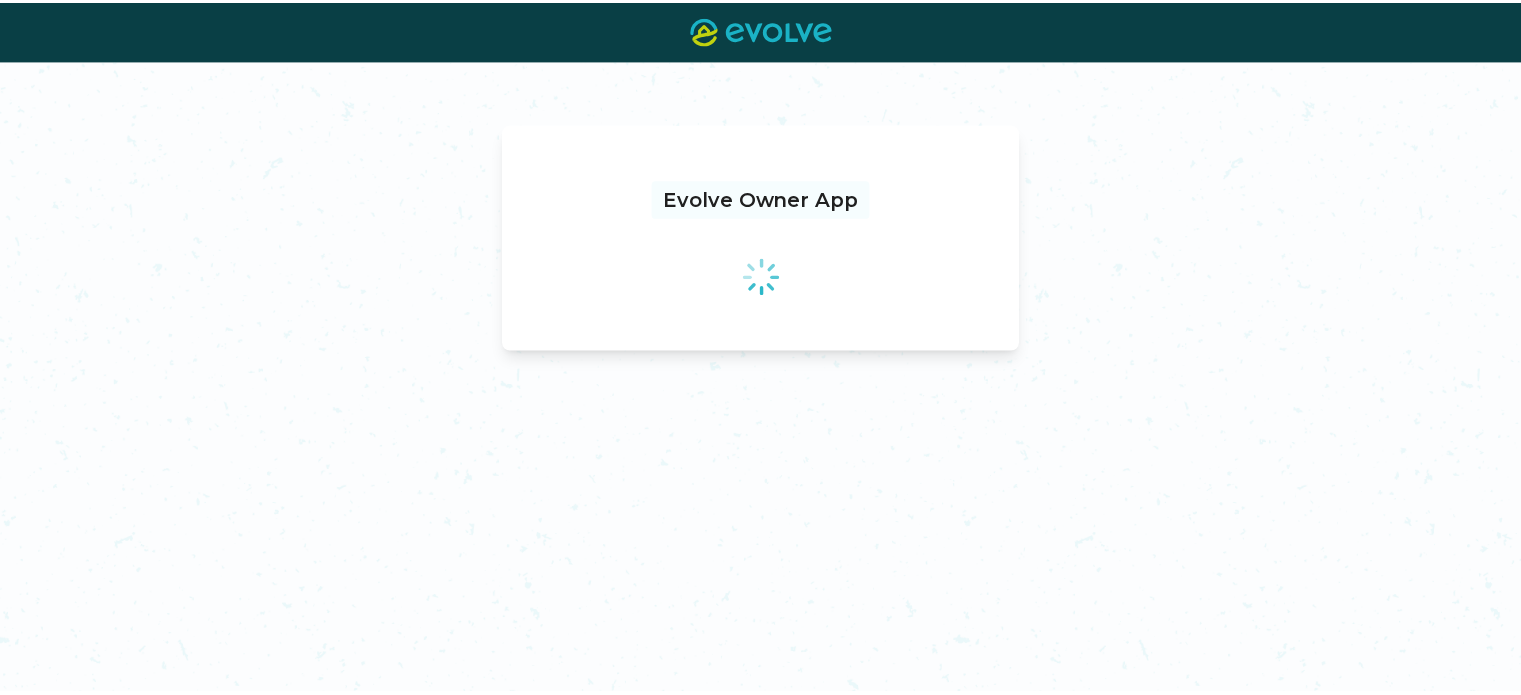 scroll, scrollTop: 0, scrollLeft: 0, axis: both 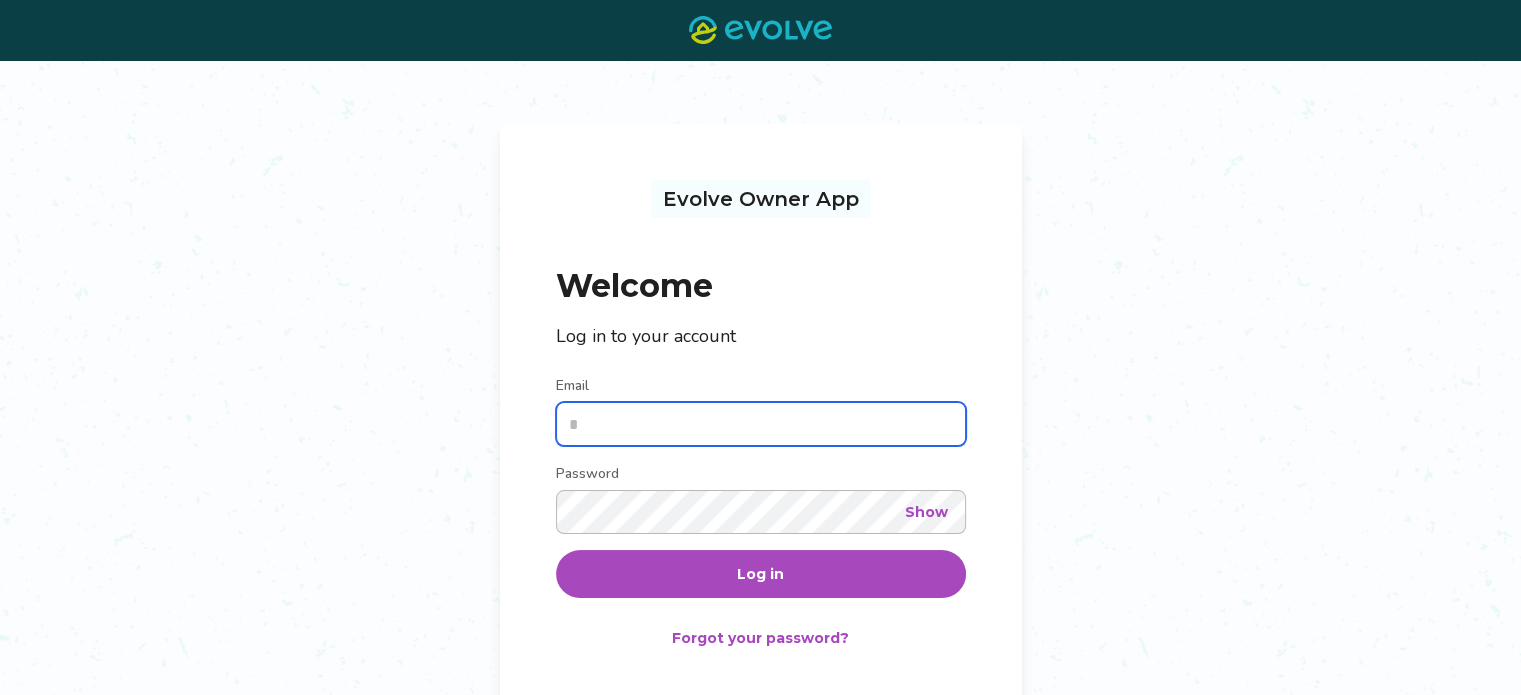 type on "**********" 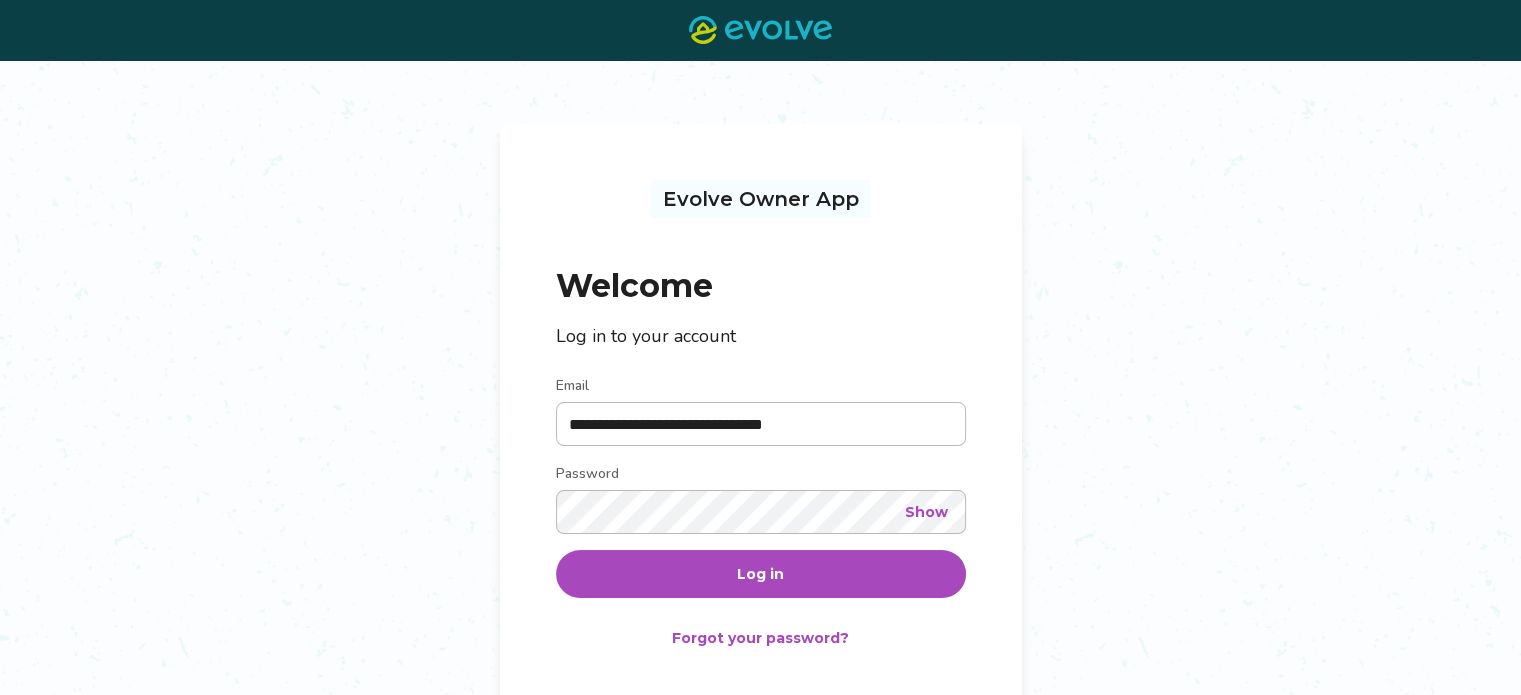 click on "Log in" at bounding box center (761, 574) 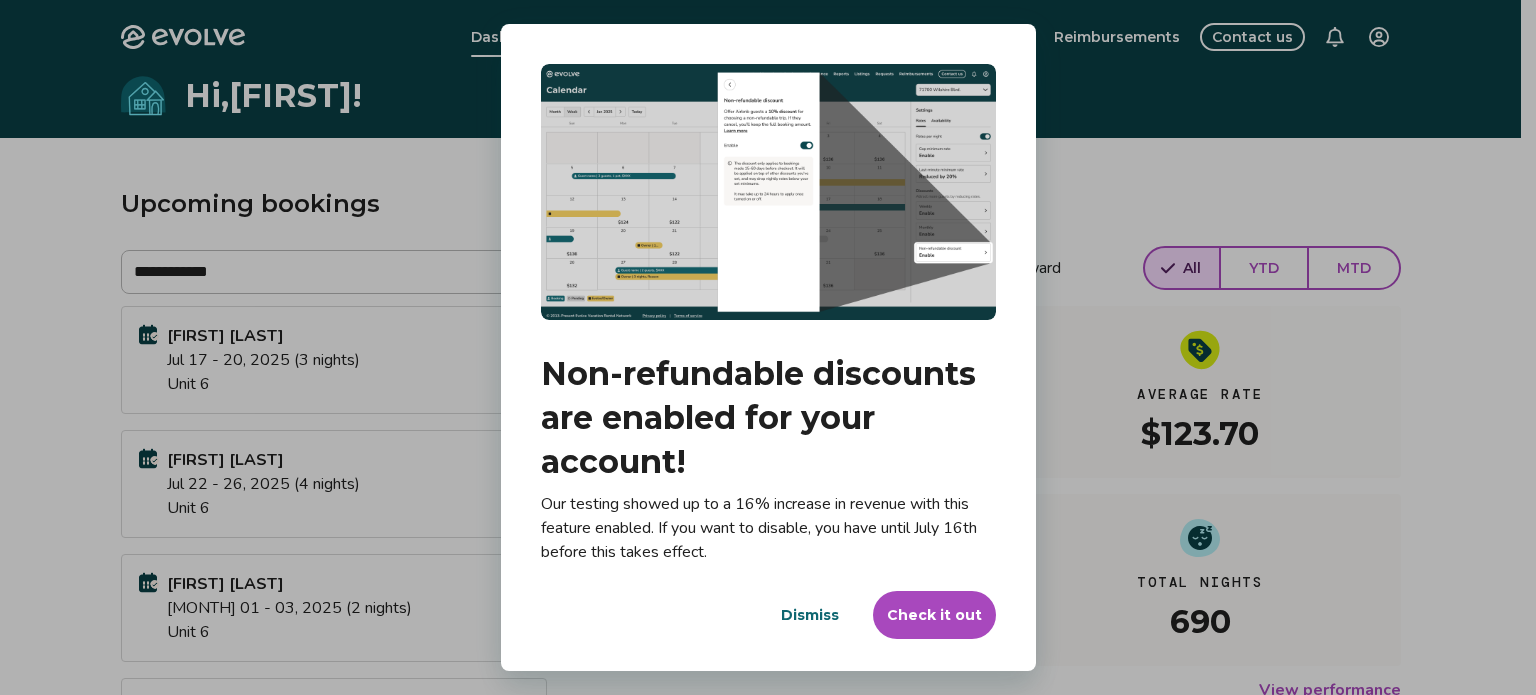 click on "Dismiss" at bounding box center [810, 615] 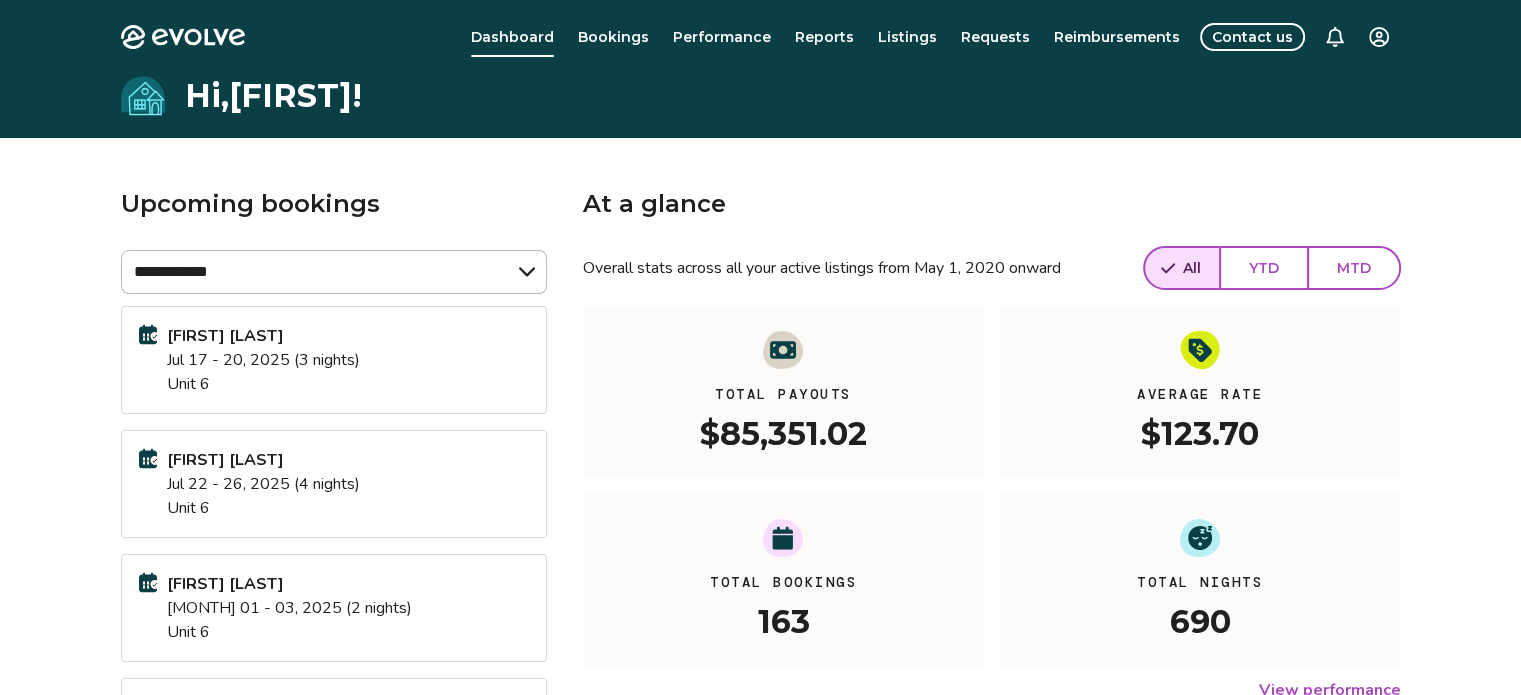click on "Reports" at bounding box center [824, 37] 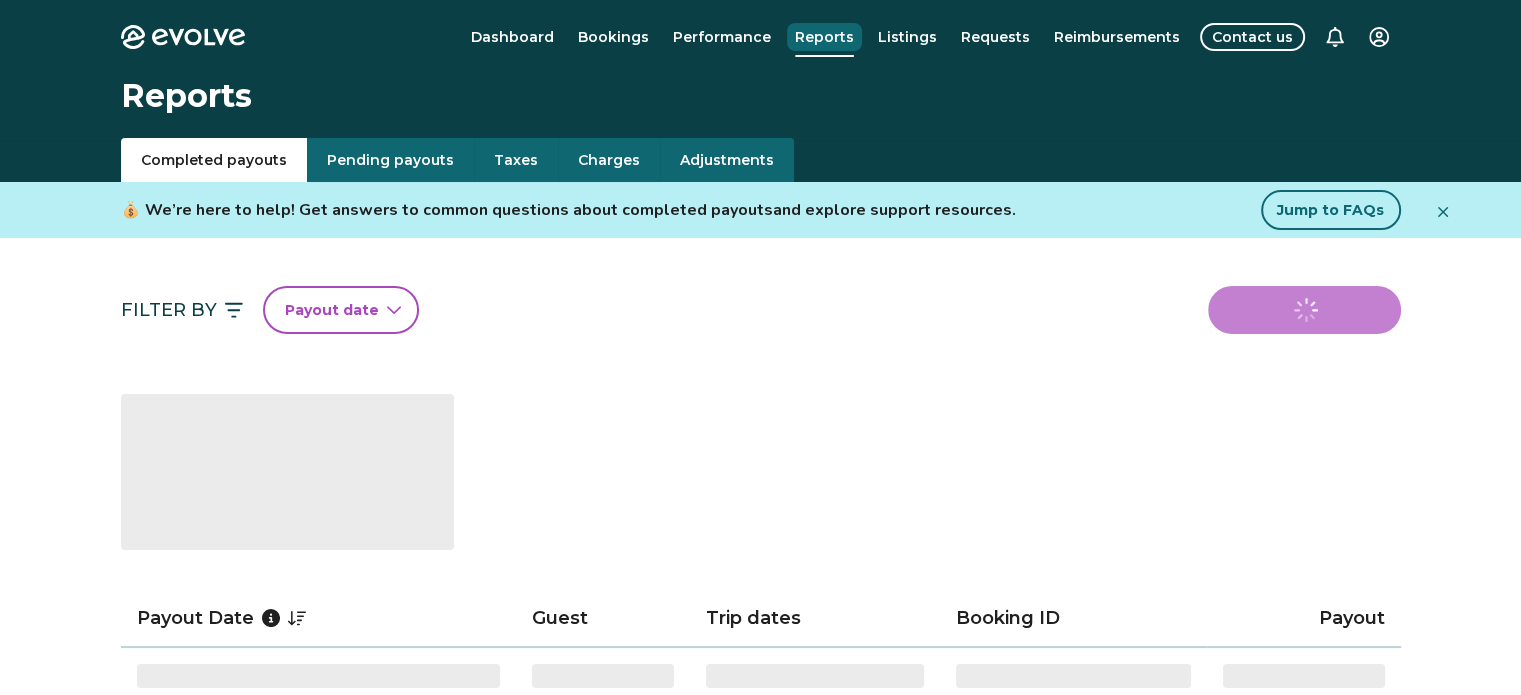 click on "Requests" at bounding box center [995, 37] 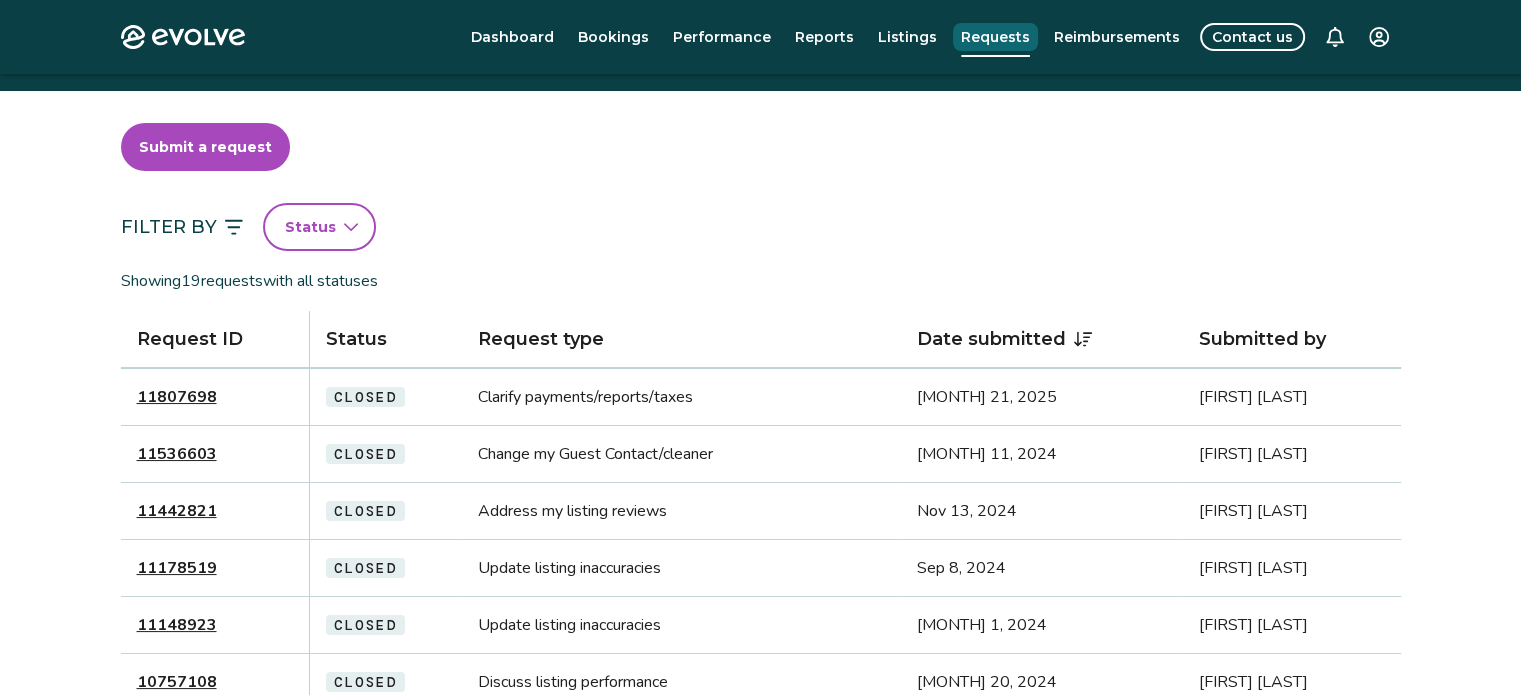 scroll, scrollTop: 48, scrollLeft: 0, axis: vertical 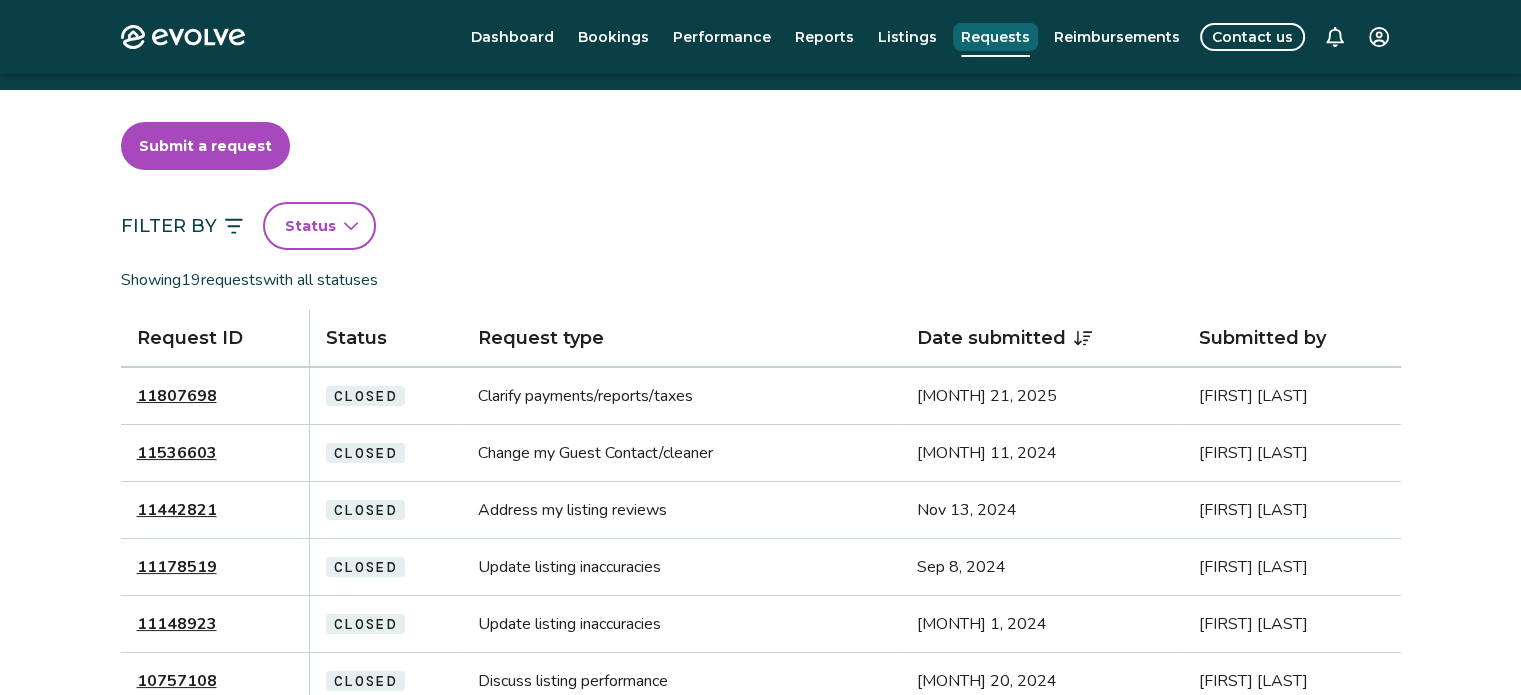 click on "Submit a request" at bounding box center [205, 146] 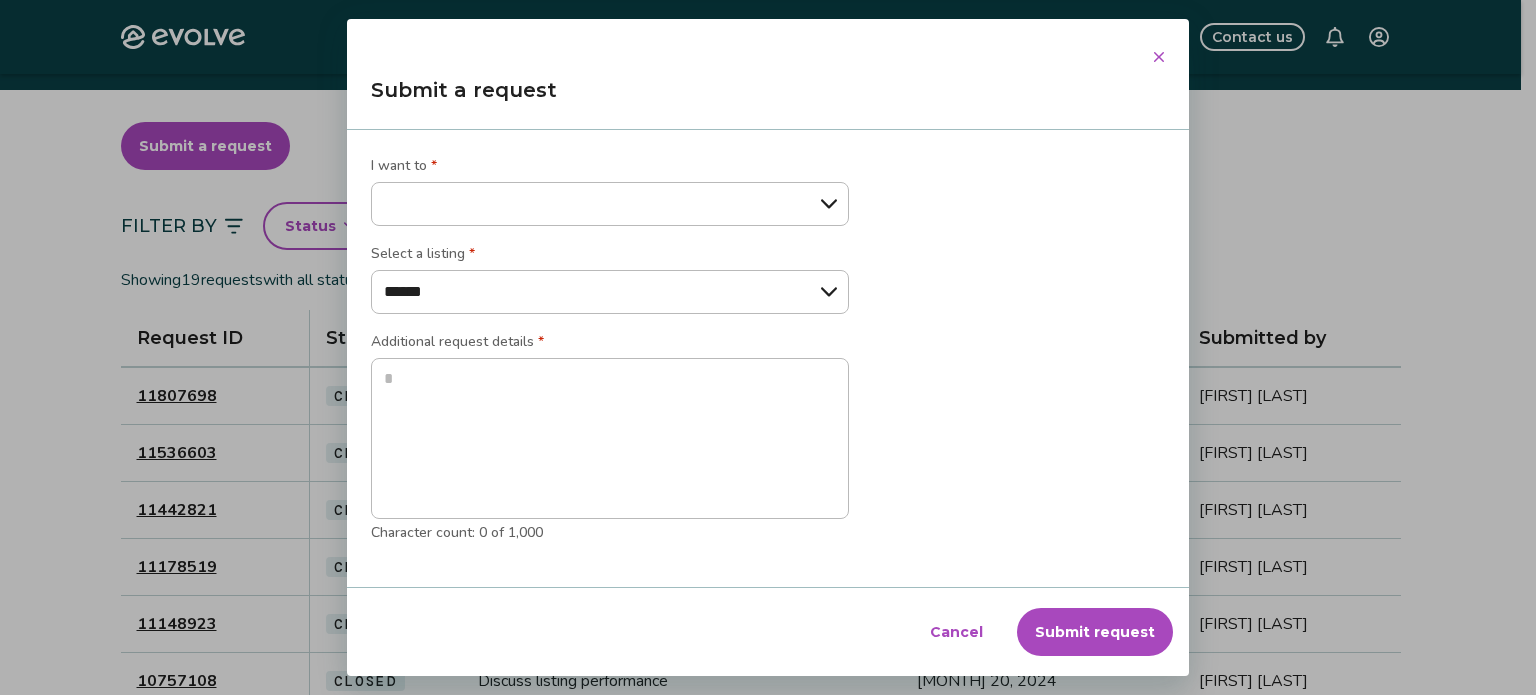 click on "**********" at bounding box center [610, 204] 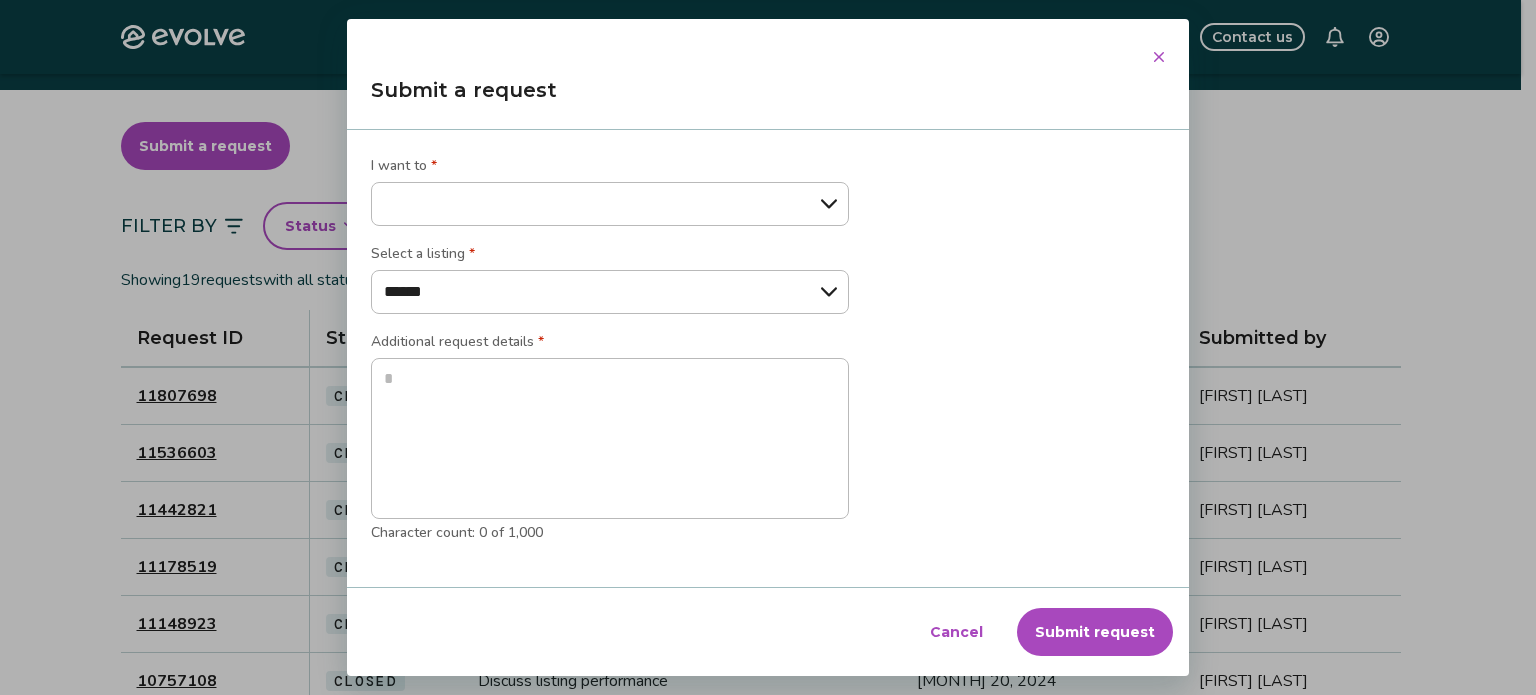 click on "**********" at bounding box center [768, 359] 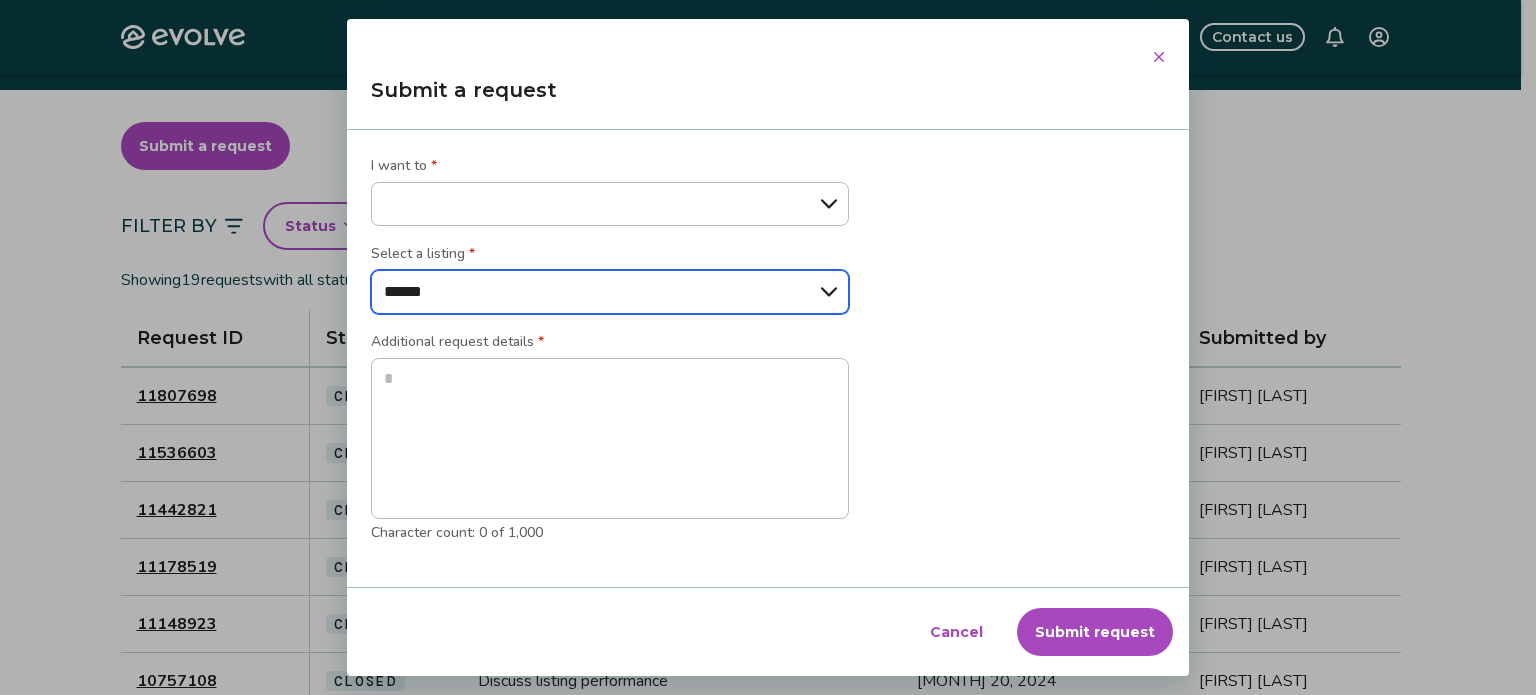 click on "****** ******" at bounding box center (610, 292) 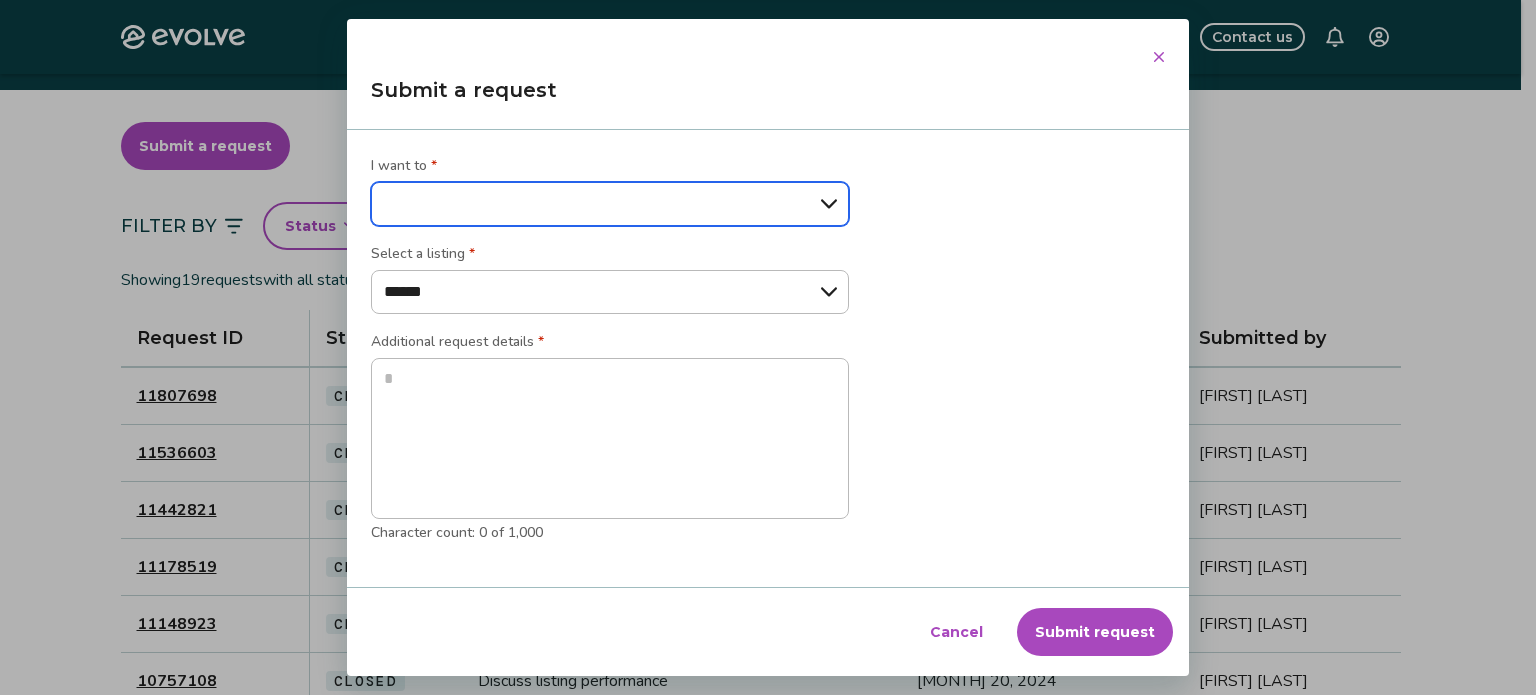 click on "**********" at bounding box center (610, 204) 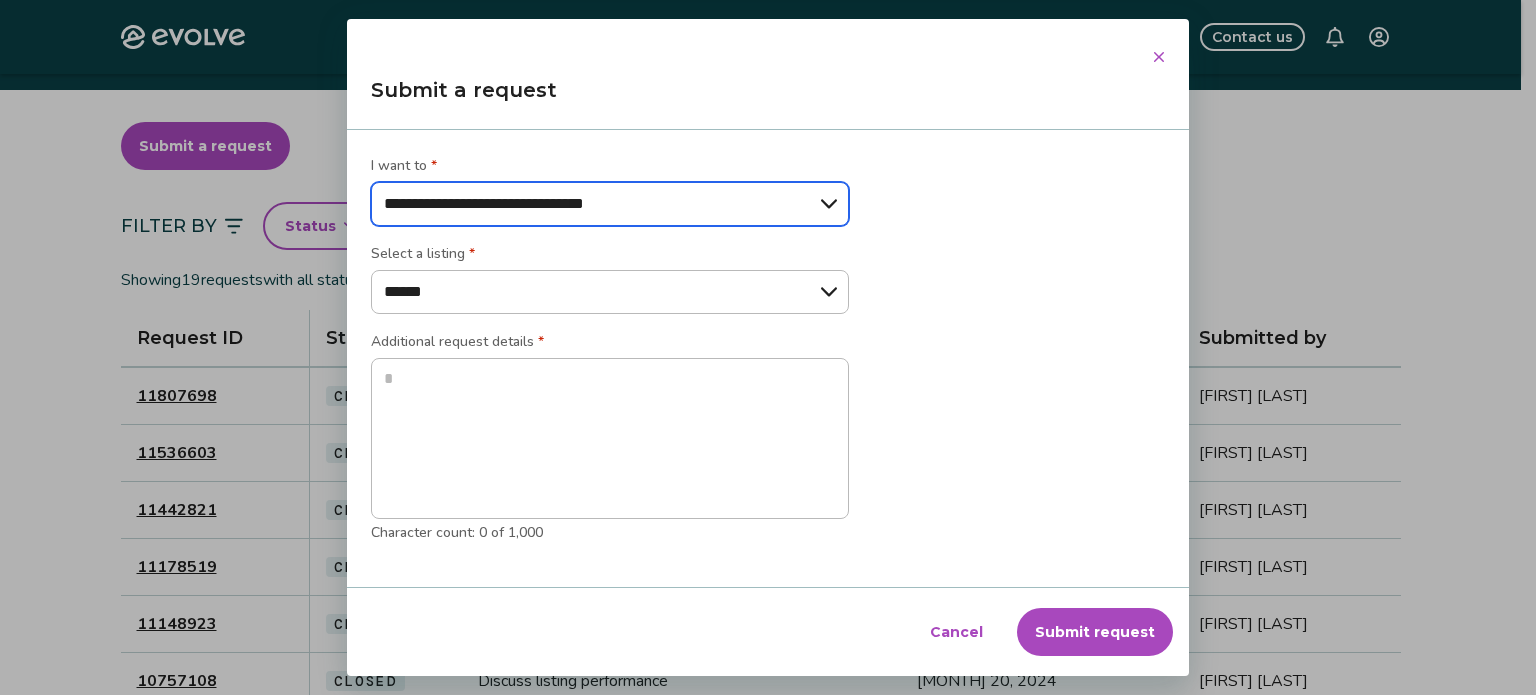 click on "**********" at bounding box center [610, 204] 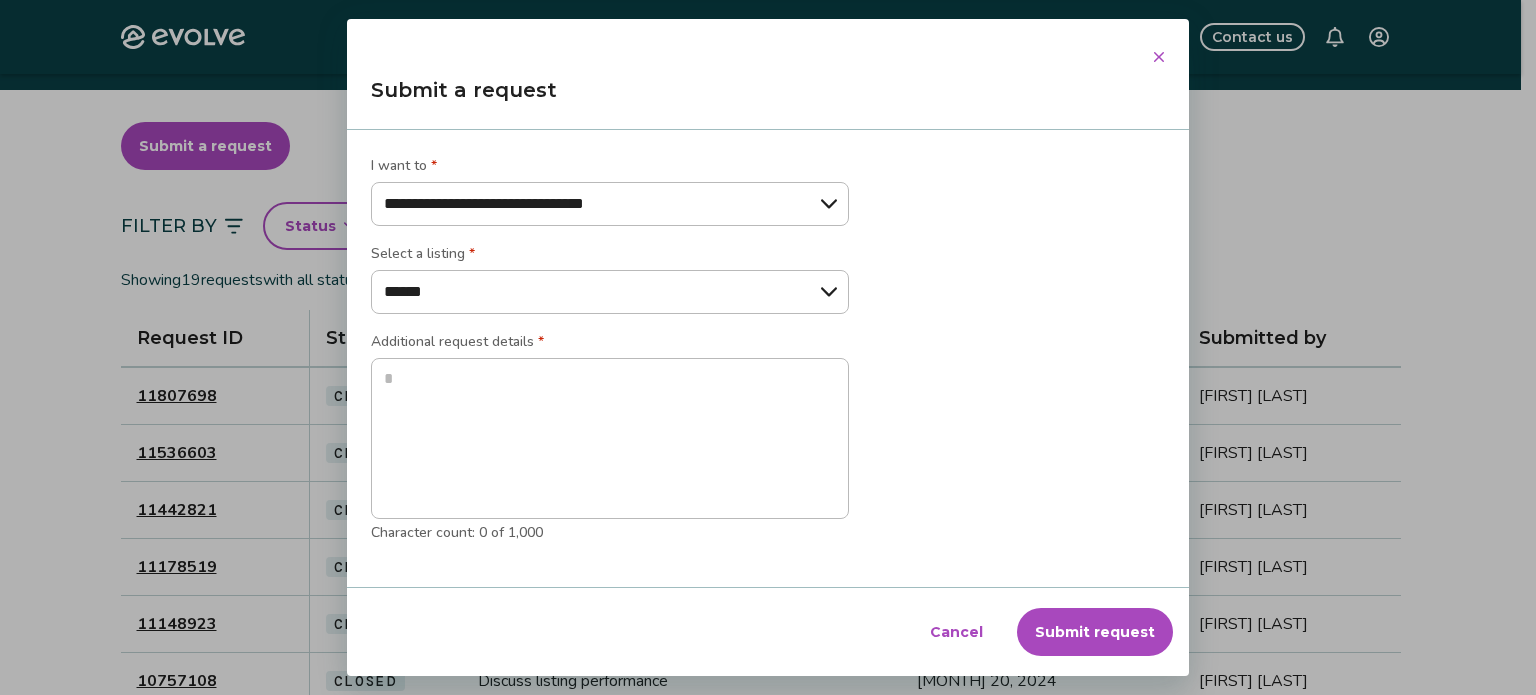 click on "**********" at bounding box center [768, 347] 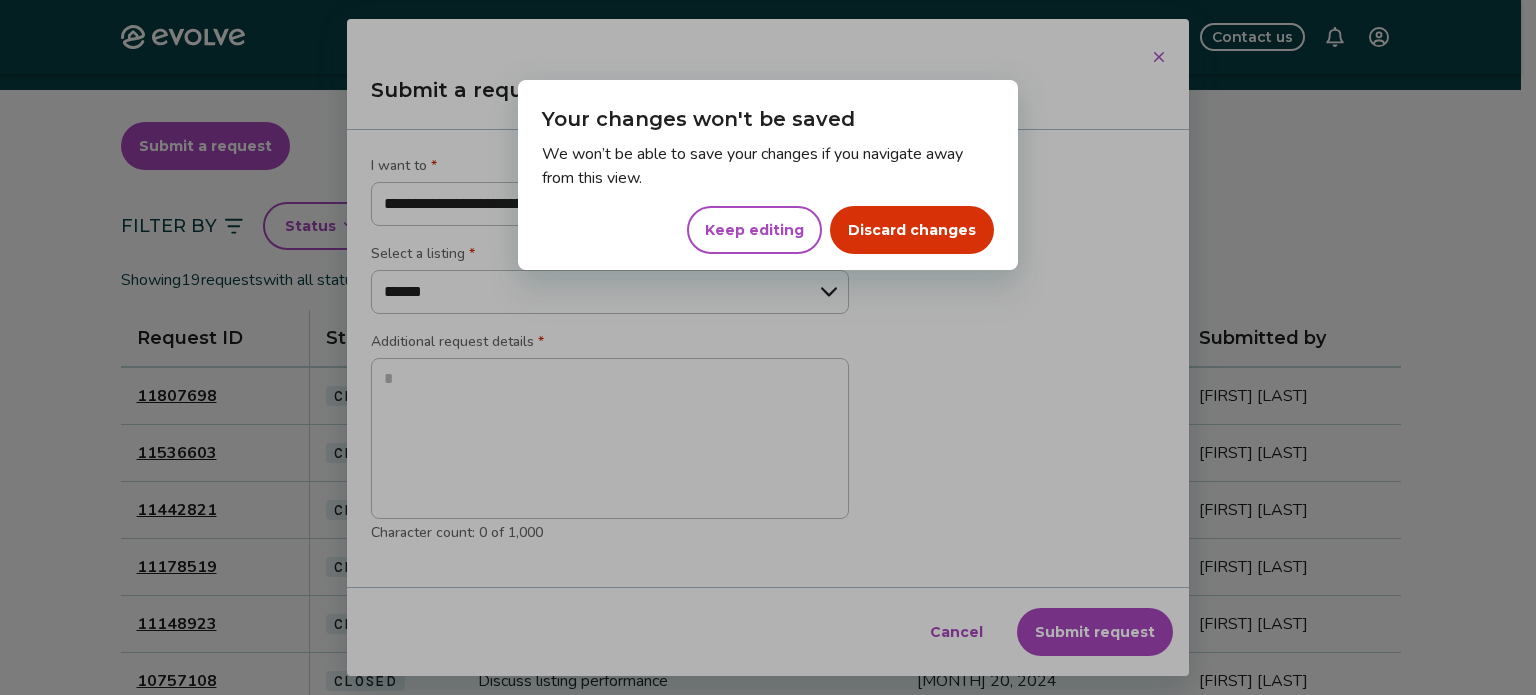 click on "Discard changes" at bounding box center (912, 230) 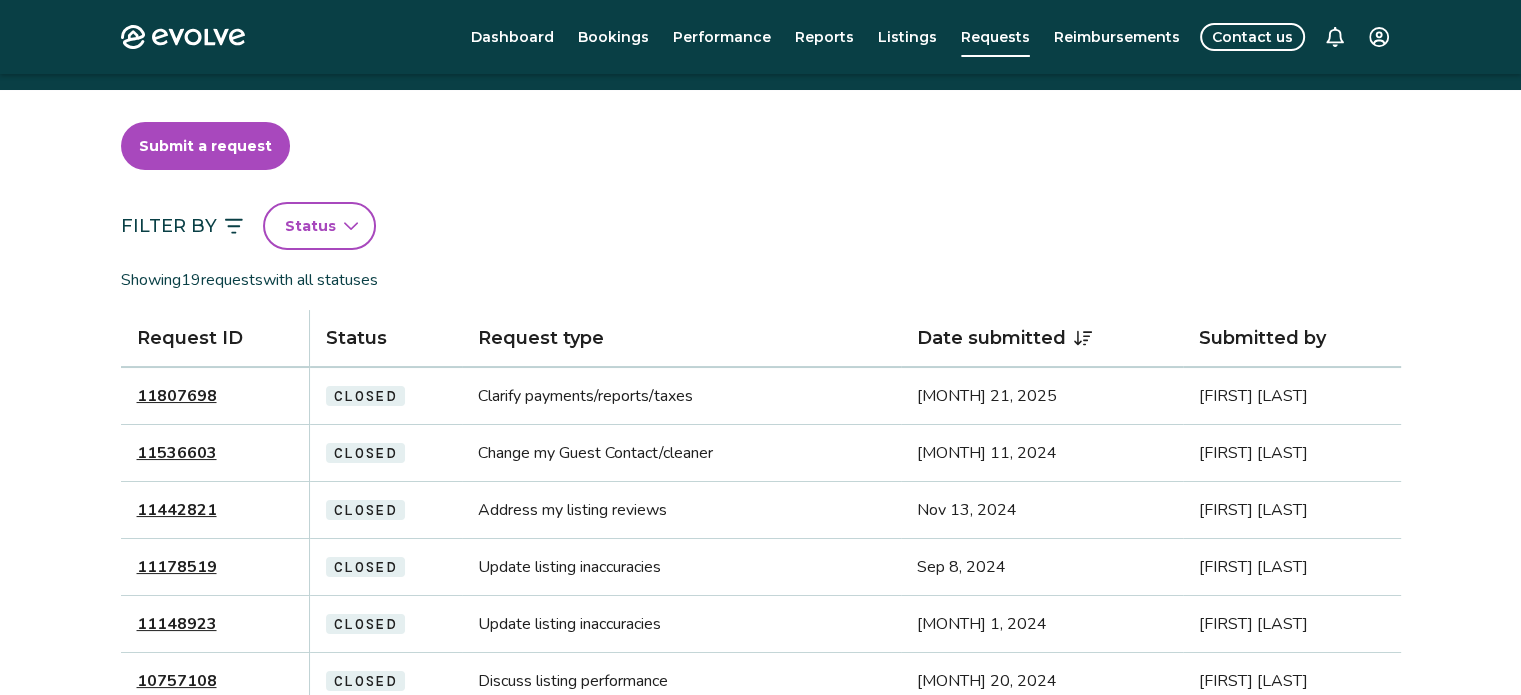 click on "Contact us" at bounding box center [1252, 37] 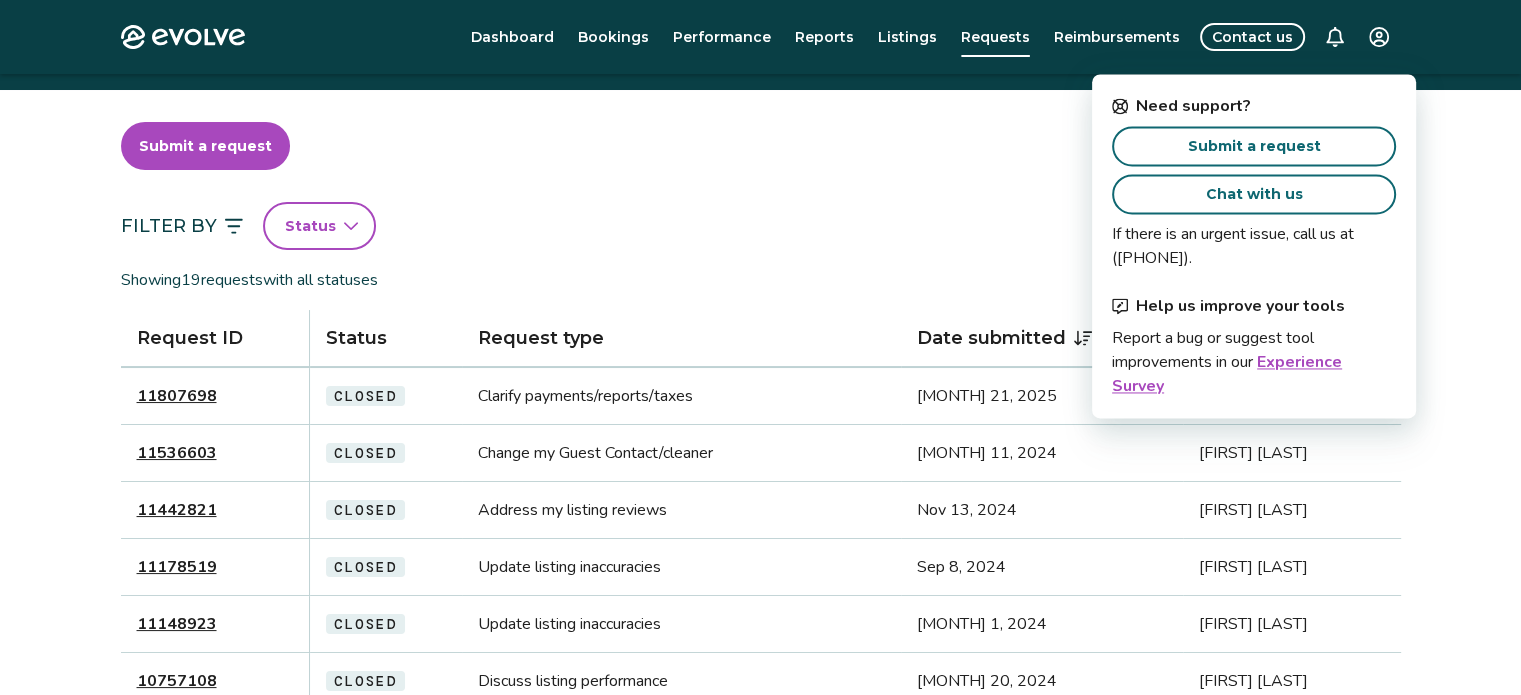 click on "Submit a request Filter By  Status Showing  19  requests  with all statuses Request ID Status Request type Date submitted Submitted by 11807698 Closed Clarify payments/reports/taxes [MONTH] 21, 2025 [FIRST] [LAST] 11536603 Closed Change my Guest Contact/cleaner [MONTH] 11, 2024 [FIRST] [LAST] 11442821 Closed Address my listing reviews [MONTH] 13, 2024 [FIRST] [LAST] 11178519 Closed Update listing inaccuracies [MONTH] 8, 2024 [FIRST] [LAST] 11148923 Closed Update listing inaccuracies [MONTH] 1, 2024 [FIRST] [LAST] 10757108 Closed Discuss listing performance [MONTH] 20, 2024 [FIRST] [LAST] 10651916 Closed Revise minimum rates or stays [MONTH] 1, 2024 [FIRST] [LAST] 10651913 Closed Revise minimum rates or stays [MONTH] 1, 2024 [FIRST] [LAST] 10443894 Closed Revise minimum rates or stays [MONTH] 20, 2024 [FIRST] [LAST] 10188836 Closed Incident report for Booking ID 12762394 [MONTH] 3, 2024 [FIRST] [LAST] 10177657 Closed Change or cancel a booking(s) [MONTH] 1, 2024 [FIRST] [LAST] 10087304 Closed [MONTH] 11, 2024" at bounding box center [761, 810] 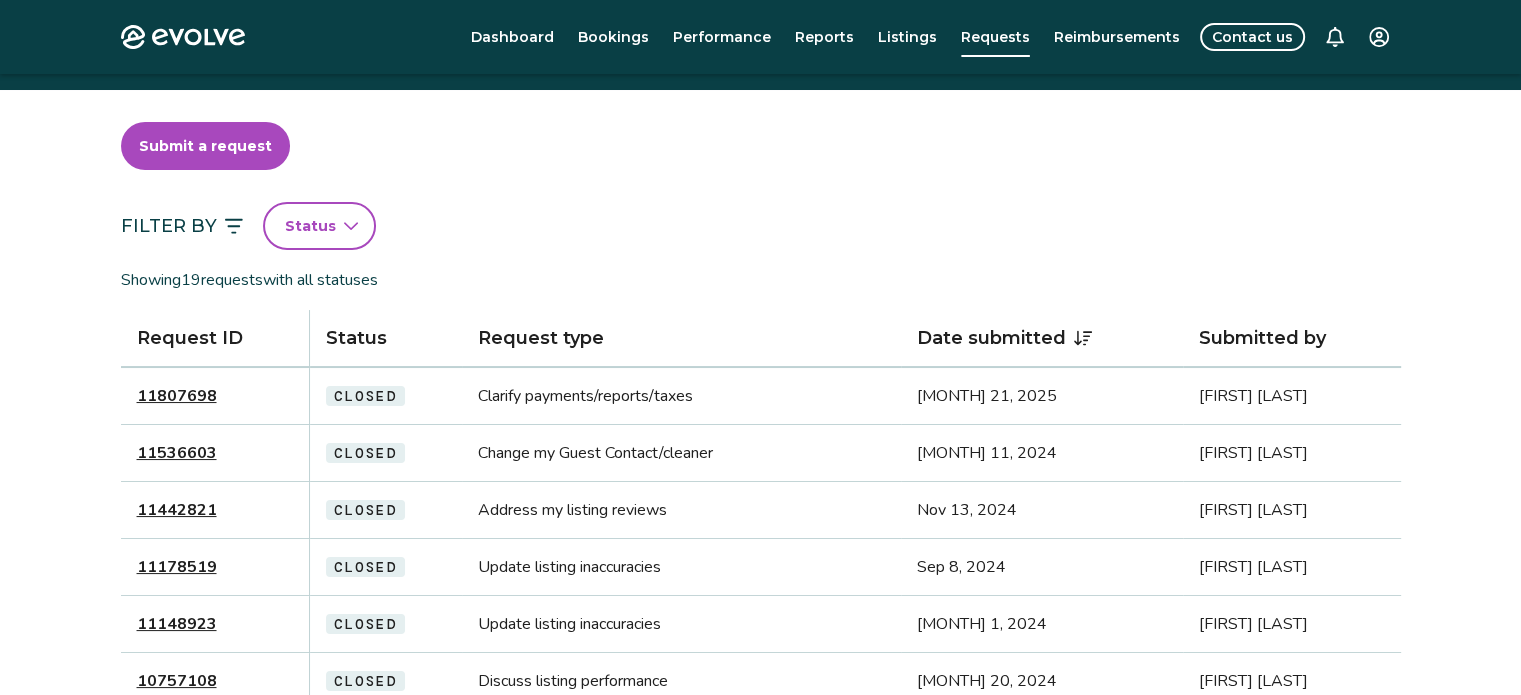 click on "Evolve Dashboard Bookings Performance Reports Listings Requests Reimbursements Contact us Requests Submit a request Filter By  Status Showing  19  requests  with all statuses Request ID Status Request type Date submitted Submitted by 11807698 Closed Clarify payments/reports/taxes [MONTH] 21, 2025 [FIRST] [LAST] 11536603 Closed Change my Guest Contact/cleaner [MONTH] 11, 2024 [FIRST] [LAST] 11442821 Closed Address my listing reviews [MONTH] 13, 2024 [FIRST] [LAST] 11178519 Closed Update listing inaccuracies [MONTH] 8, 2024 [FIRST] [LAST] 11148923 Closed Update listing inaccuracies [MONTH] 1, 2024 [FIRST] [LAST] 10757108 Closed Discuss listing performance [MONTH] 20, 2024 [FIRST] [LAST] 10651916 Closed Revise minimum rates or stays [MONTH] 1, 2024 [FIRST] [LAST] 10651913 Closed Revise minimum rates or stays [MONTH] 1, 2024 [FIRST] [LAST] 10443894 Closed Revise minimum rates or stays [MONTH] 20, 2024 [FIRST] [LAST] 10188836 Closed Incident report for Booking ID 12762394 [MONTH] 3, 2024 [FIRST] [LAST] 10177657 |" at bounding box center (760, 781) 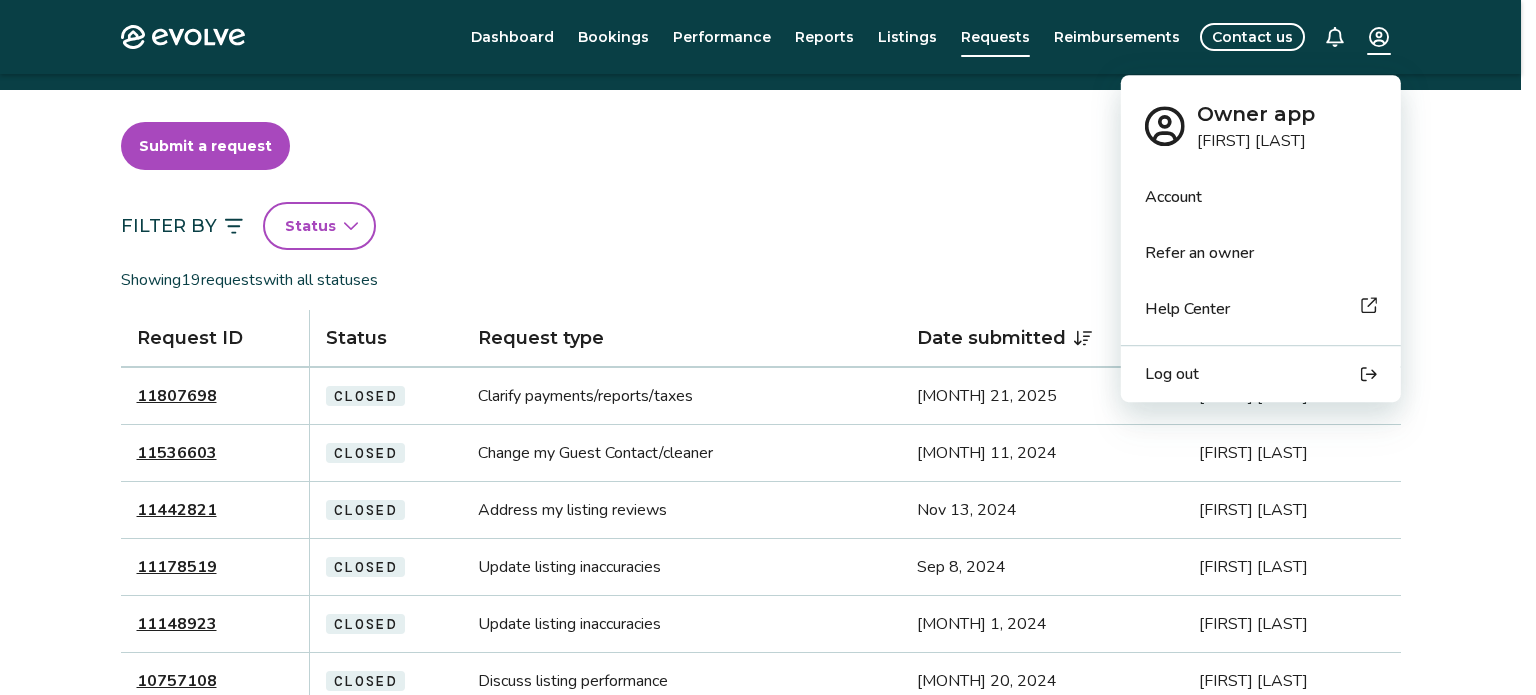 click on "Help Center" at bounding box center (1187, 309) 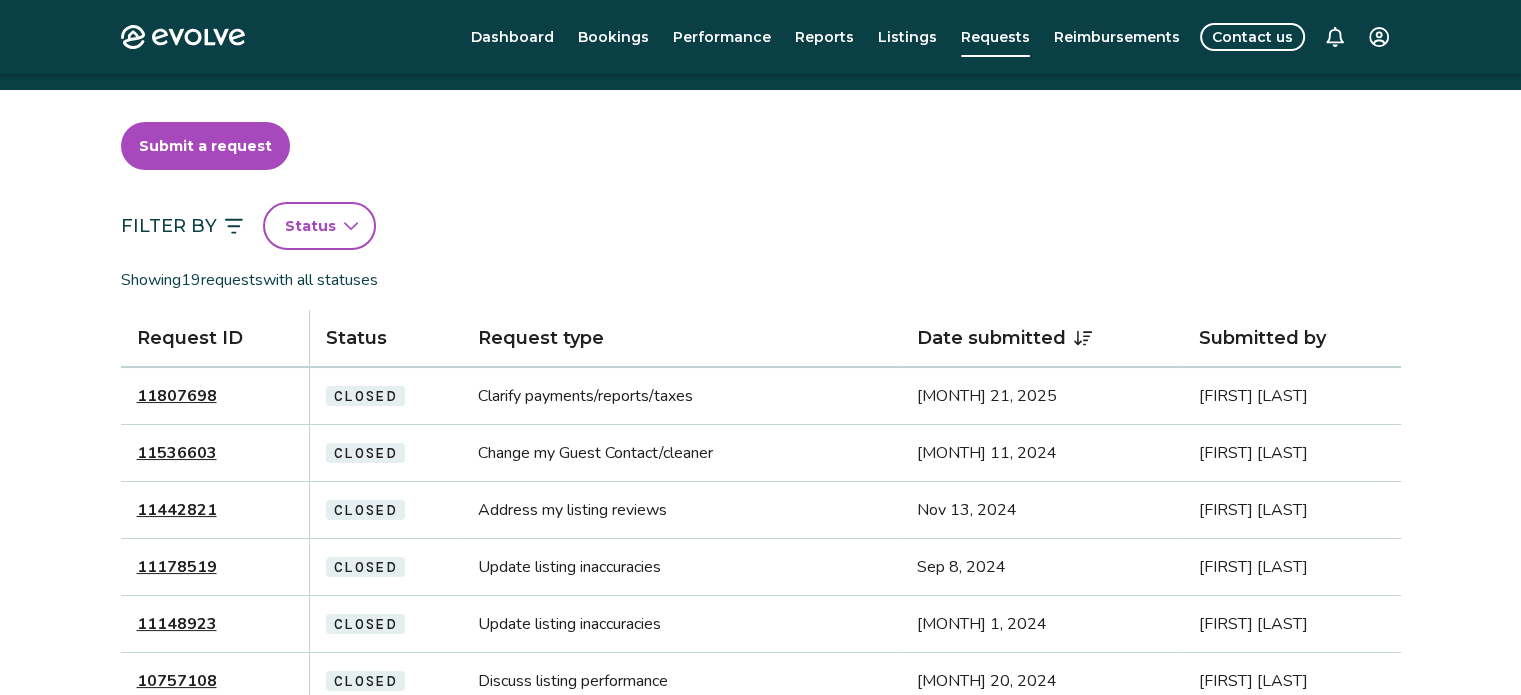 click on "Bookings" at bounding box center [613, 37] 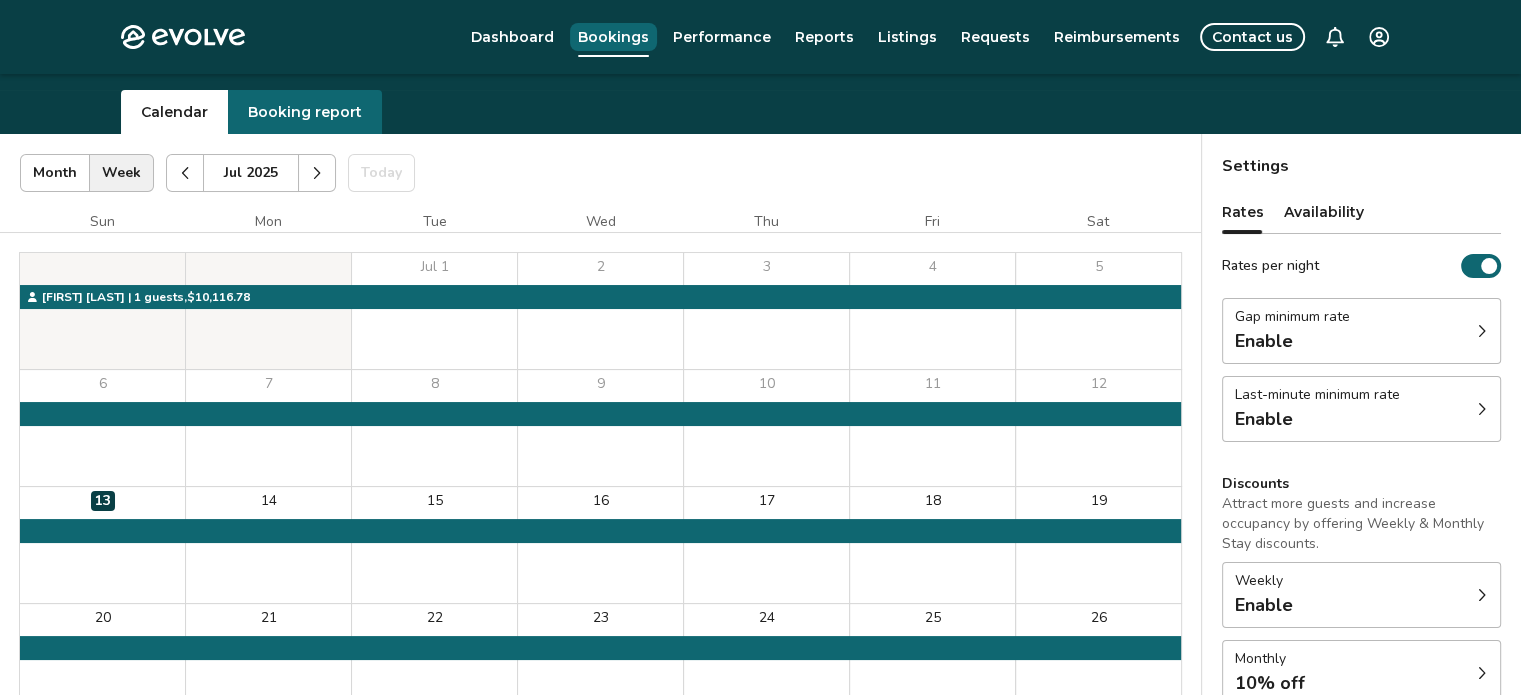 scroll, scrollTop: 0, scrollLeft: 0, axis: both 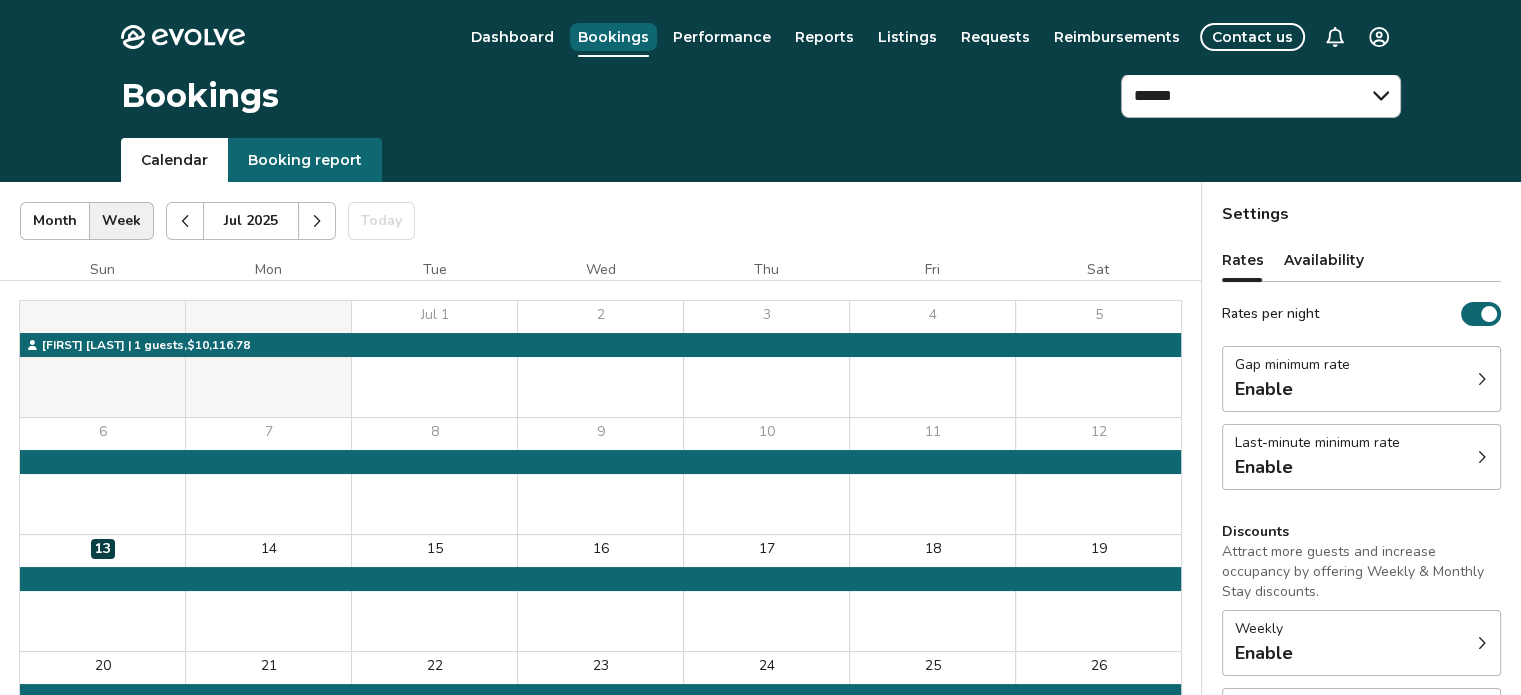 click on "Jul 2025" at bounding box center [251, 221] 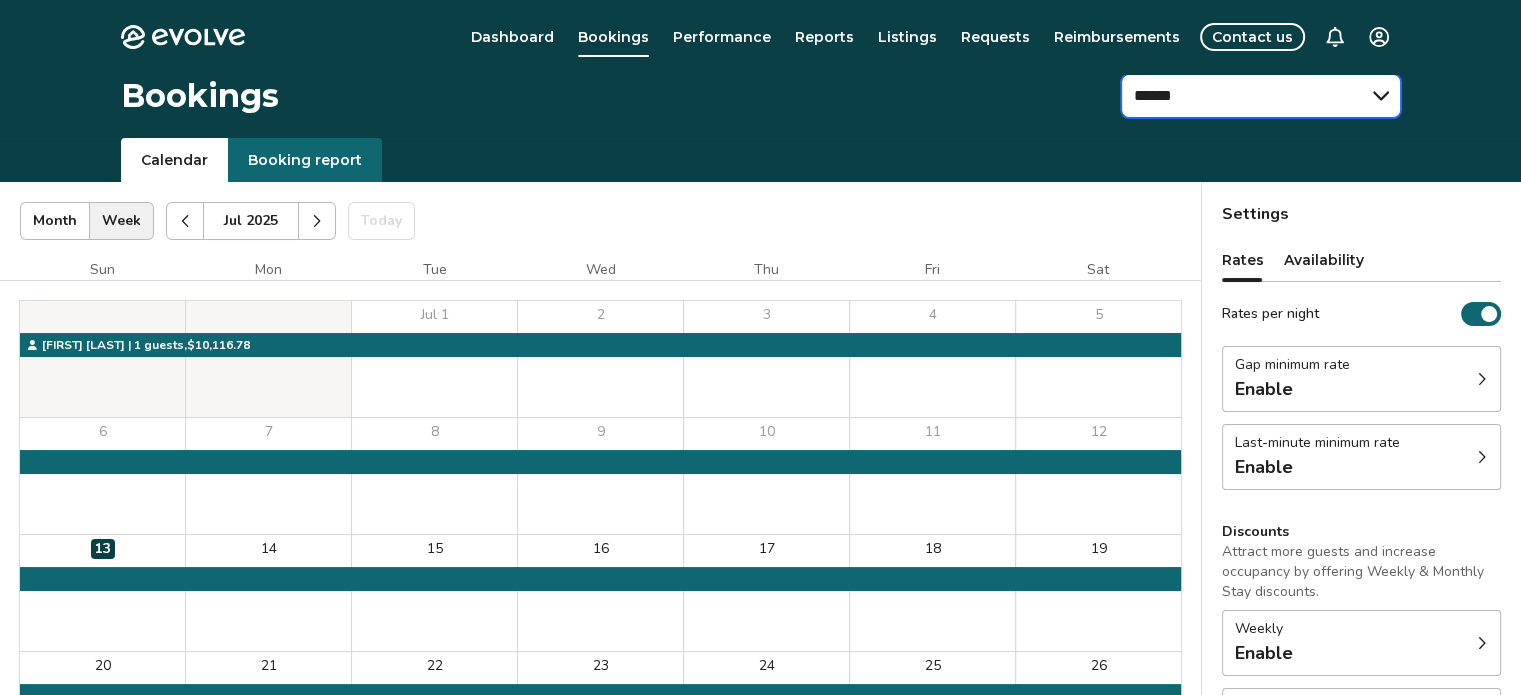 click on "****** ******" at bounding box center [1261, 96] 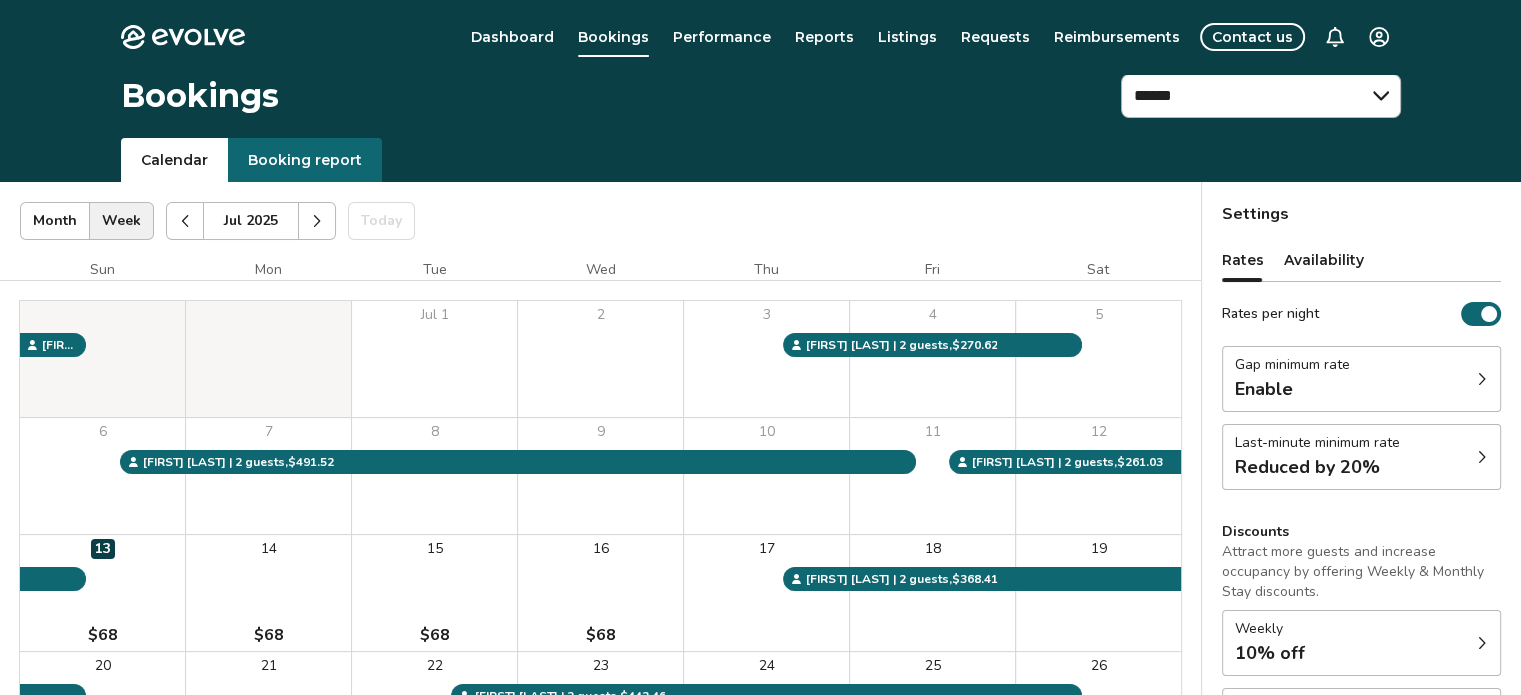 click on "12" at bounding box center (1098, 476) 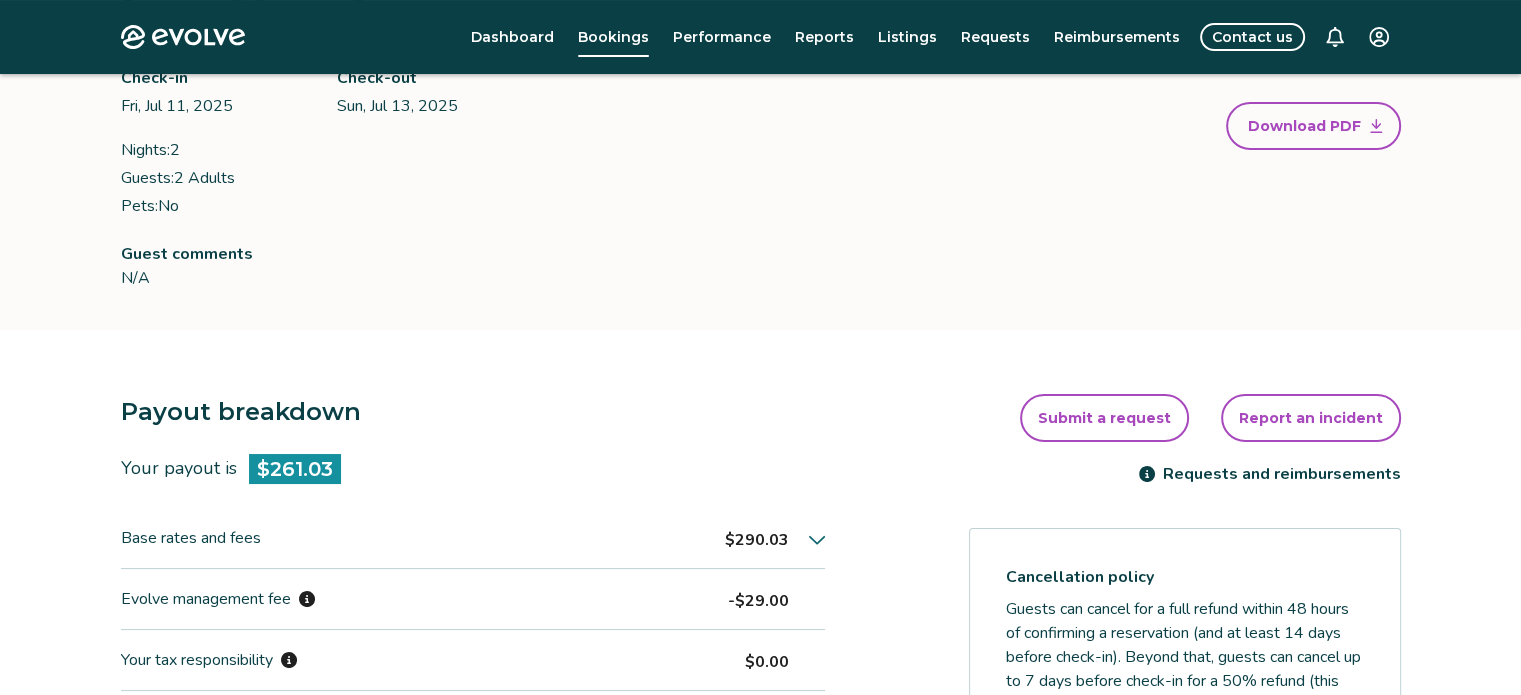 scroll, scrollTop: 228, scrollLeft: 0, axis: vertical 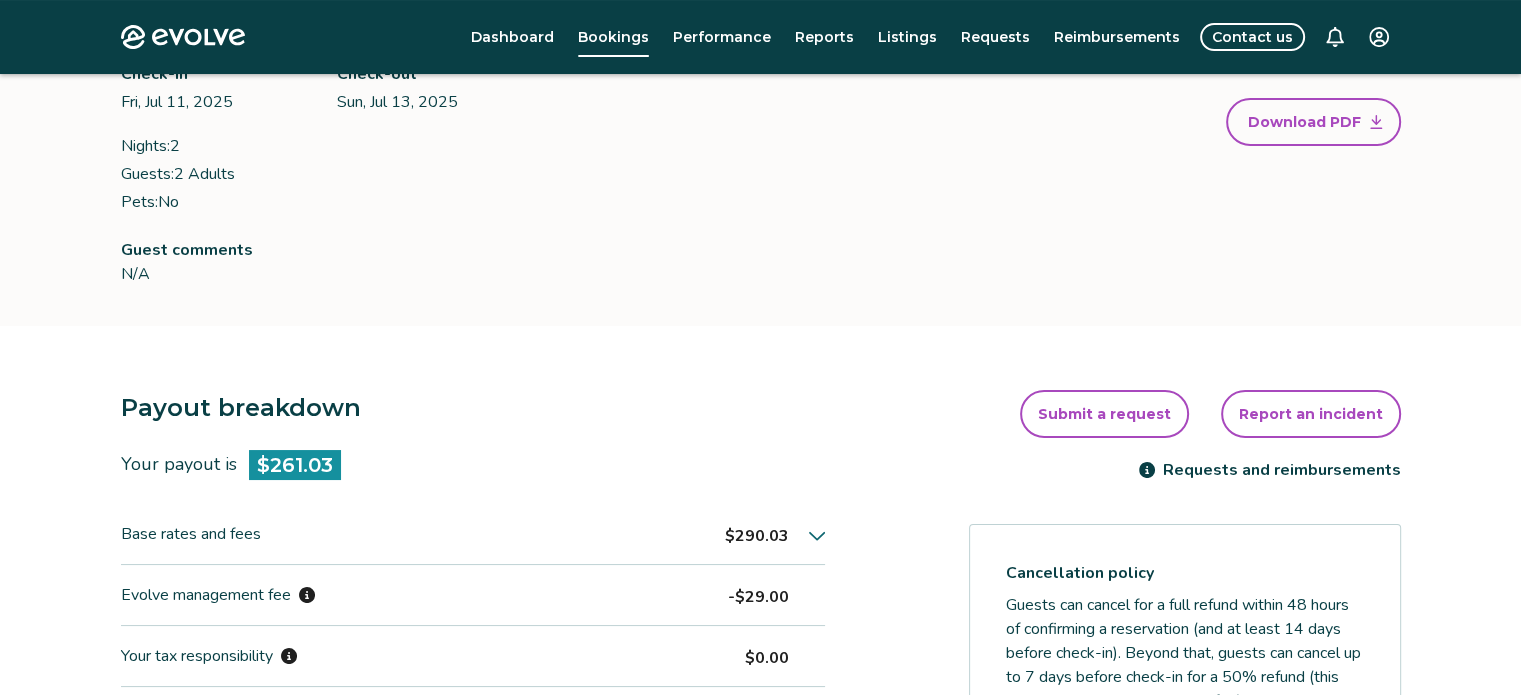 click on "Report an incident" at bounding box center [1311, 414] 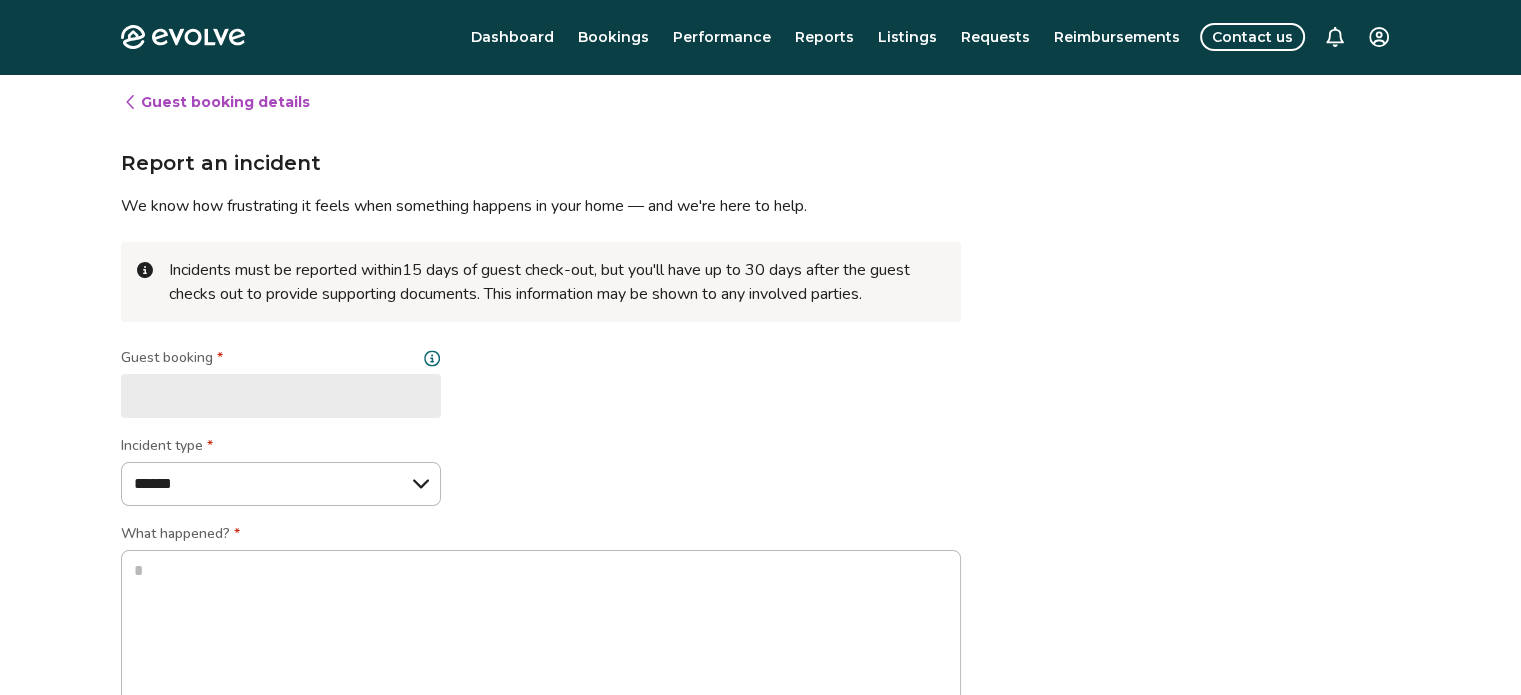 type on "*" 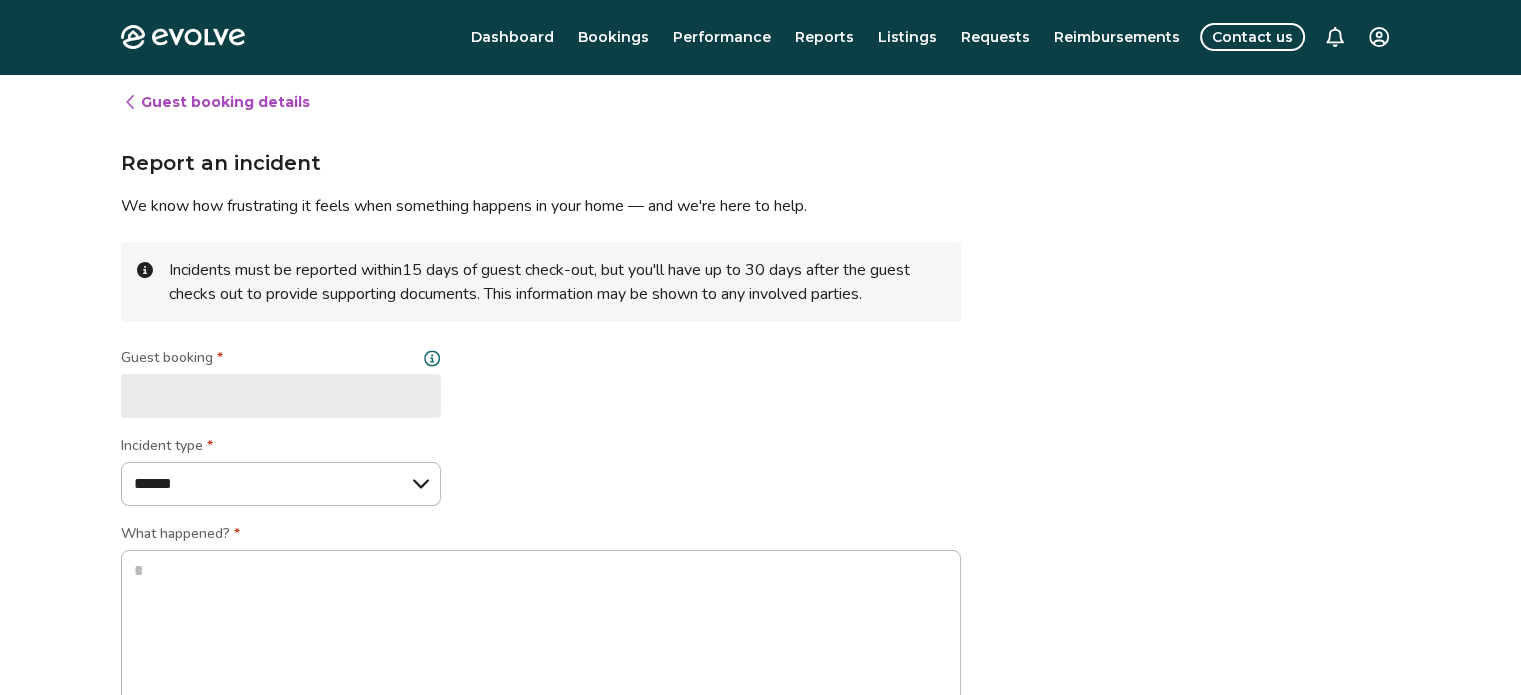 select on "**********" 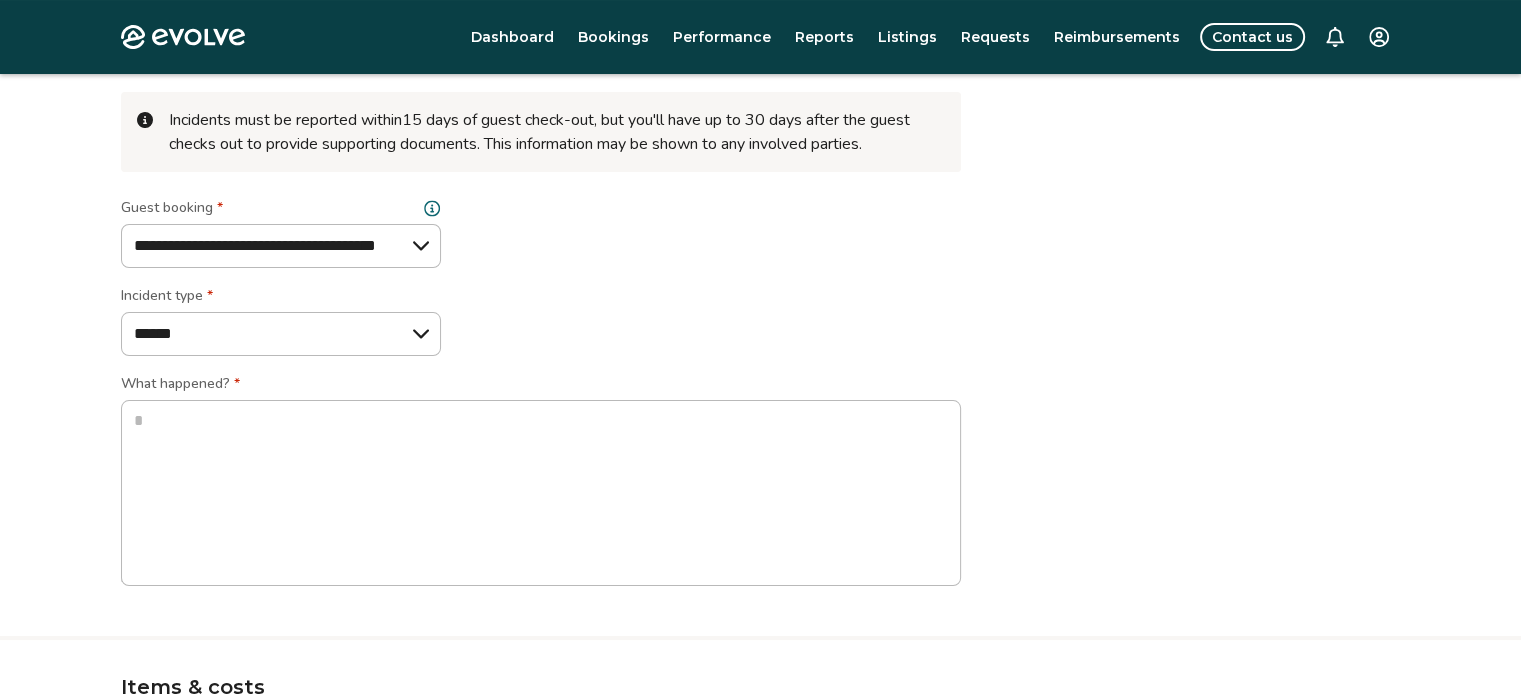 scroll, scrollTop: 152, scrollLeft: 0, axis: vertical 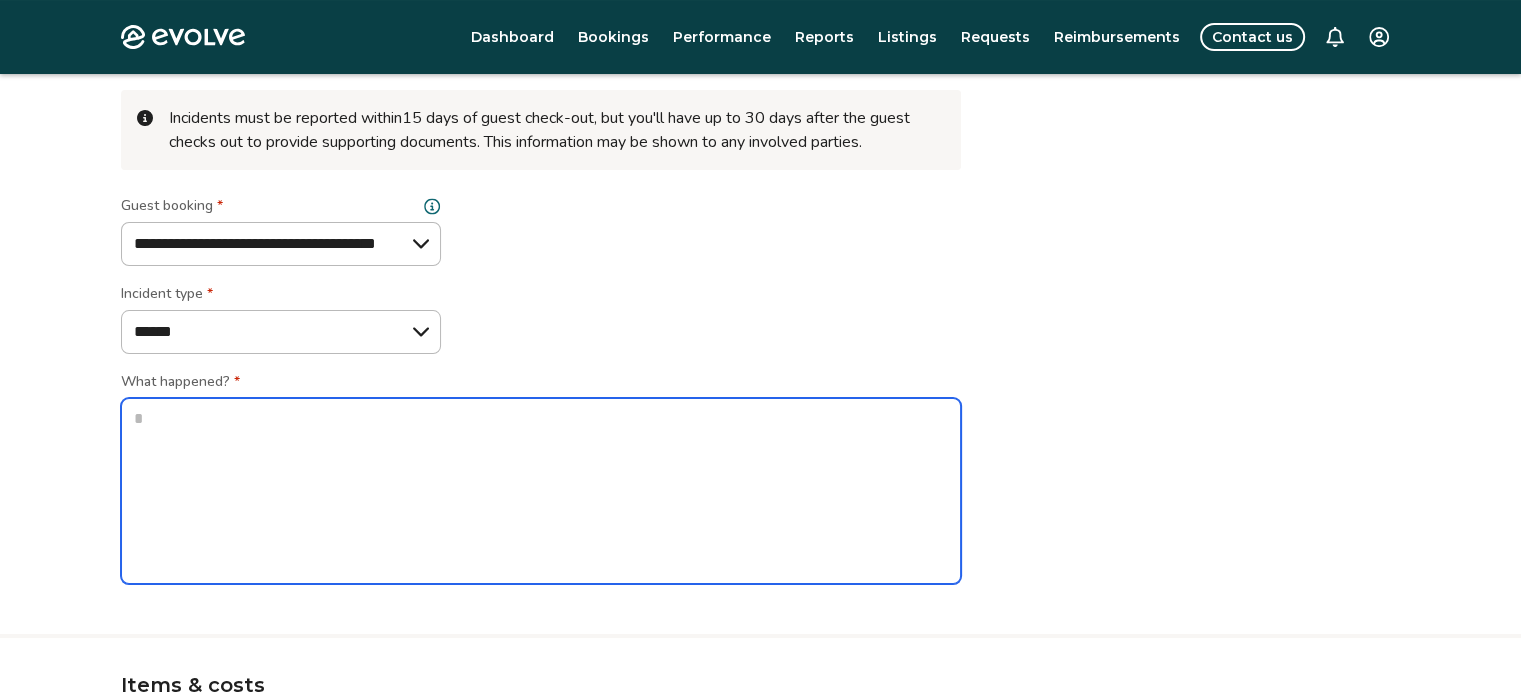 click at bounding box center (541, 491) 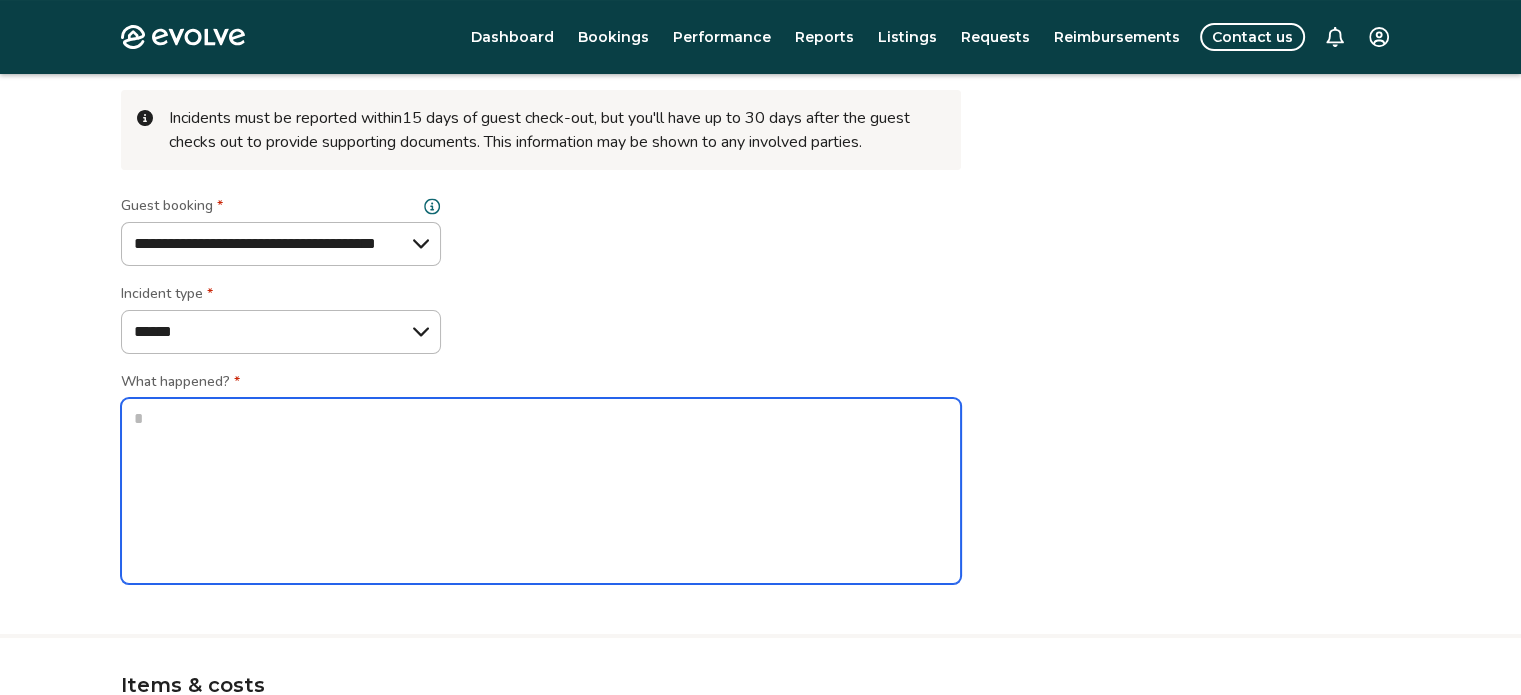 type on "*" 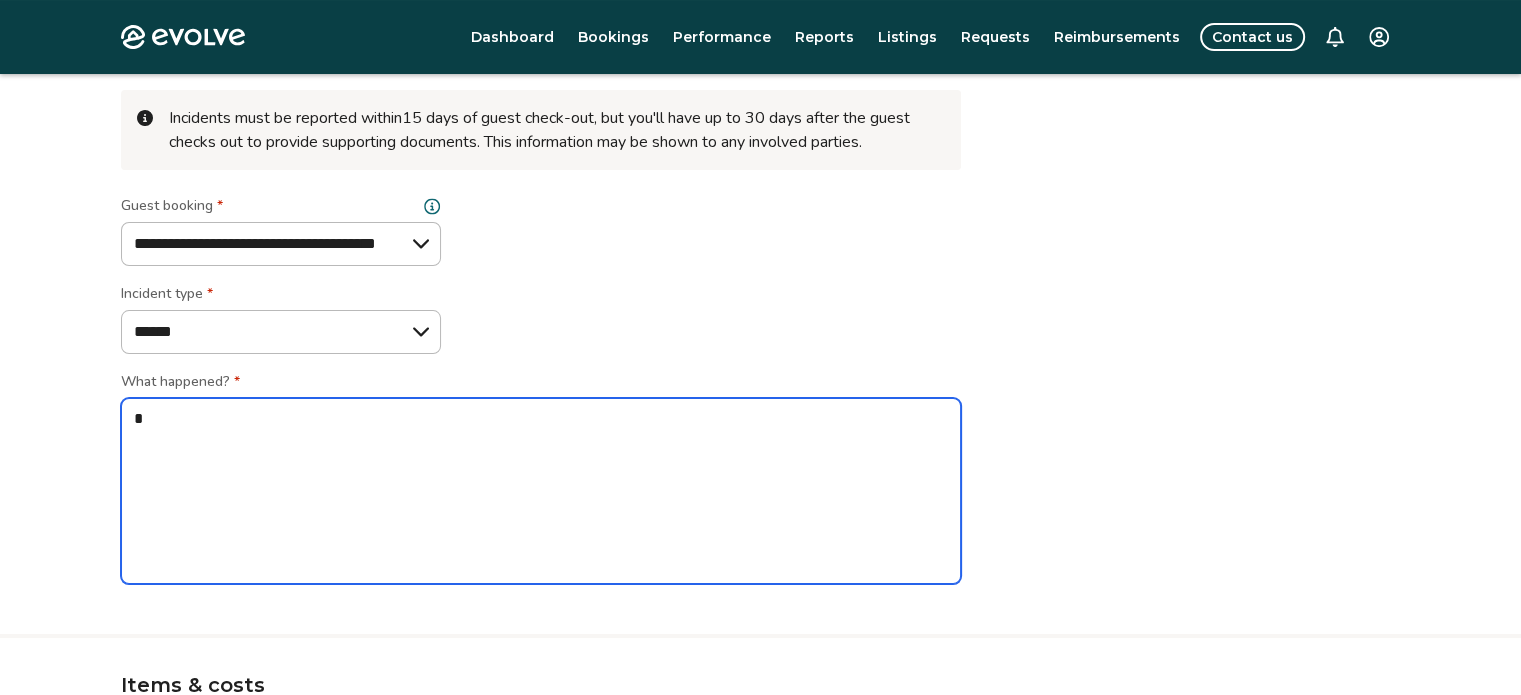 type on "*" 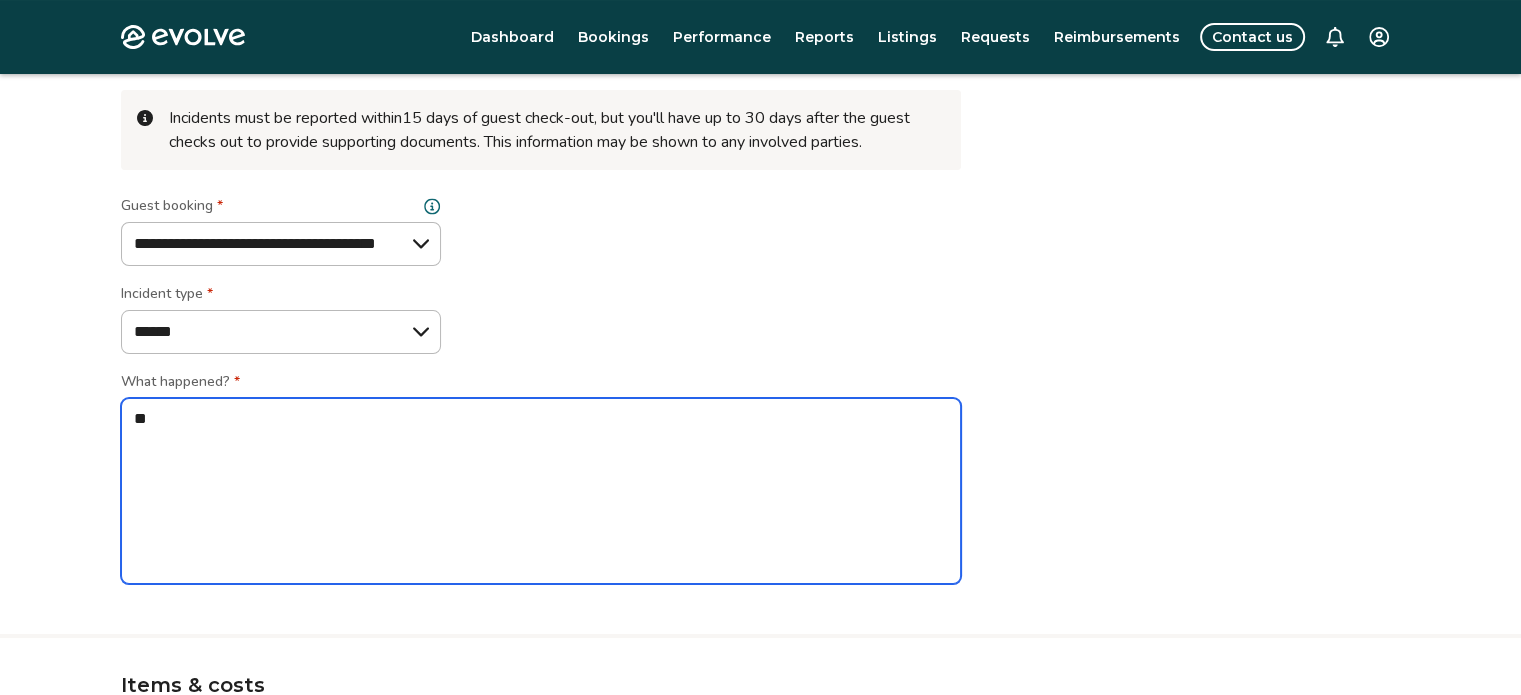 type on "*" 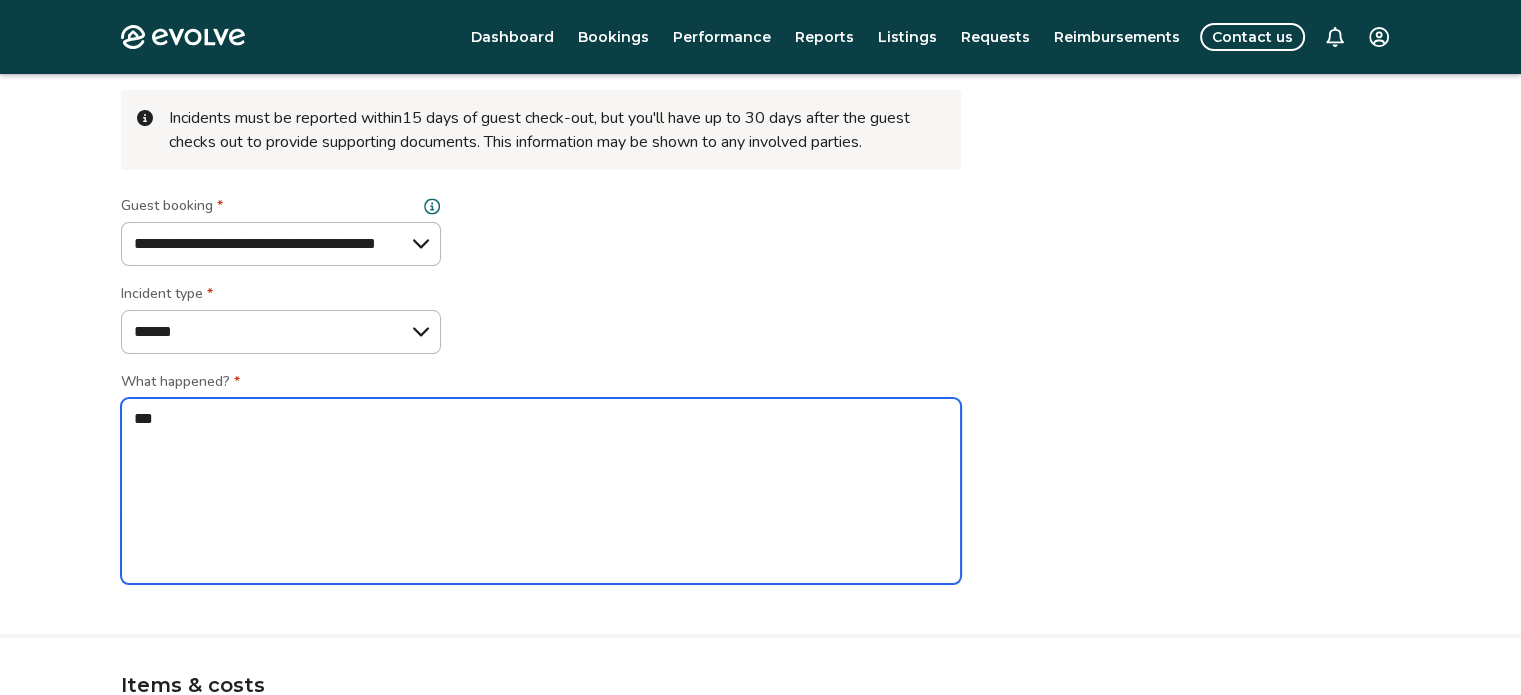type on "*" 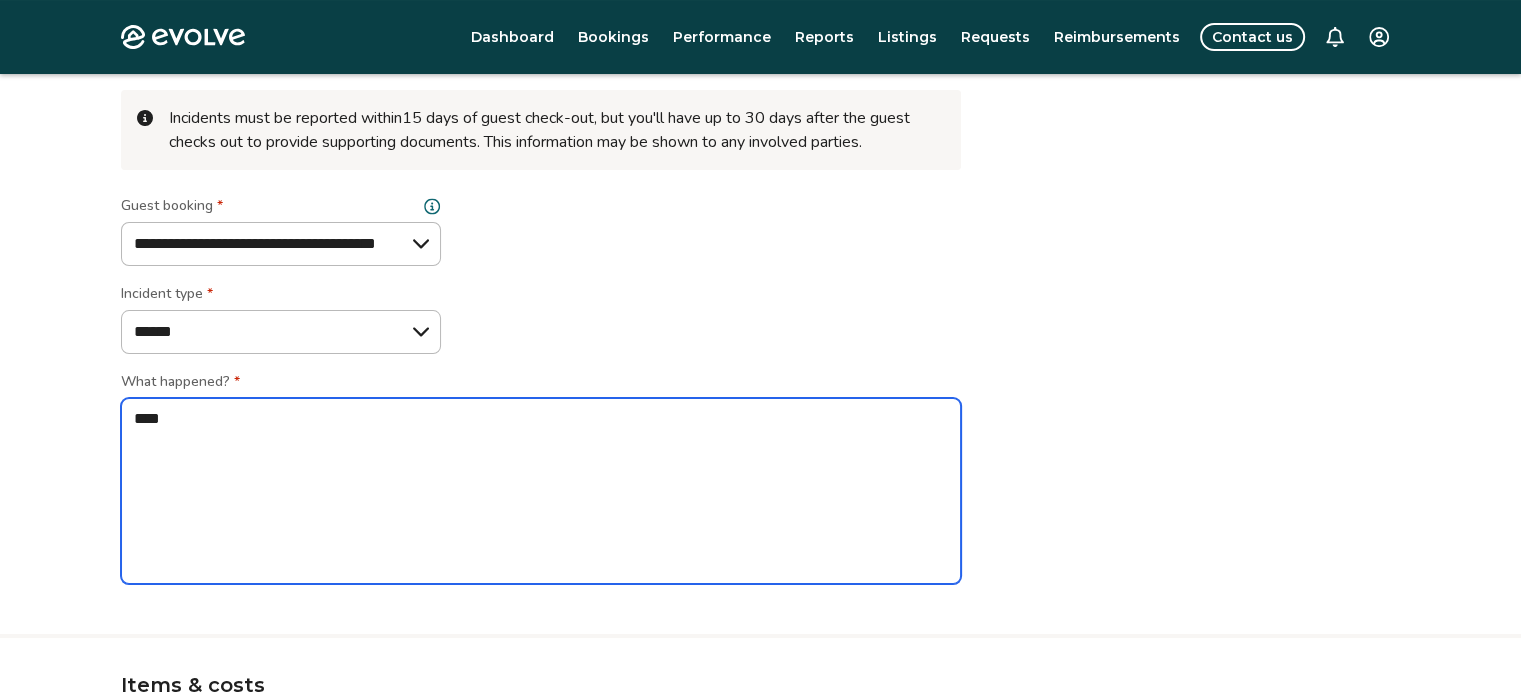 type on "*" 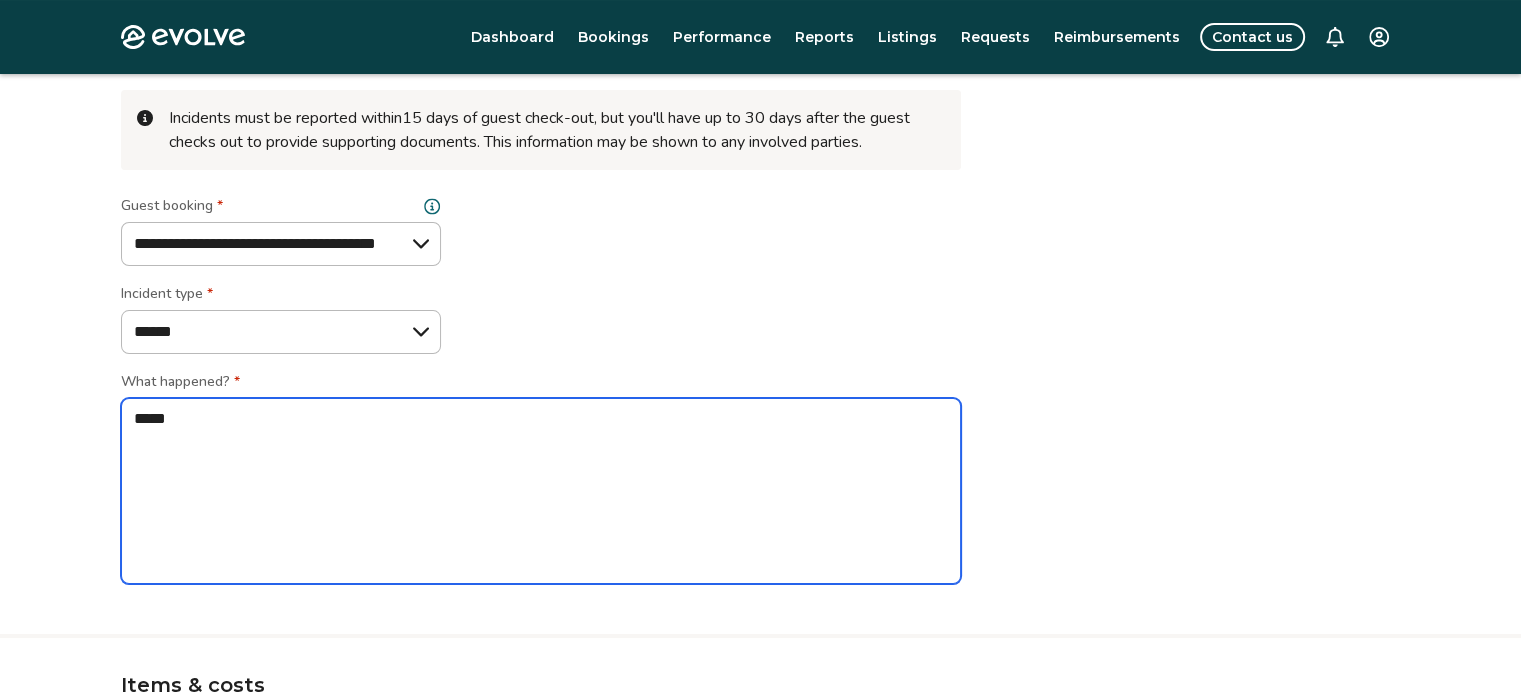 type on "*" 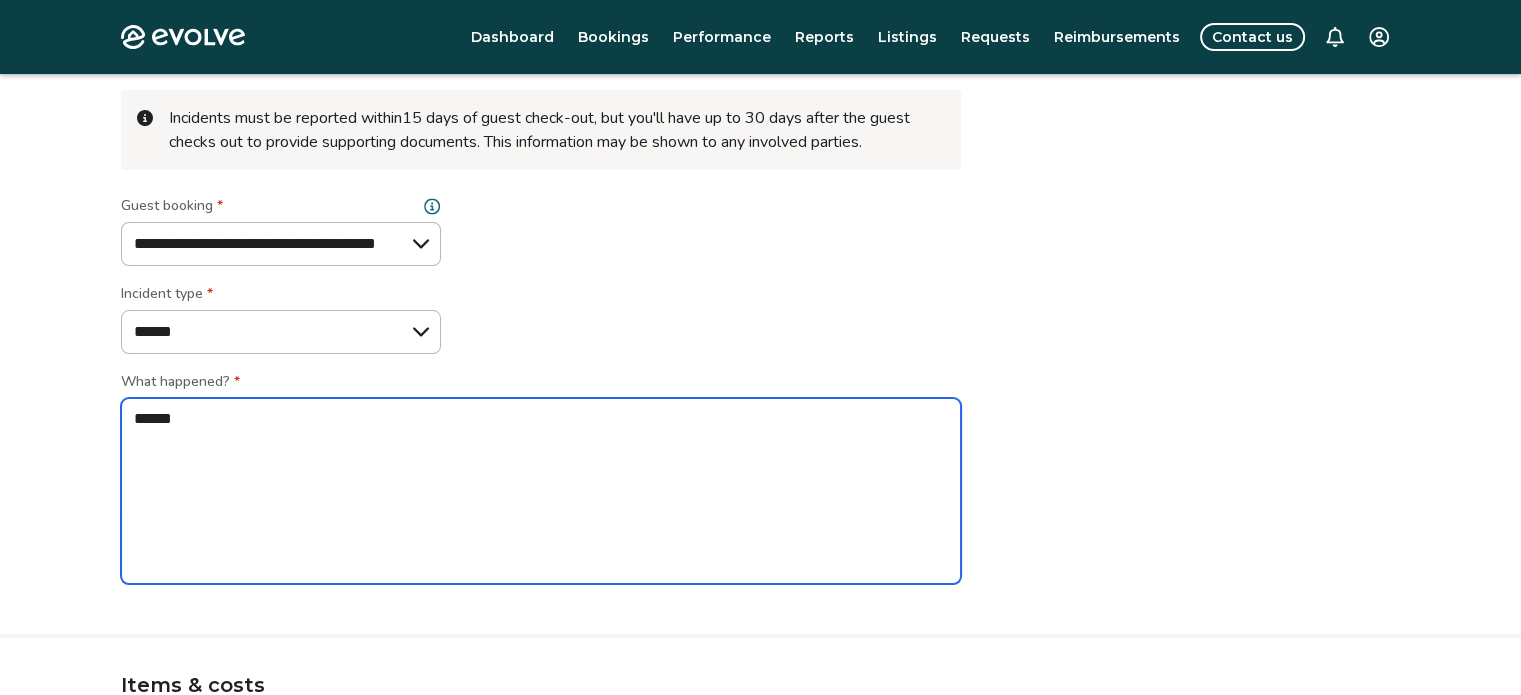 type on "*" 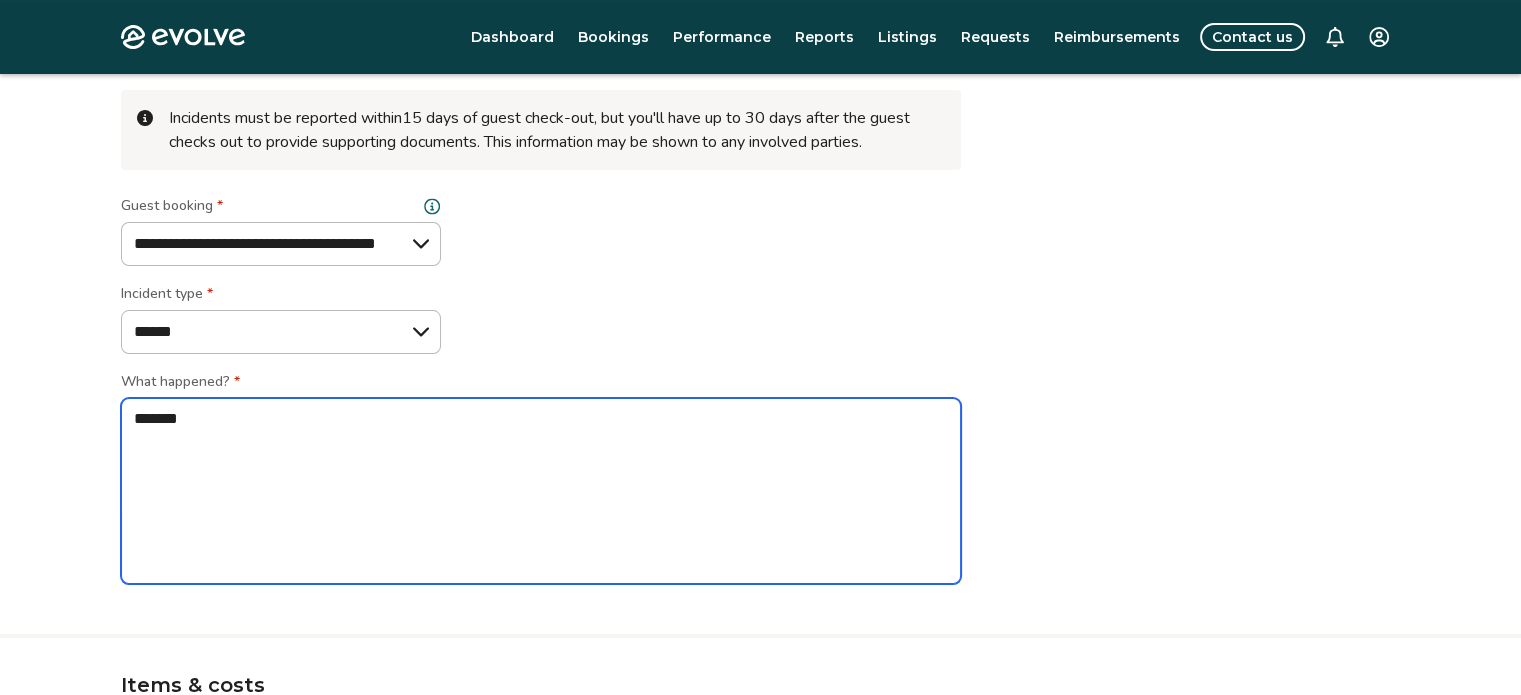 type on "*" 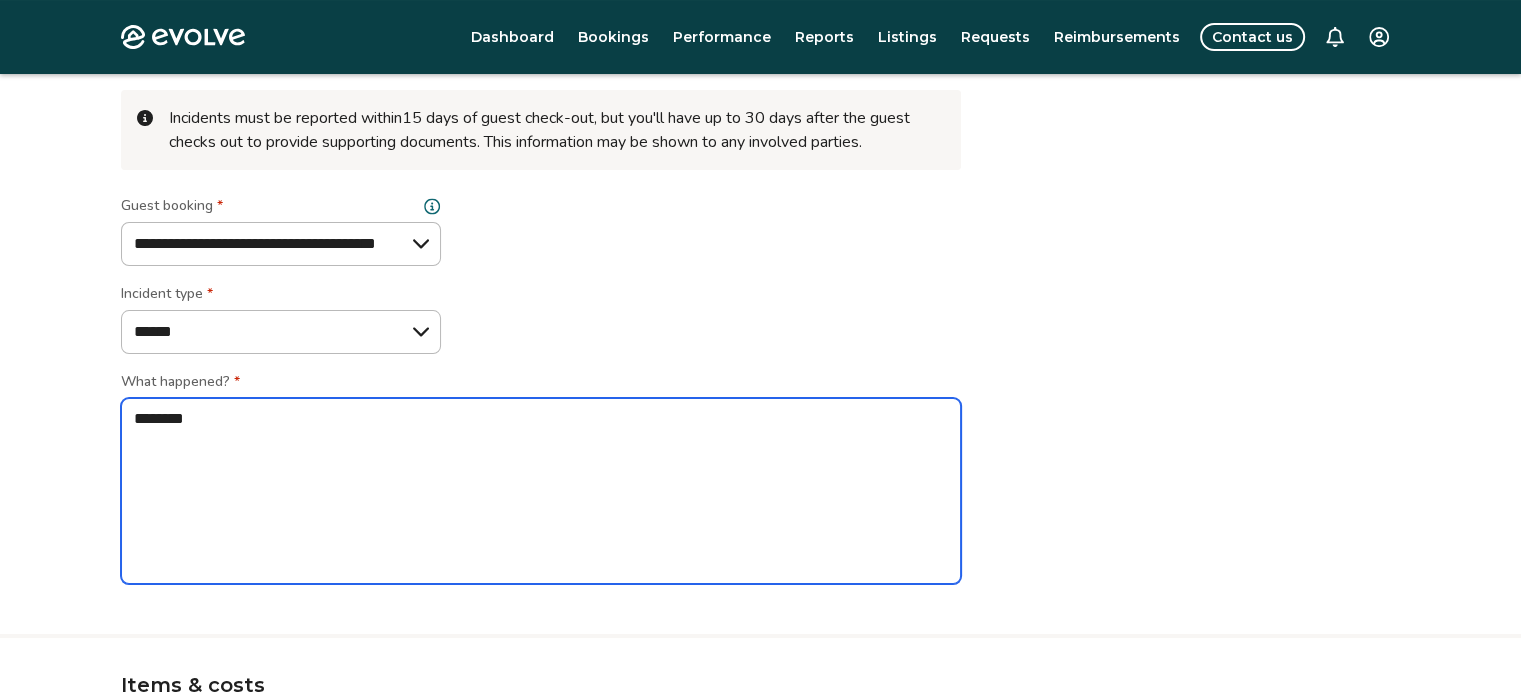 type on "*" 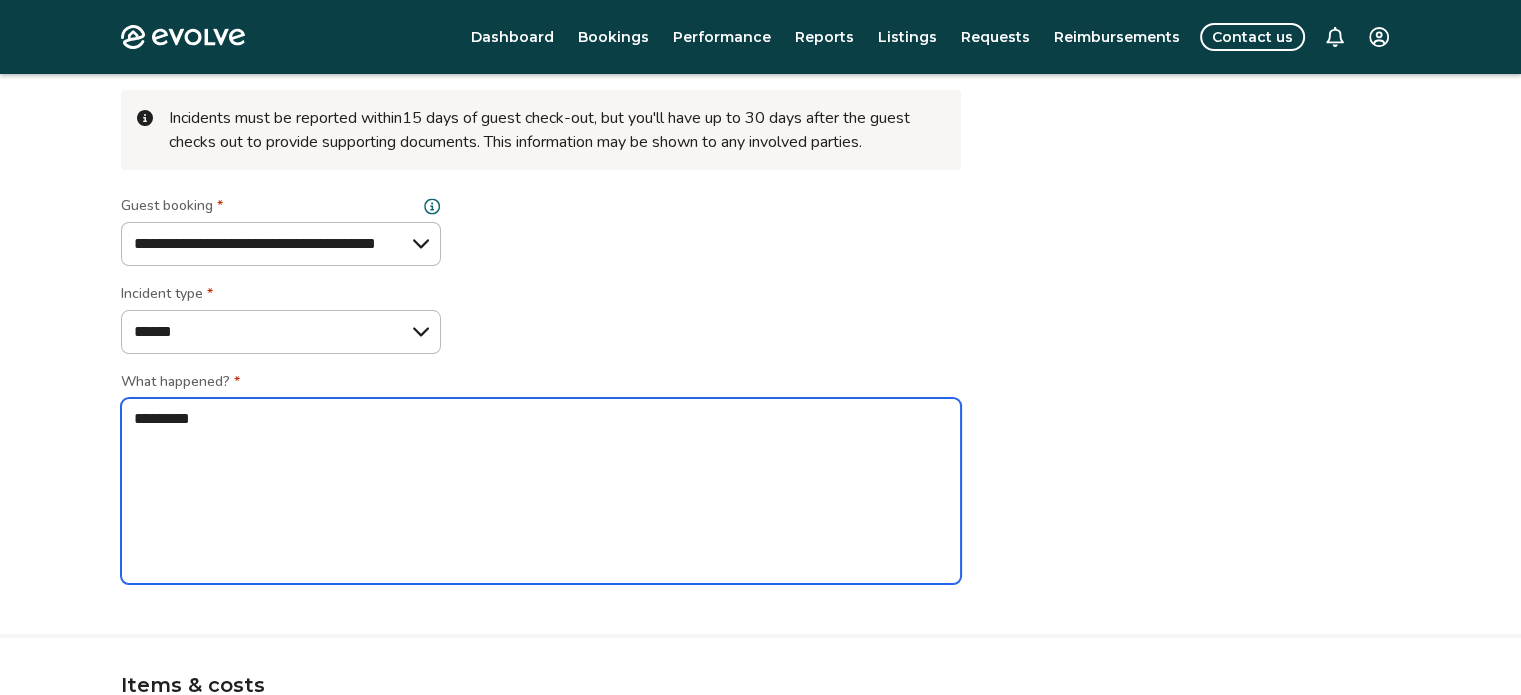 type on "*" 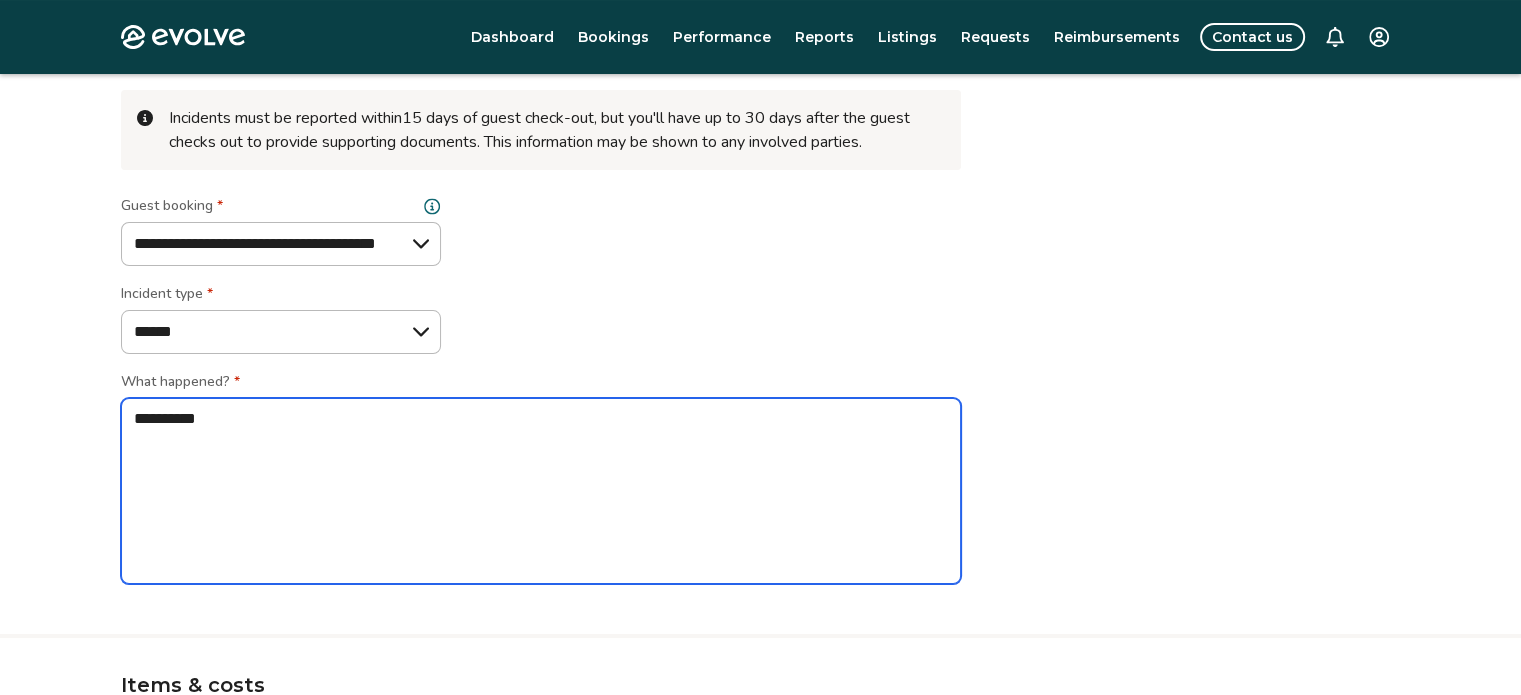 type on "*" 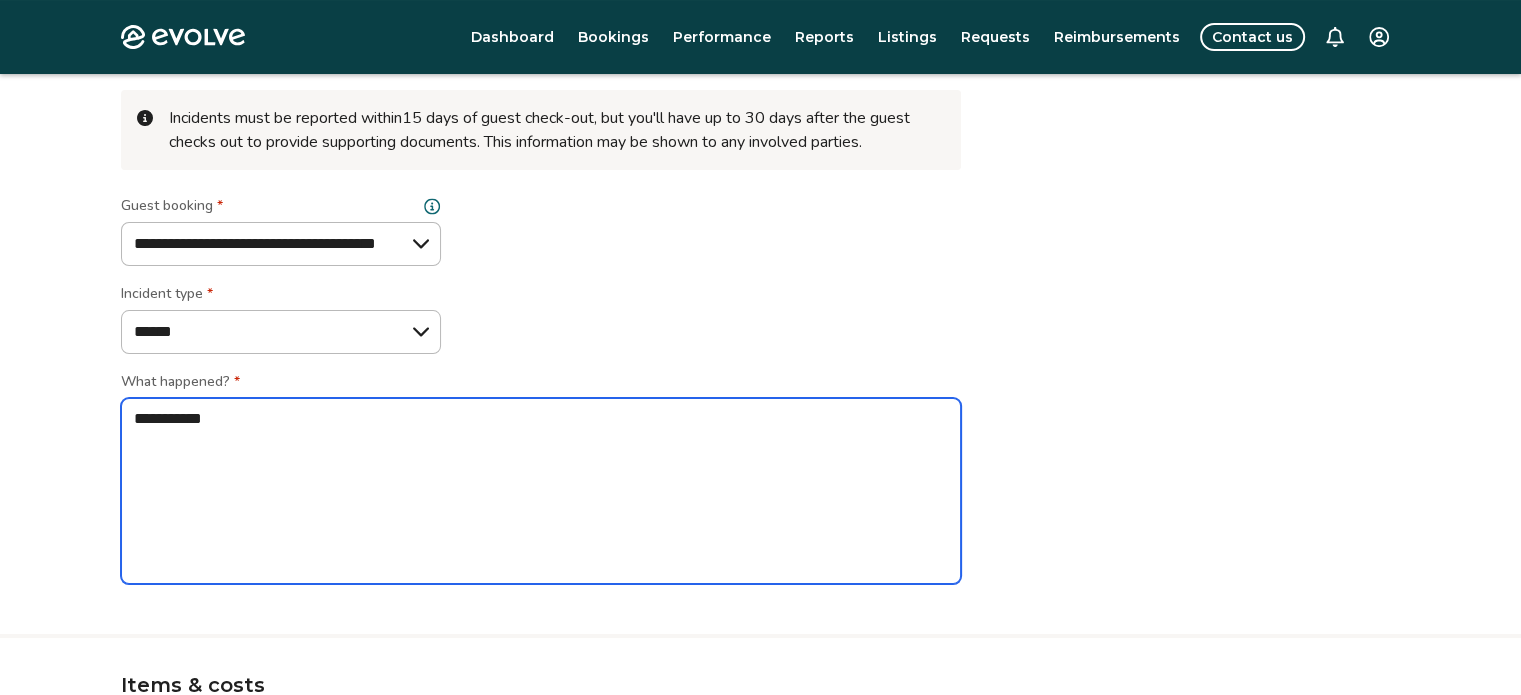 type on "*" 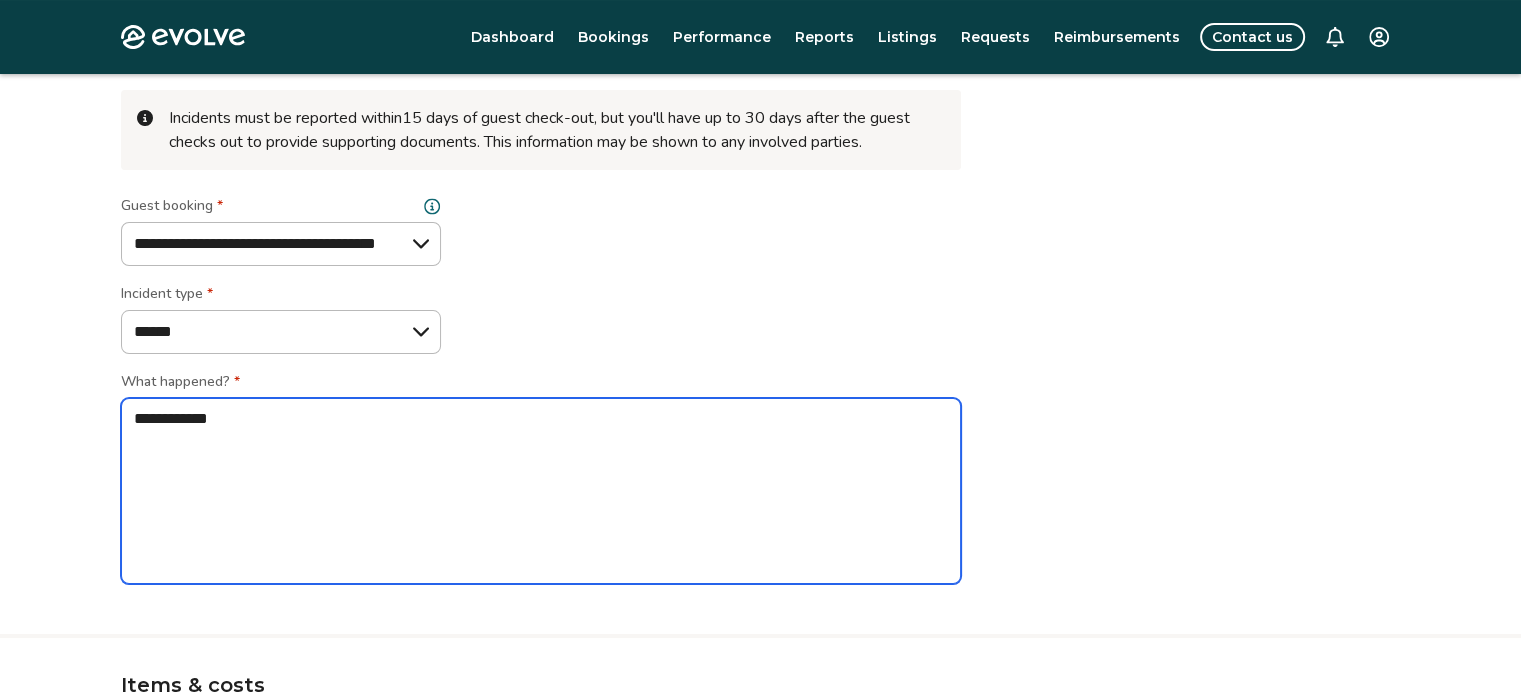 type on "**********" 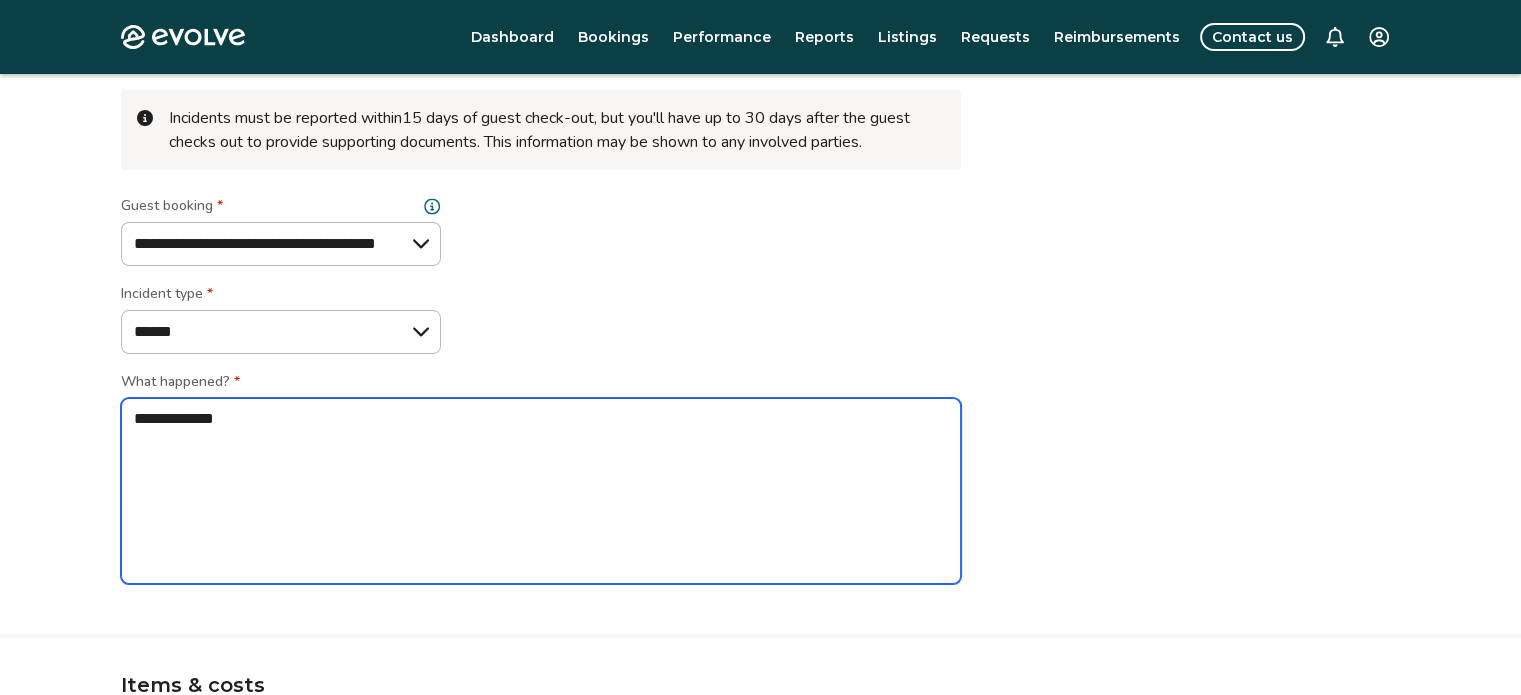 type on "*" 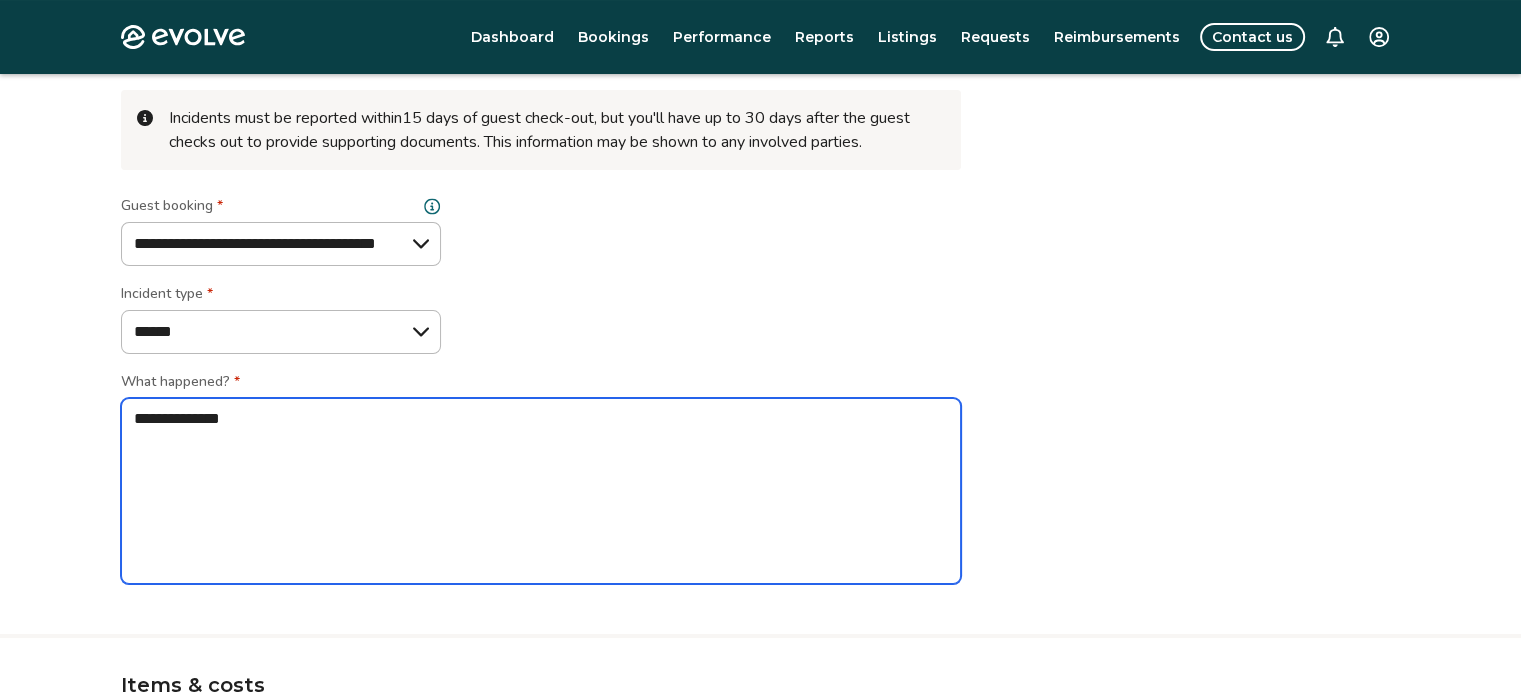 type on "*" 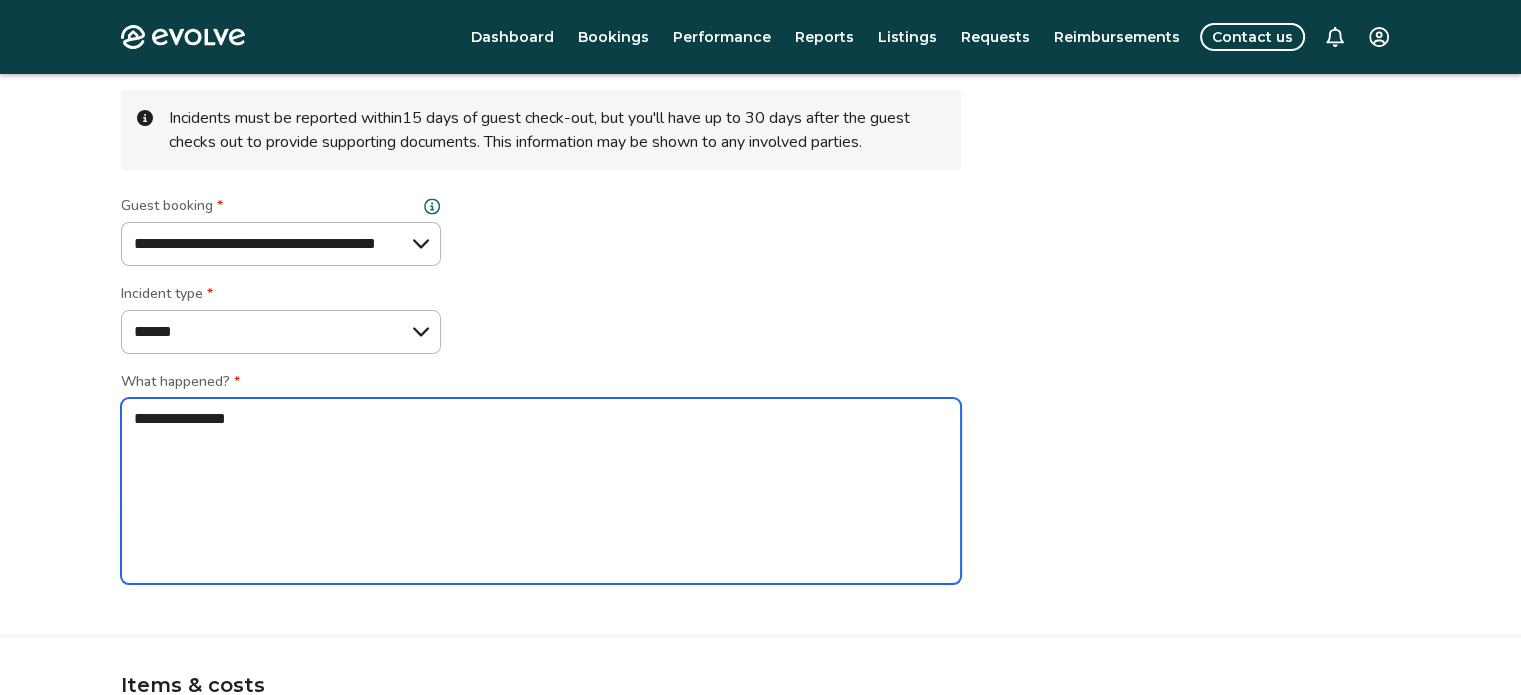 type on "*" 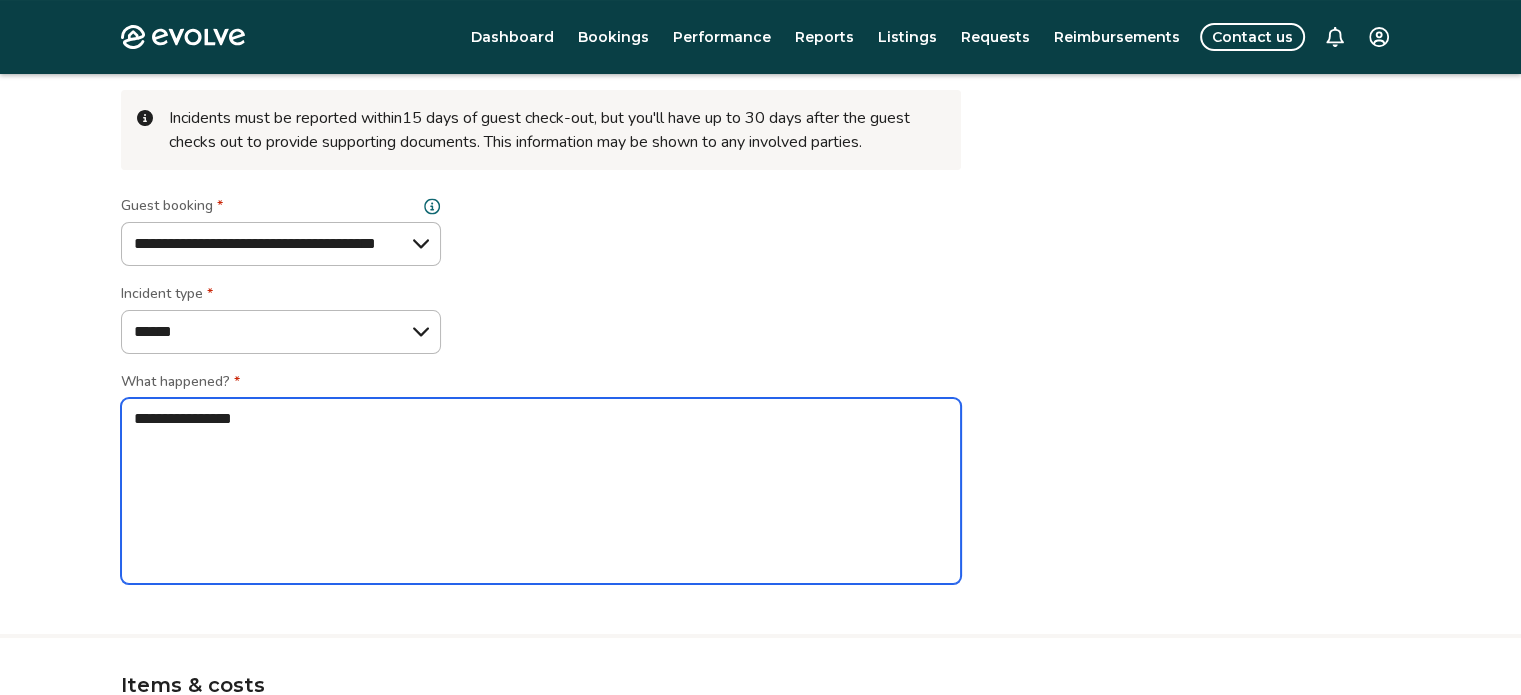 type on "*" 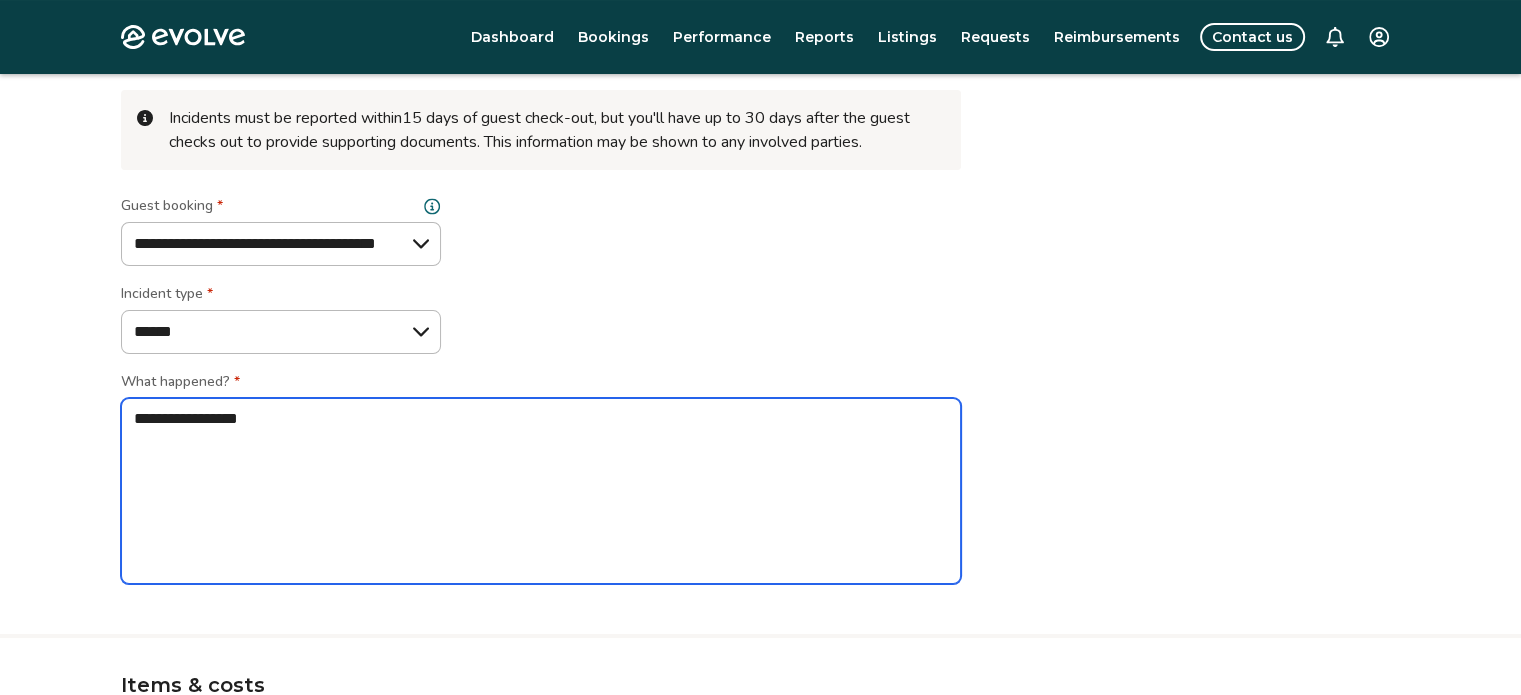 type on "*" 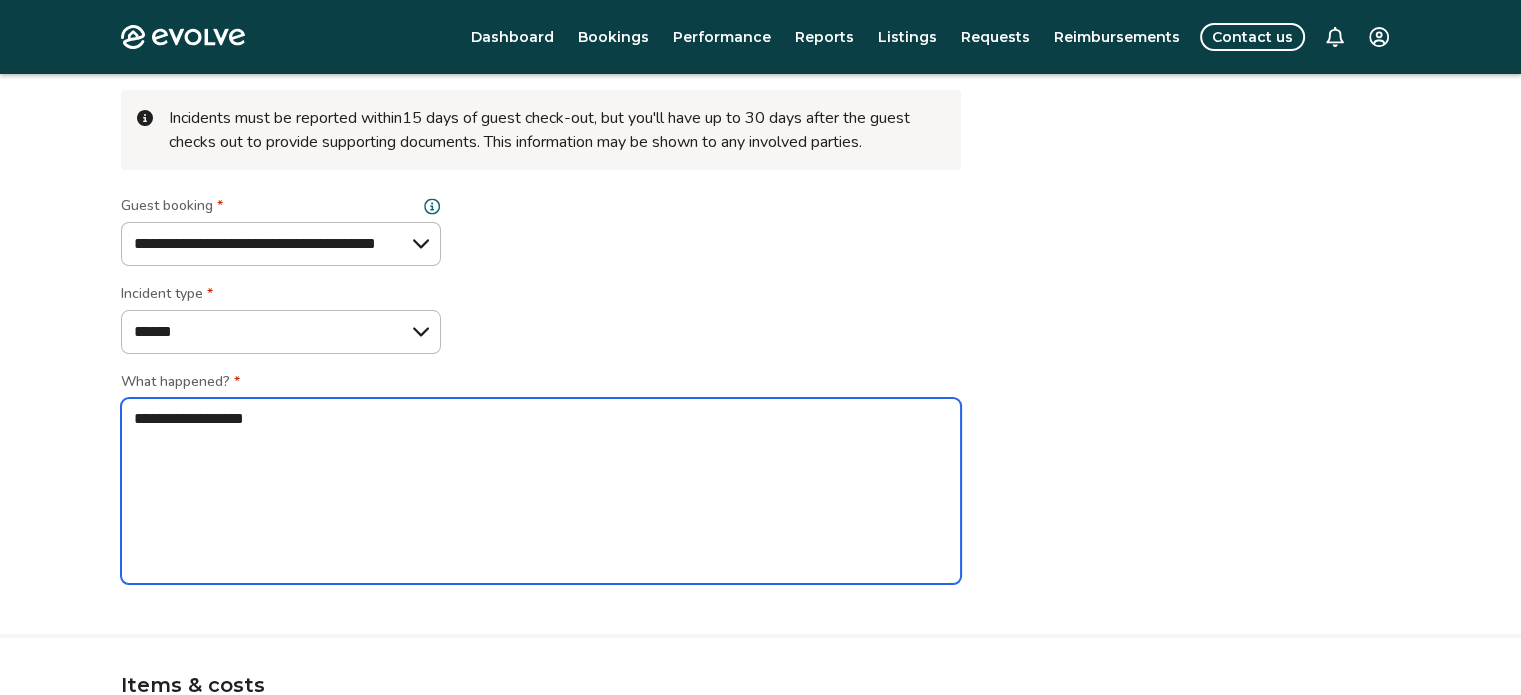 type on "**********" 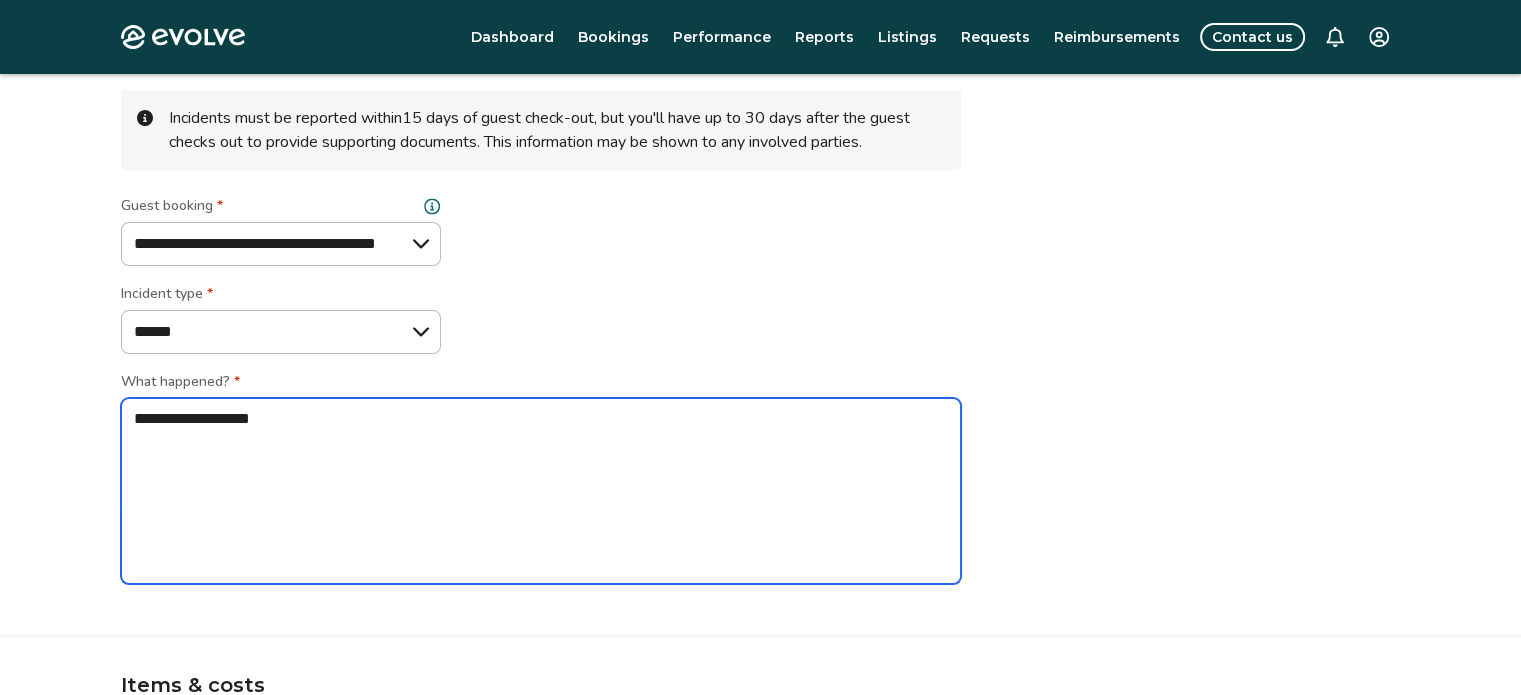 type on "*" 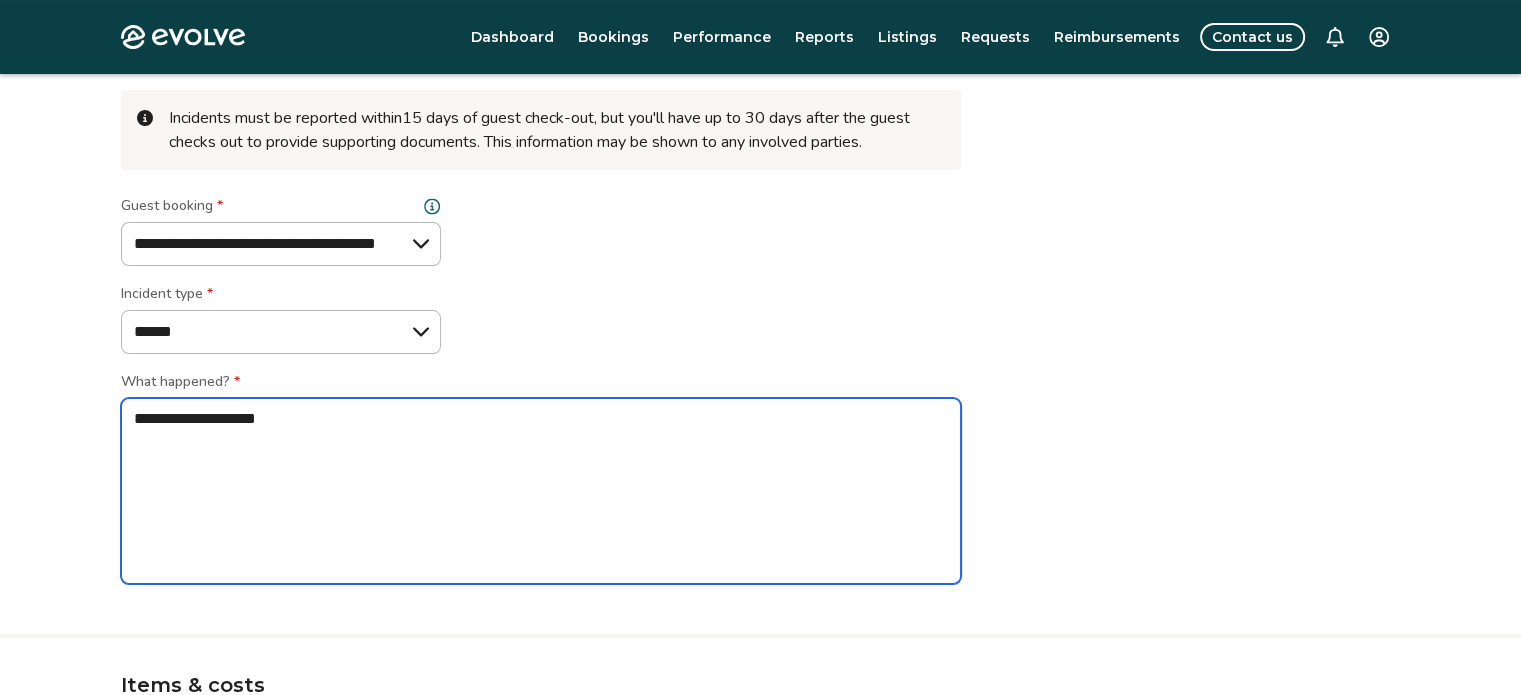 type on "*" 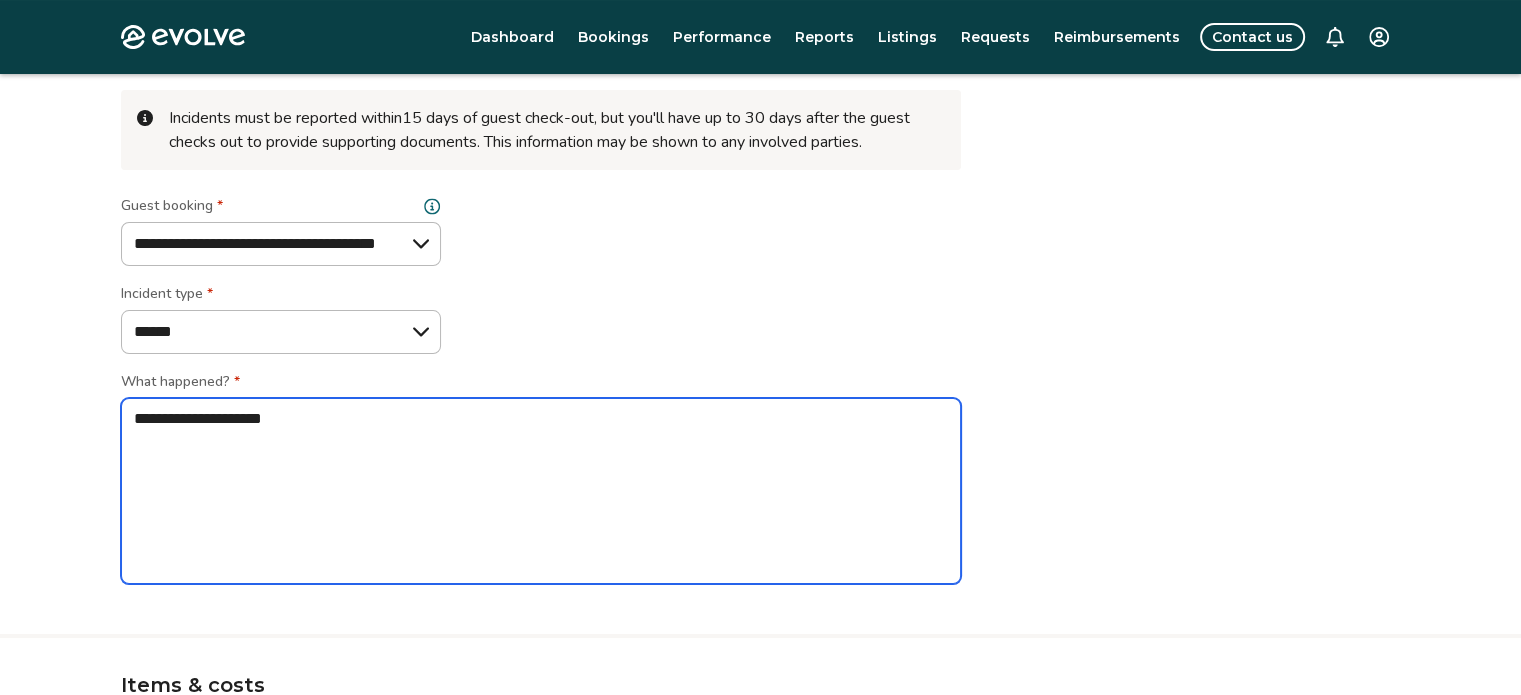 type on "*" 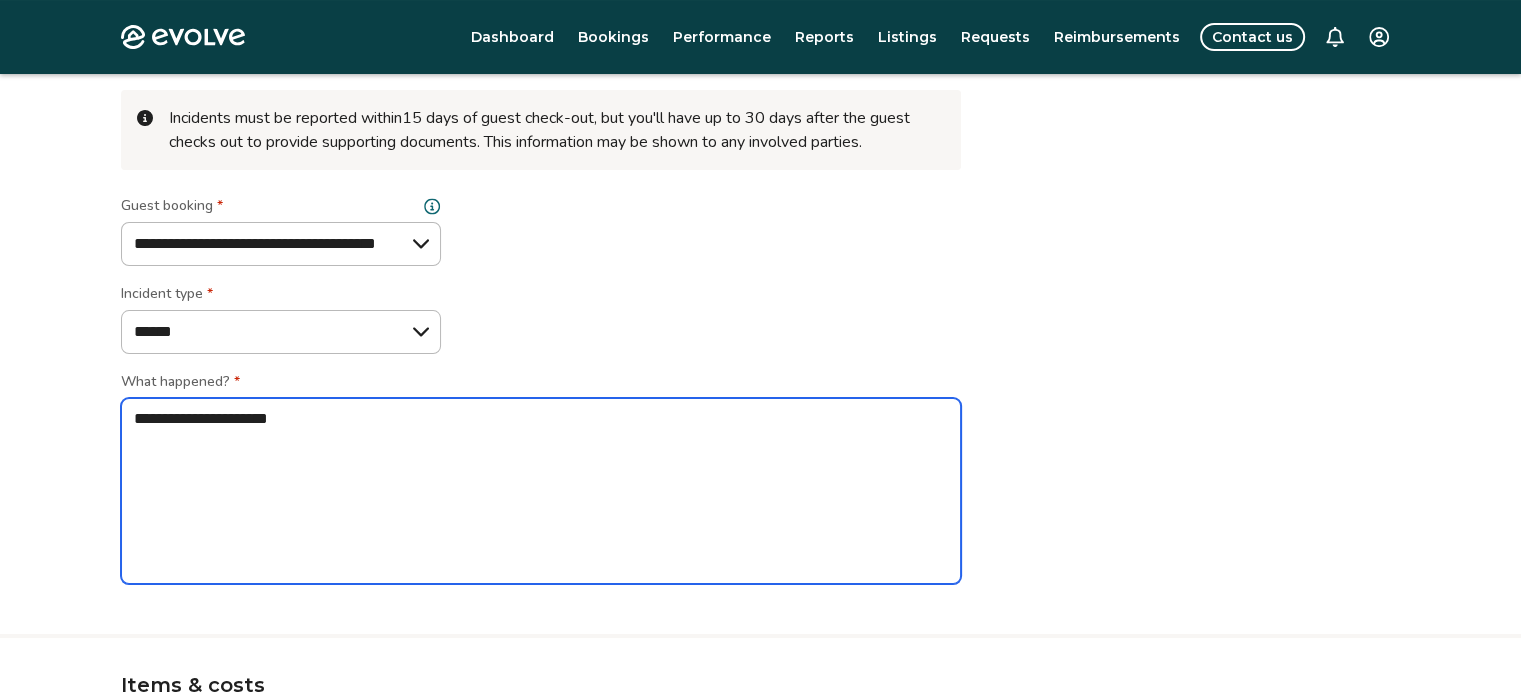 type on "*" 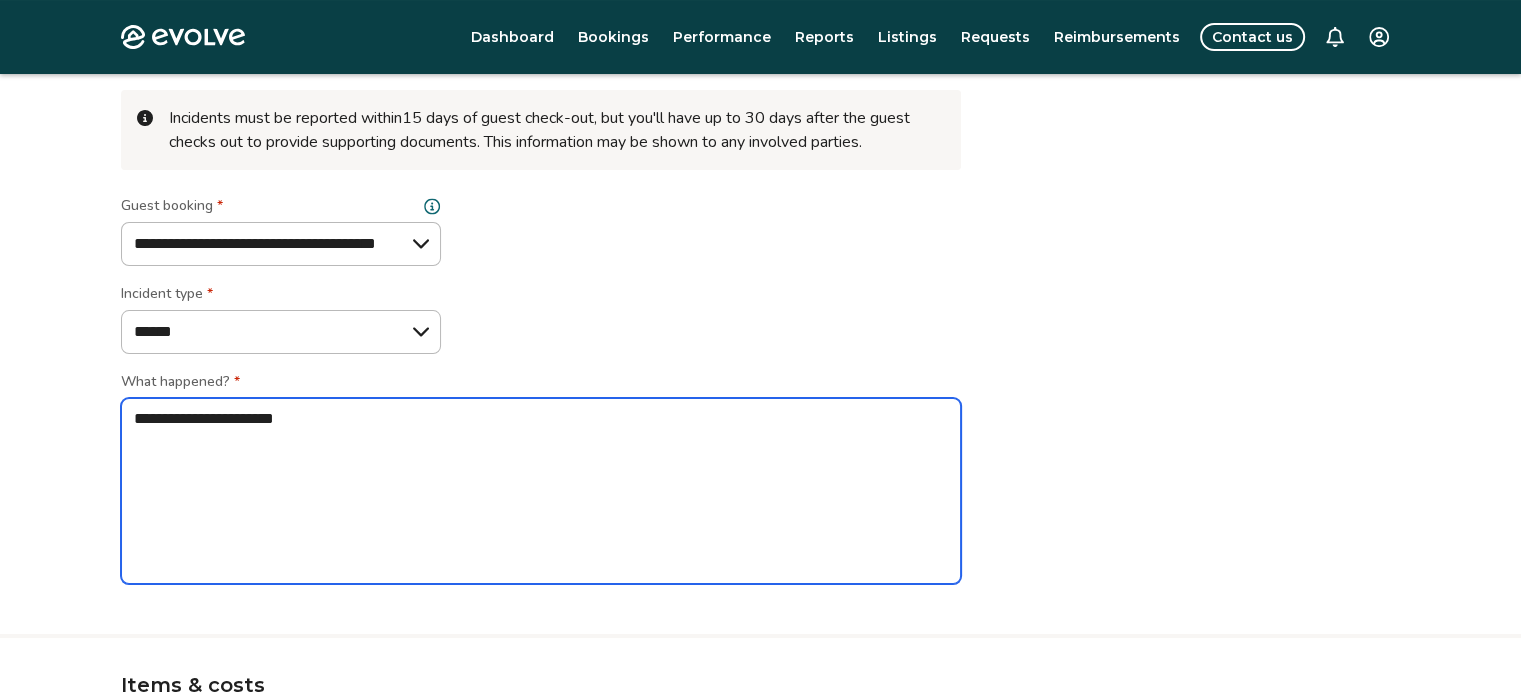 type on "*" 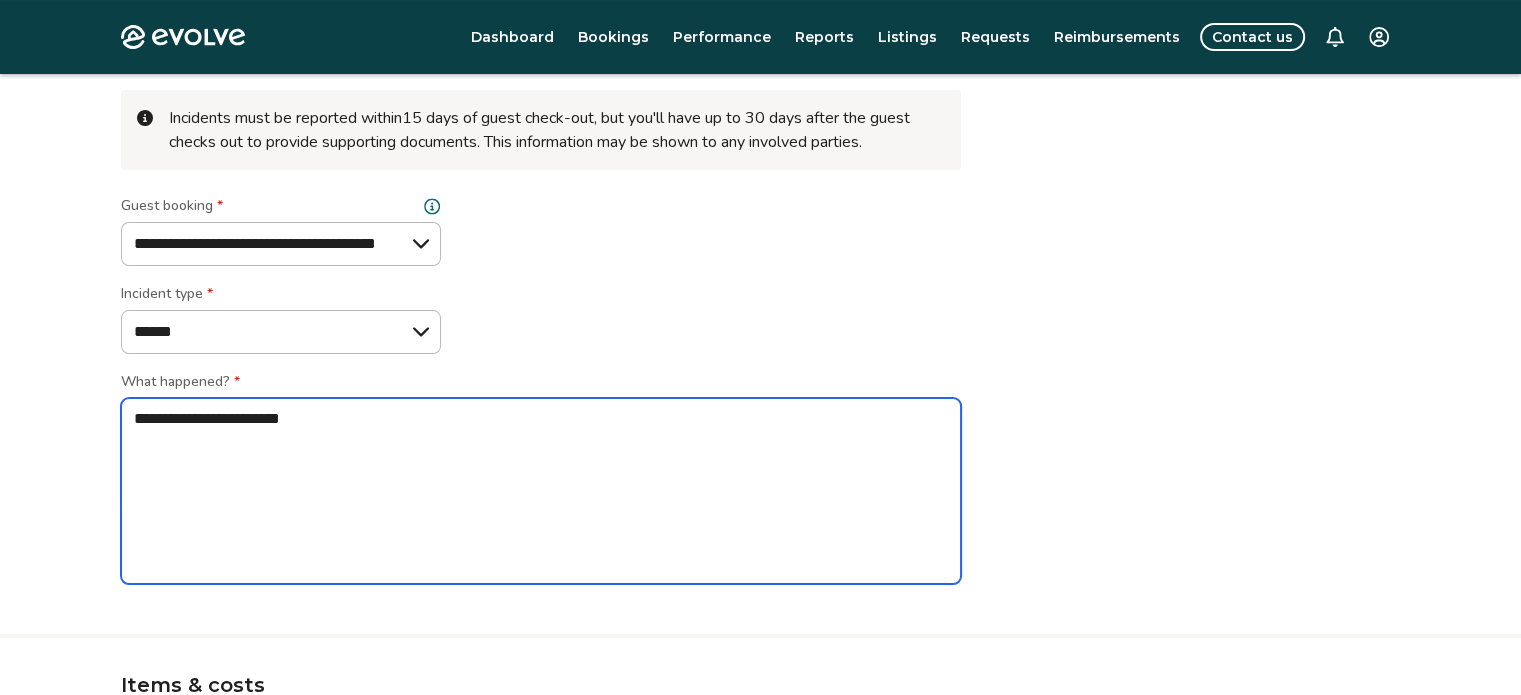 type on "*" 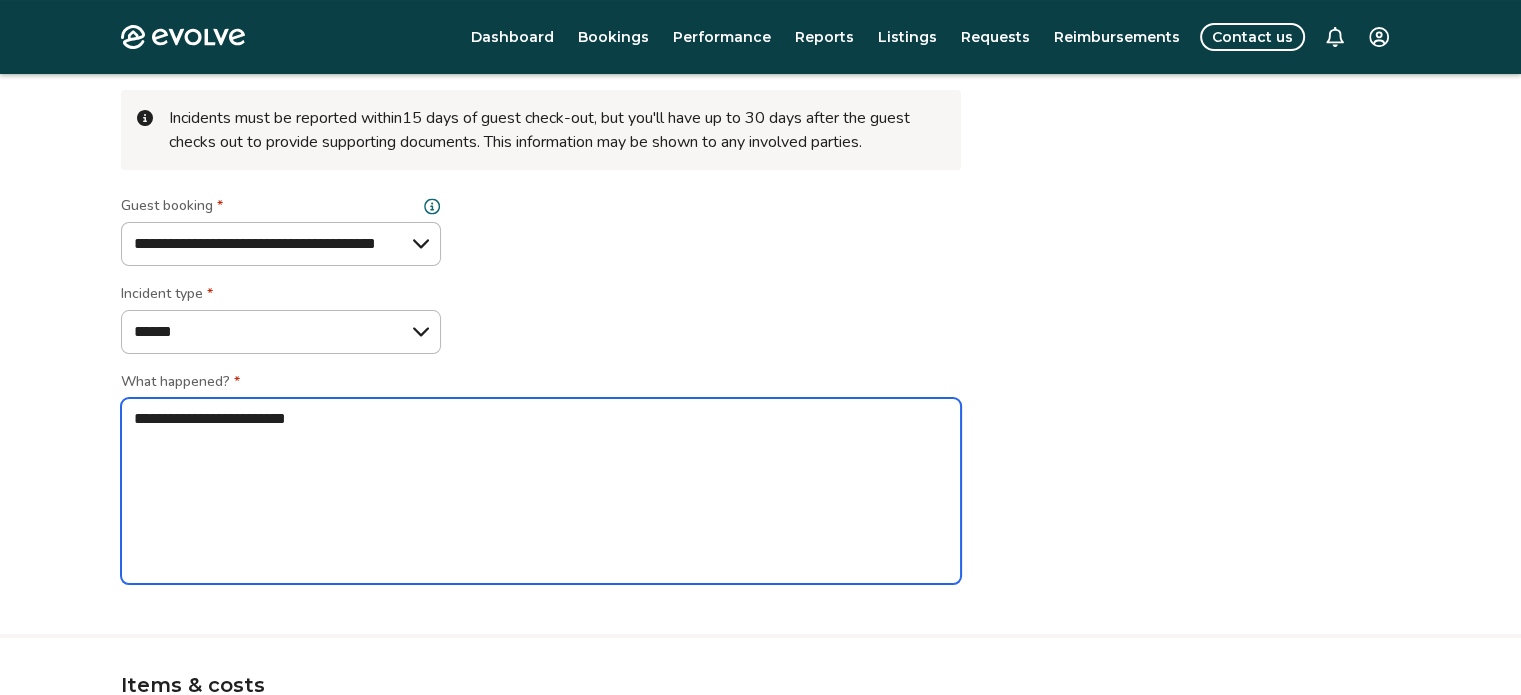 type on "**********" 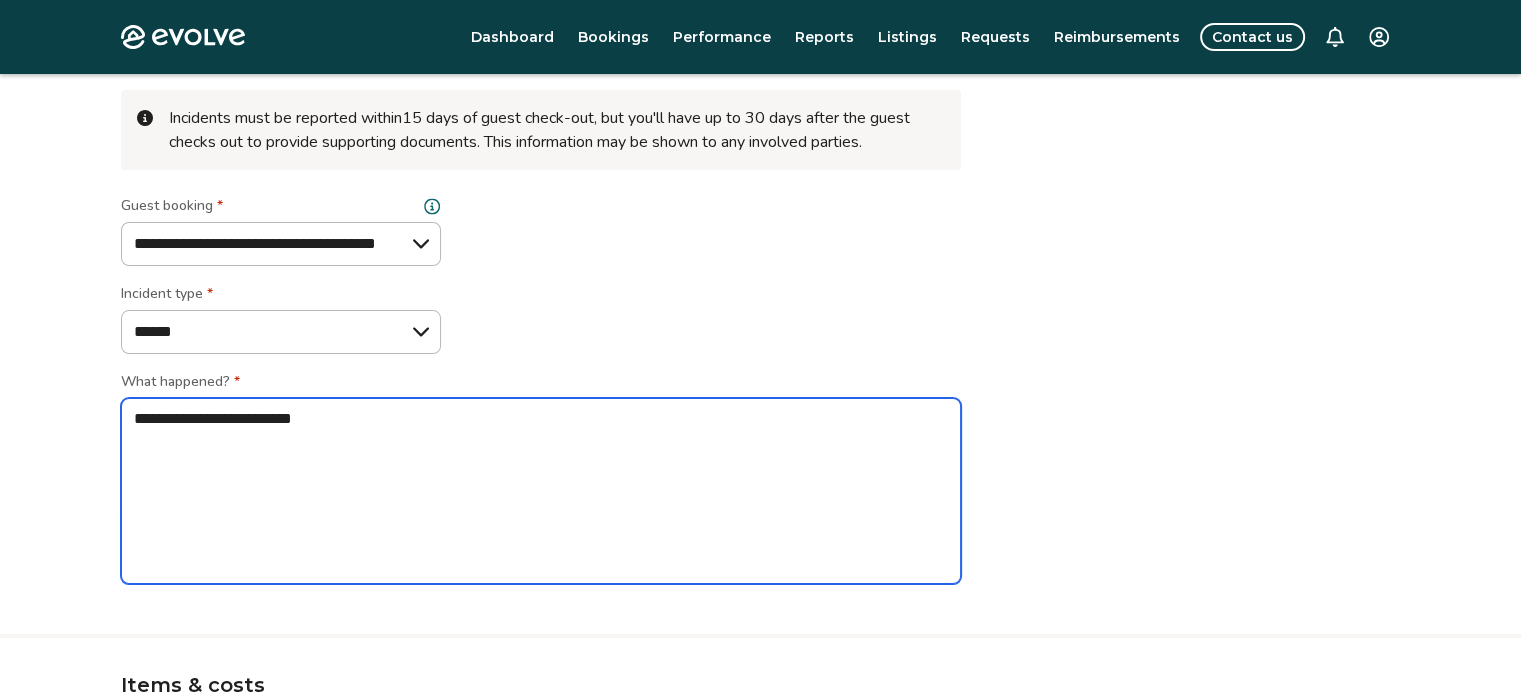 type on "*" 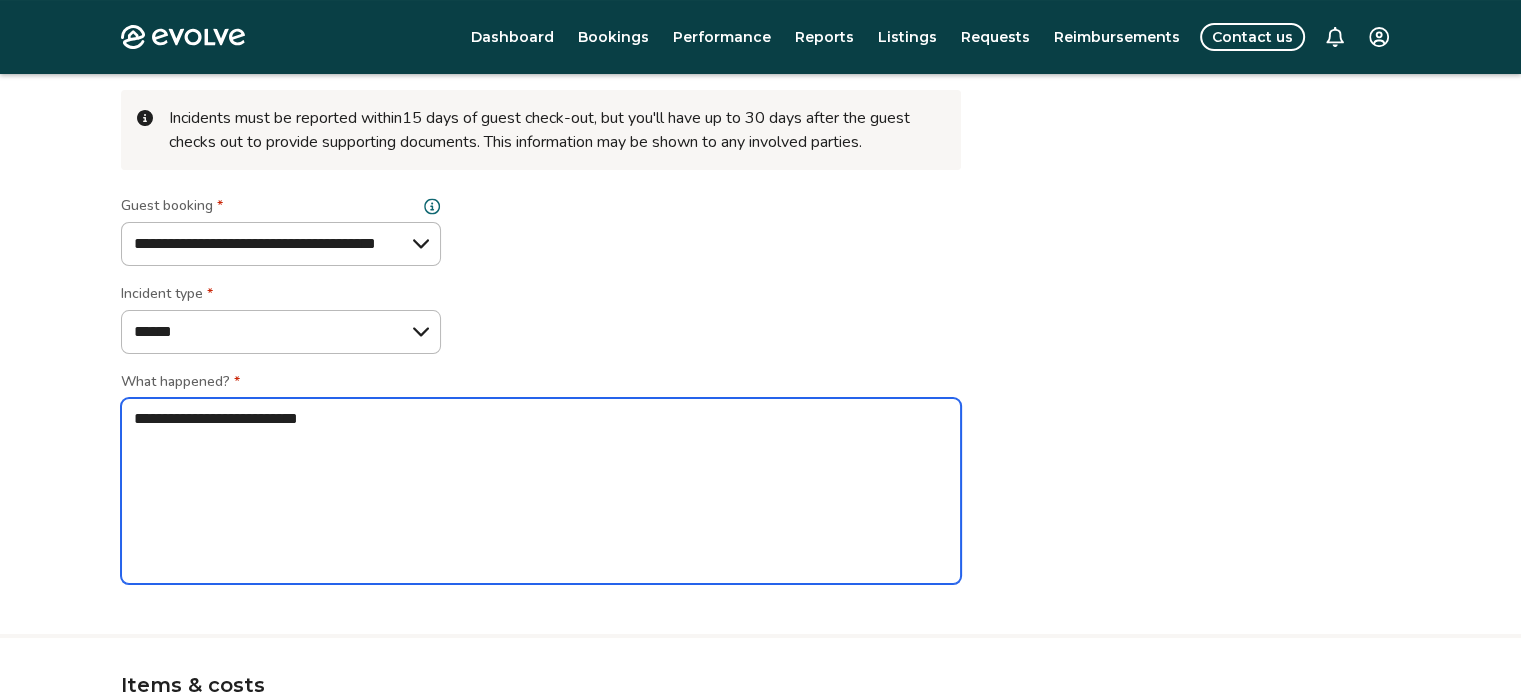 type on "*" 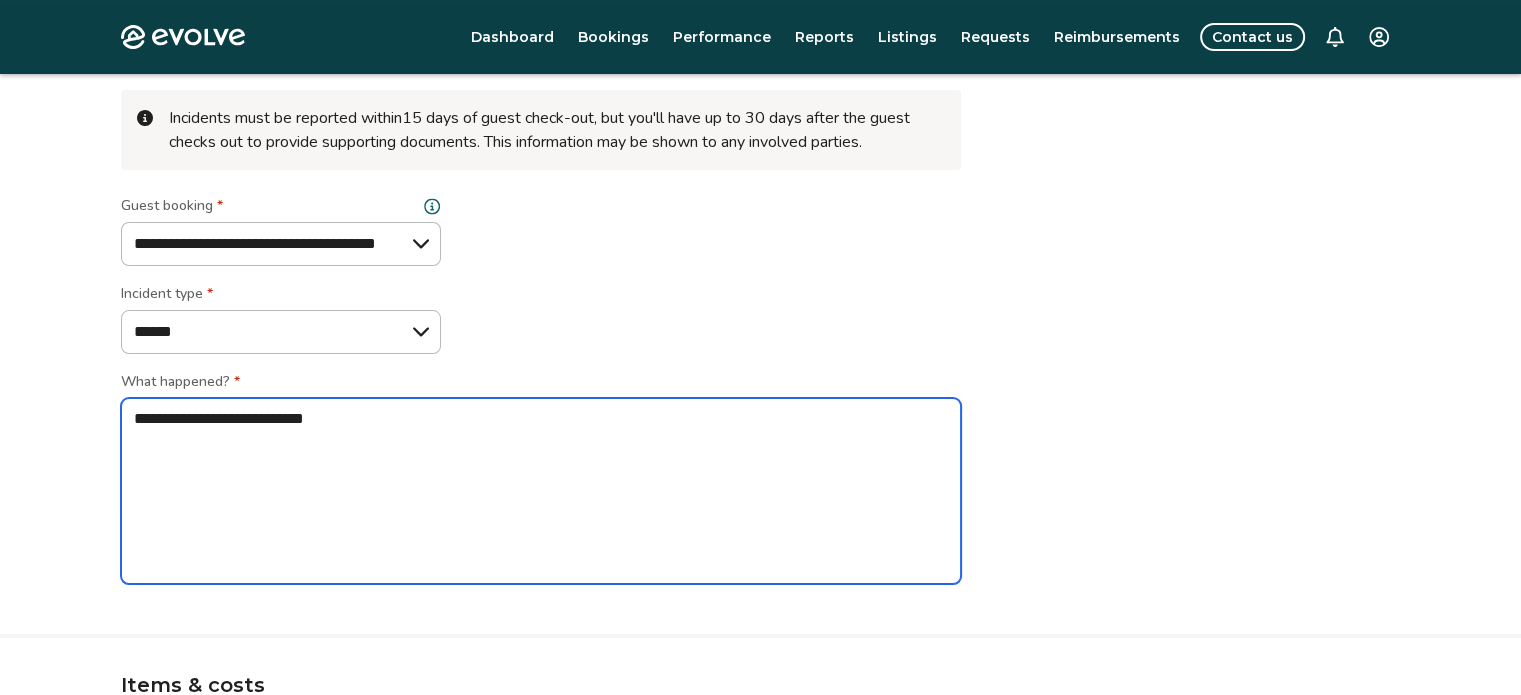 type on "*" 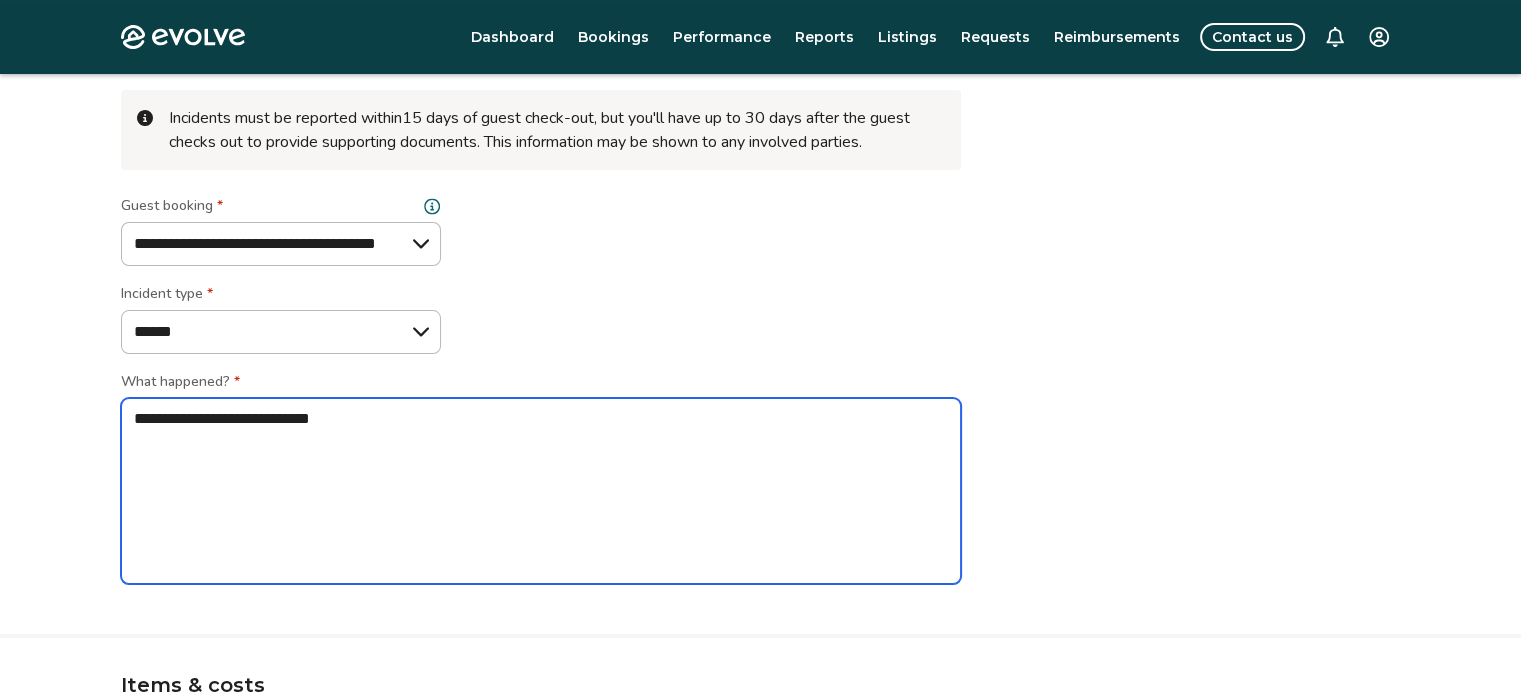 type on "**********" 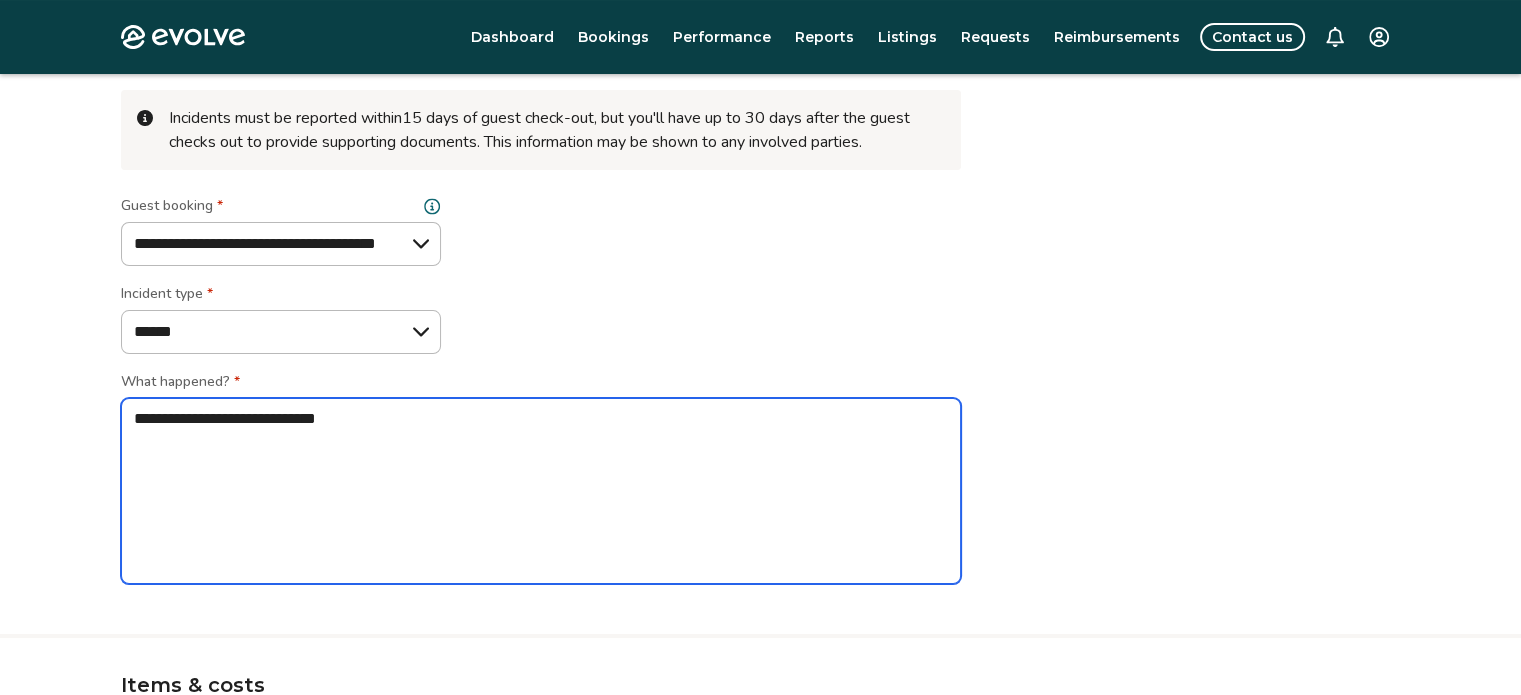 type on "*" 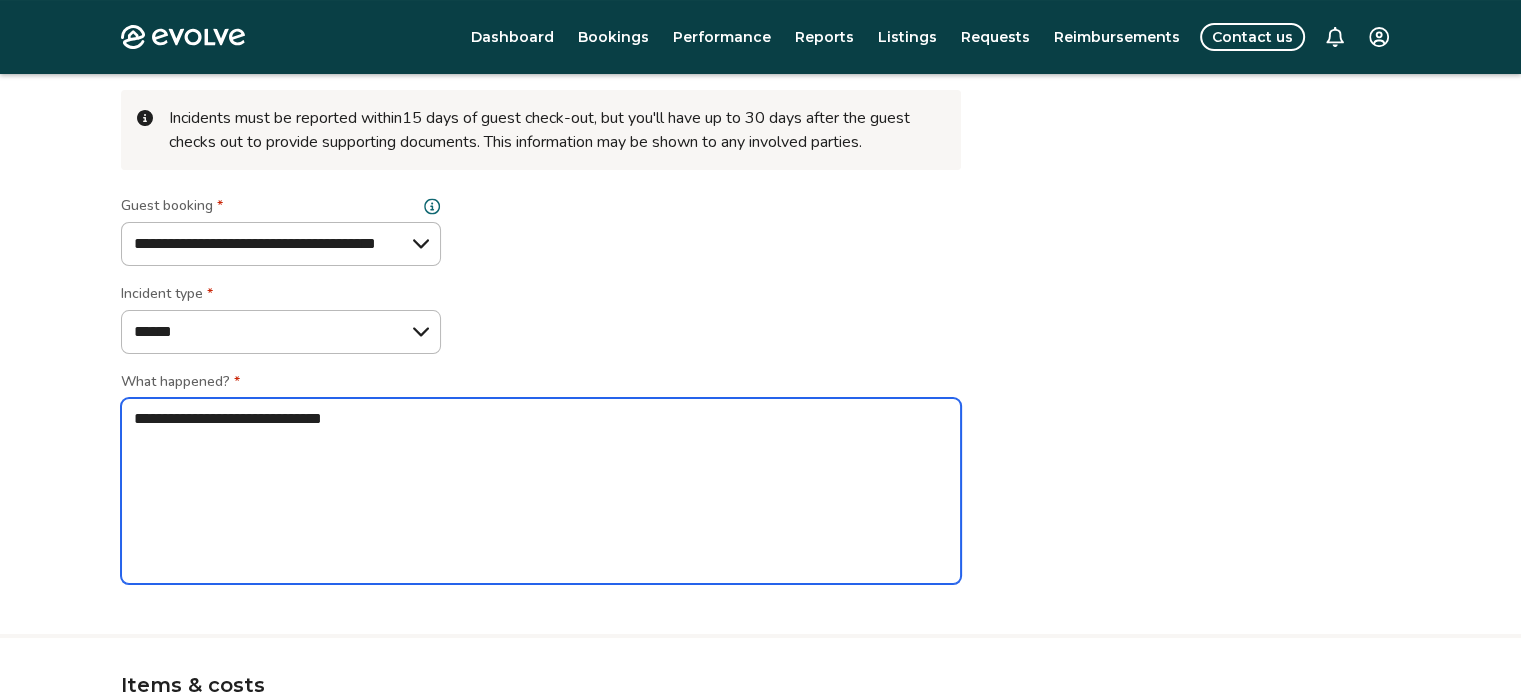 type on "*" 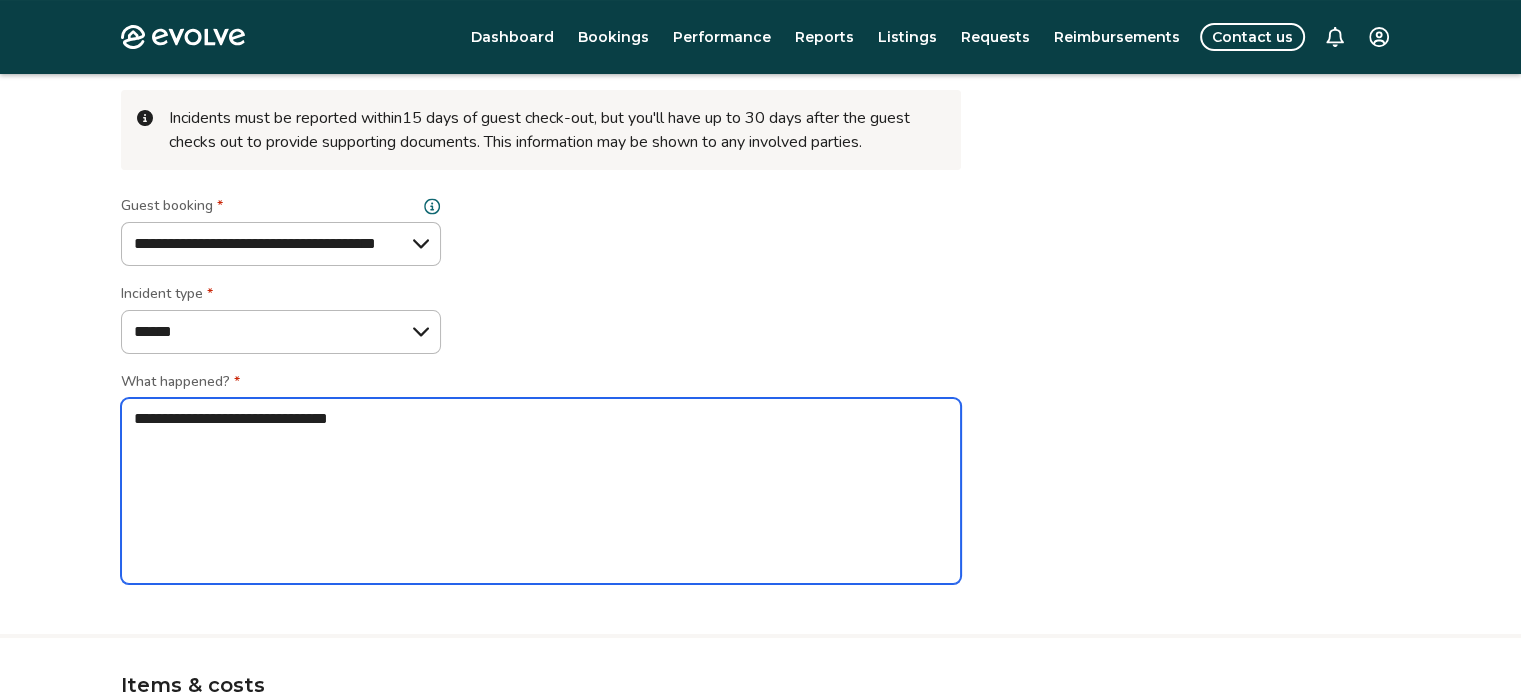 type on "*" 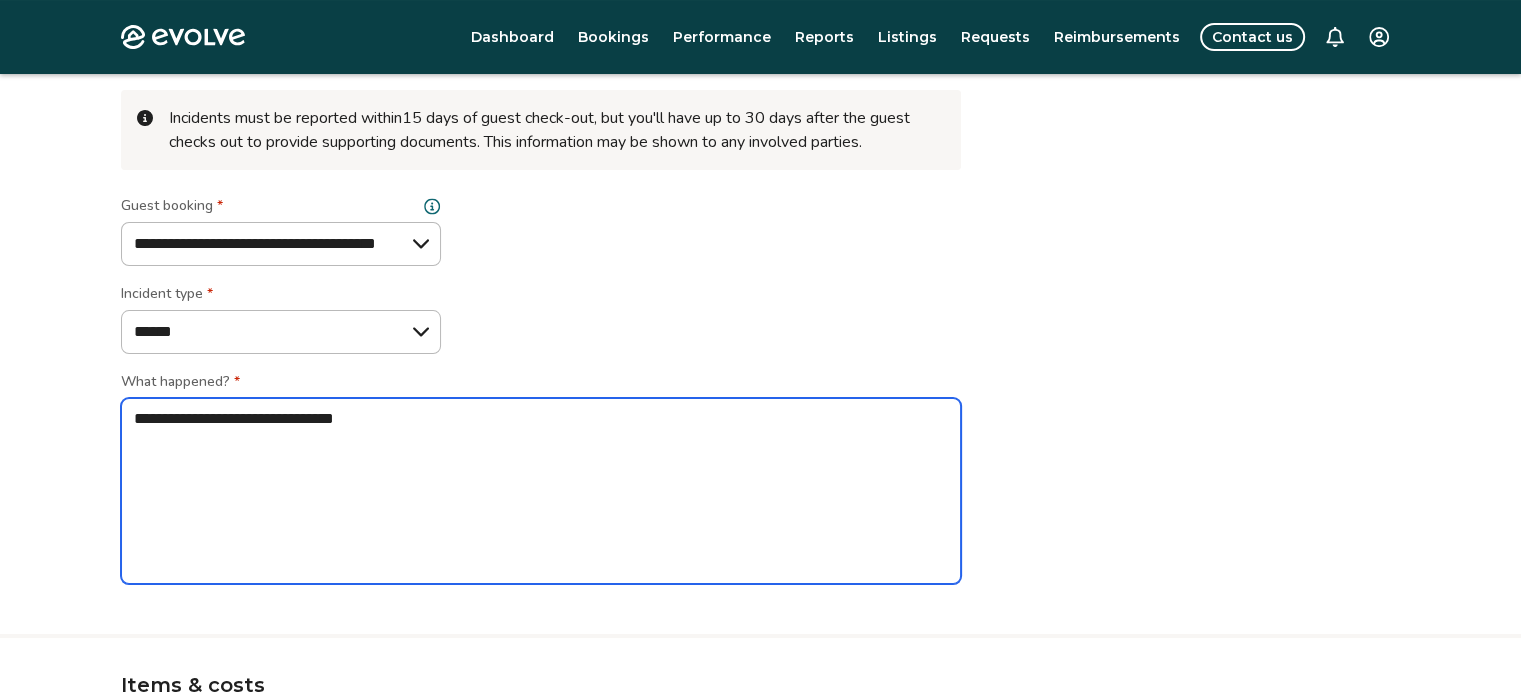 type on "*" 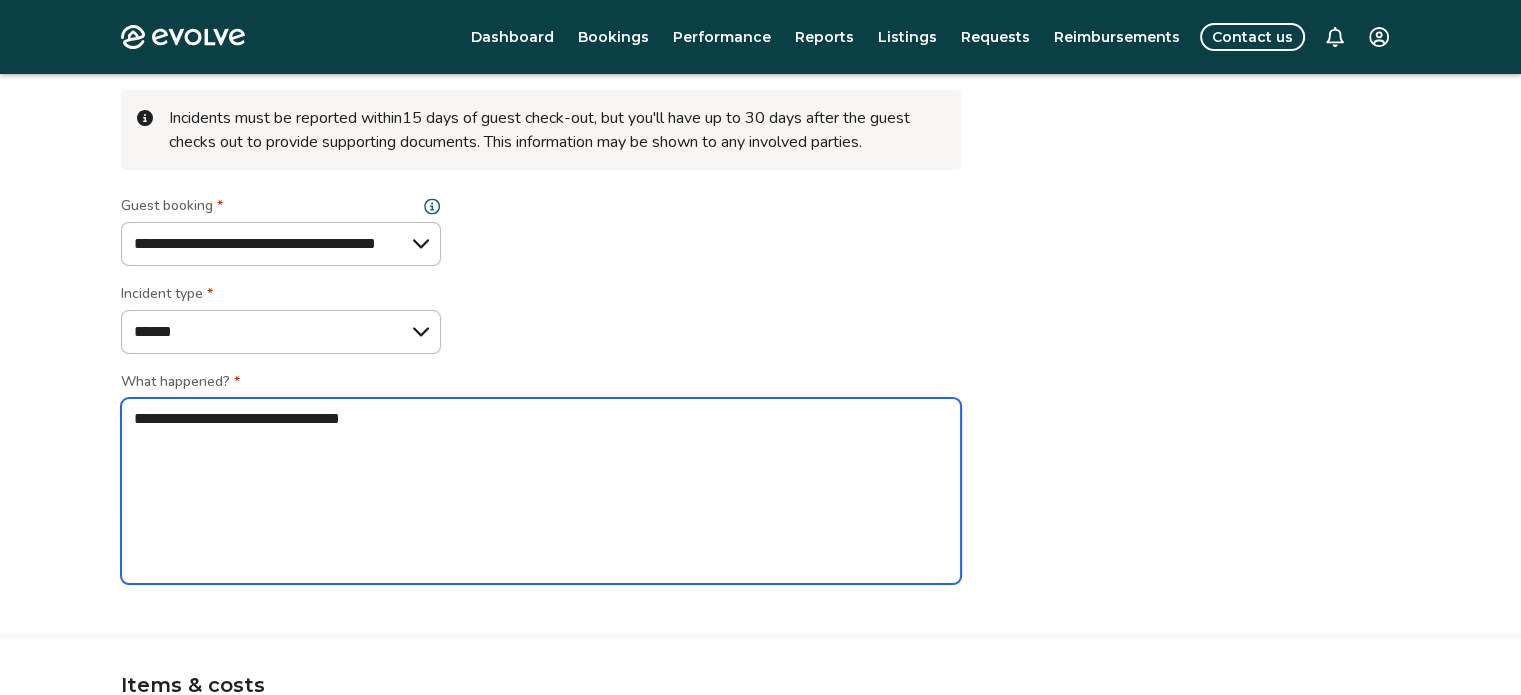 type on "**********" 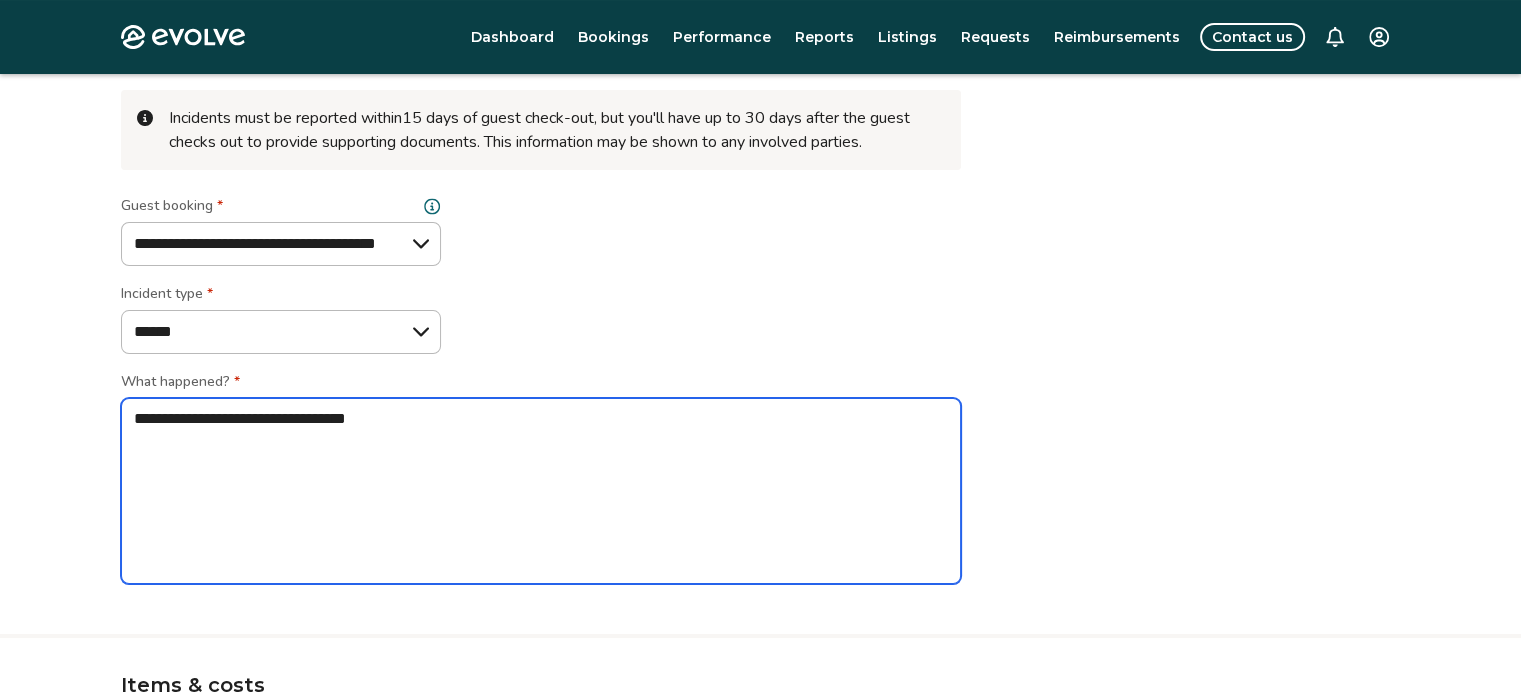 type on "*" 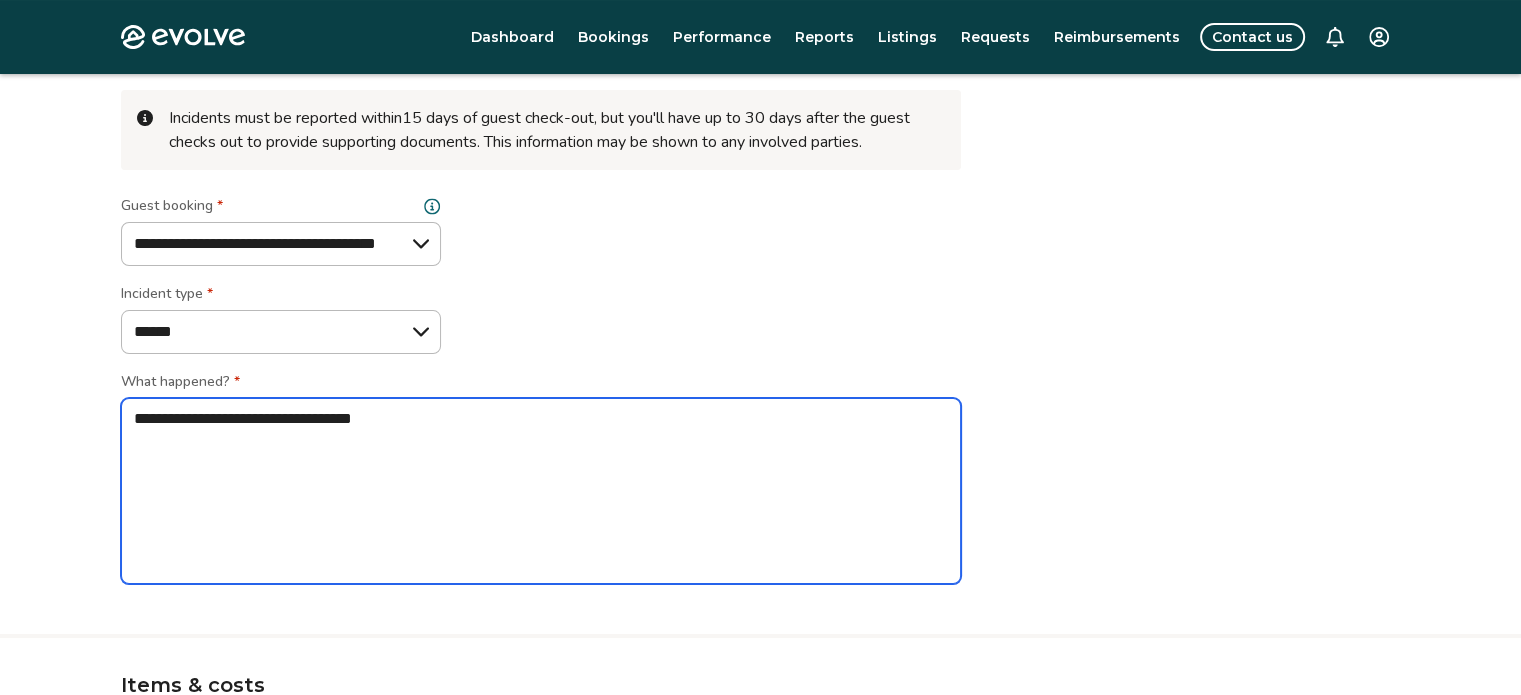 type on "*" 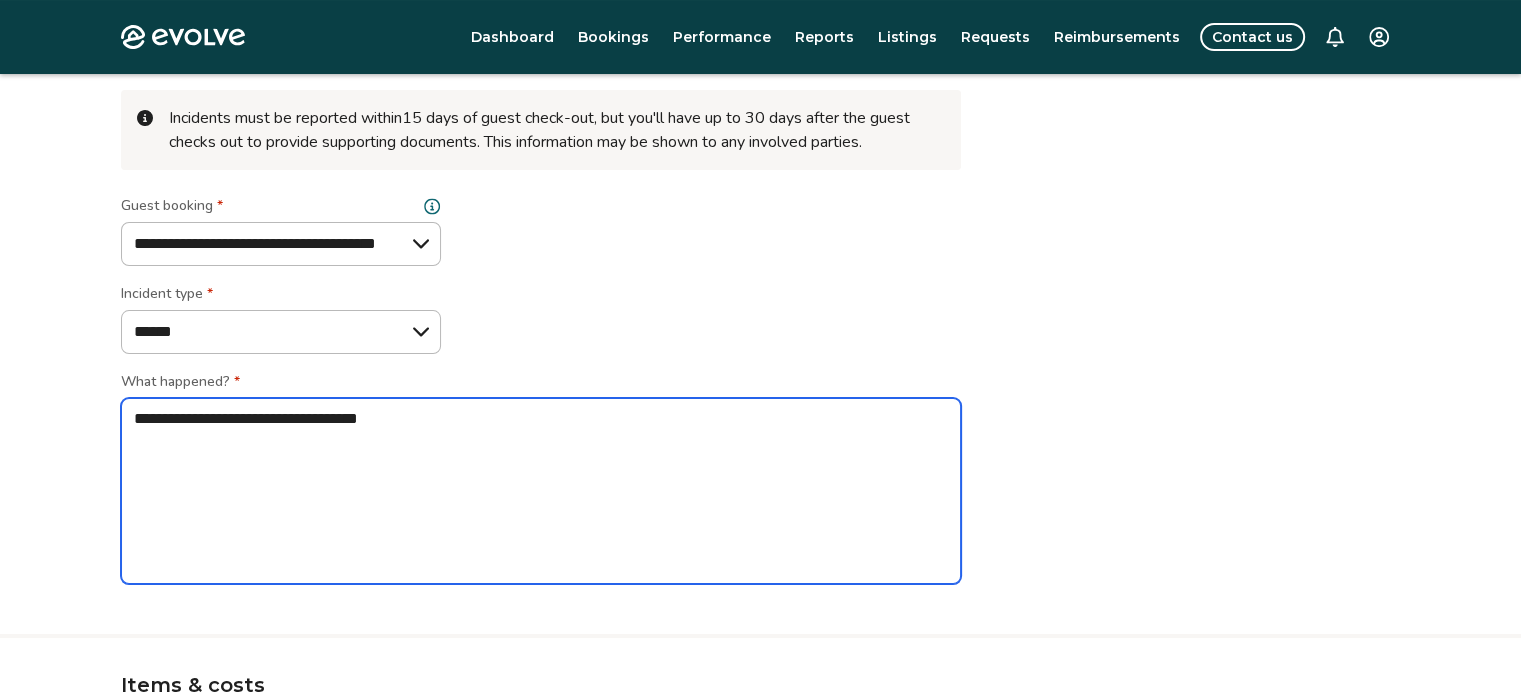 type on "*" 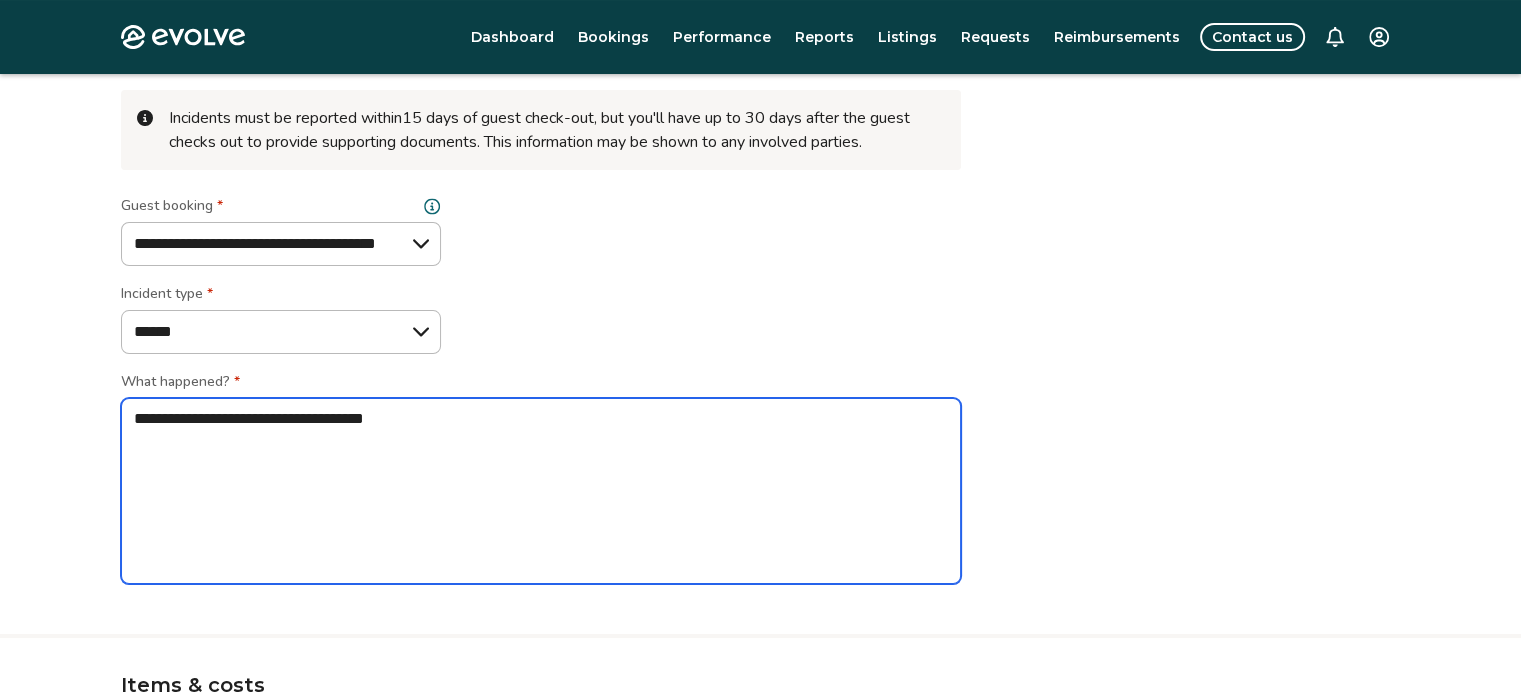 type on "*" 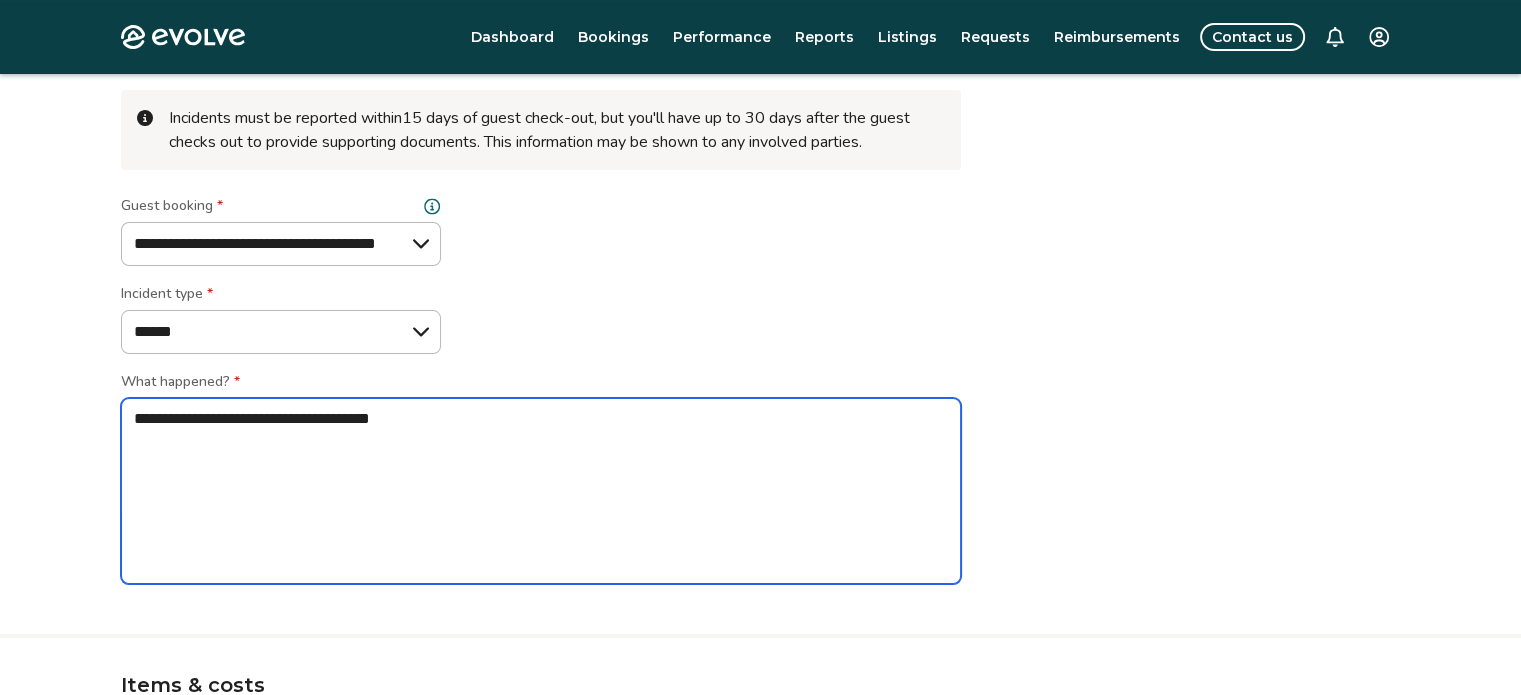 type on "*" 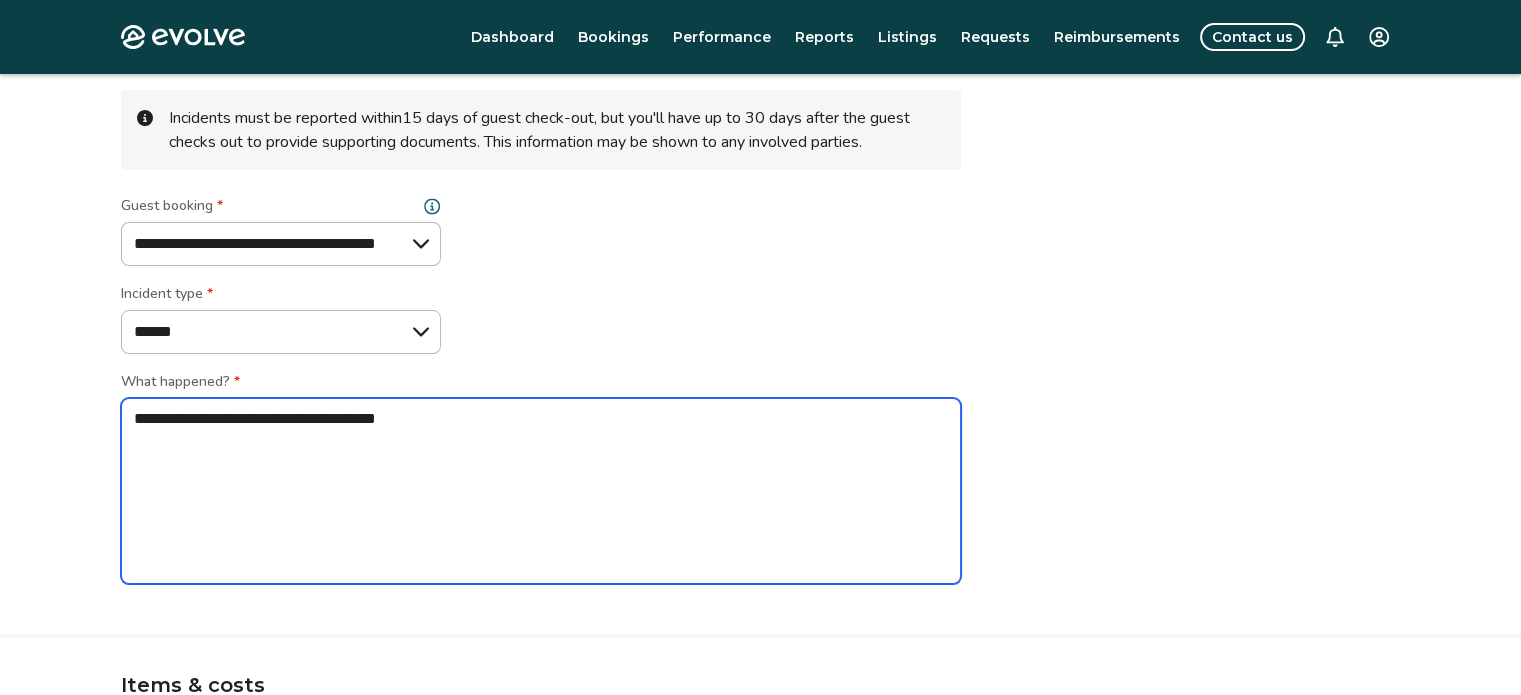 type on "**********" 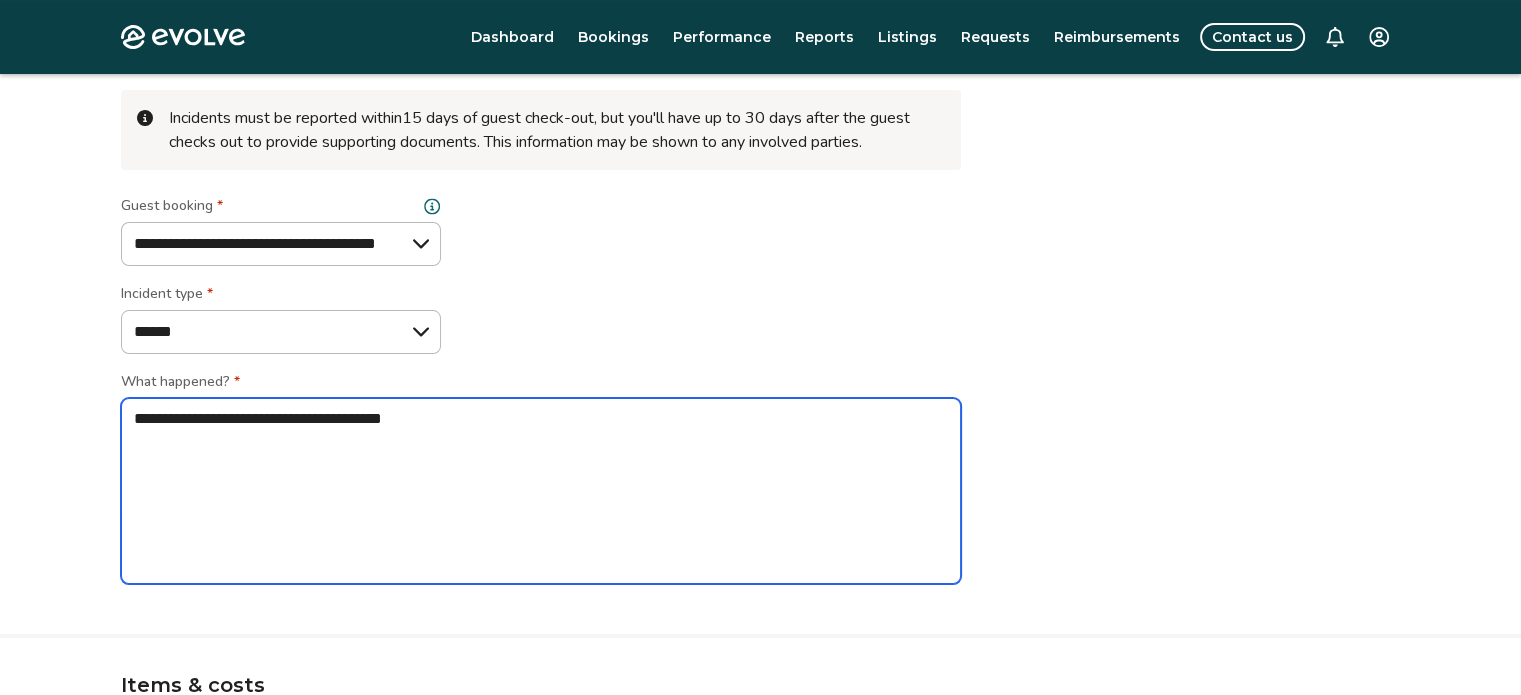 type on "*" 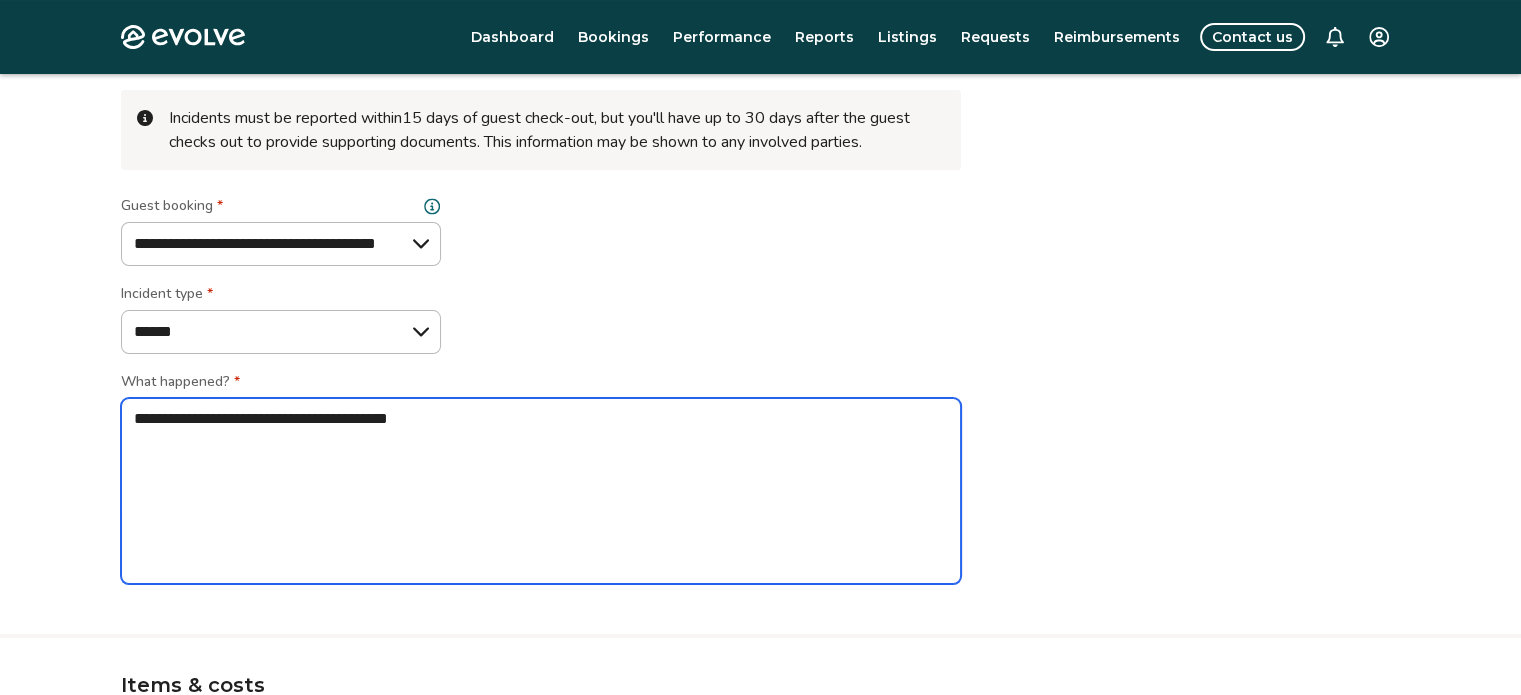 type on "*" 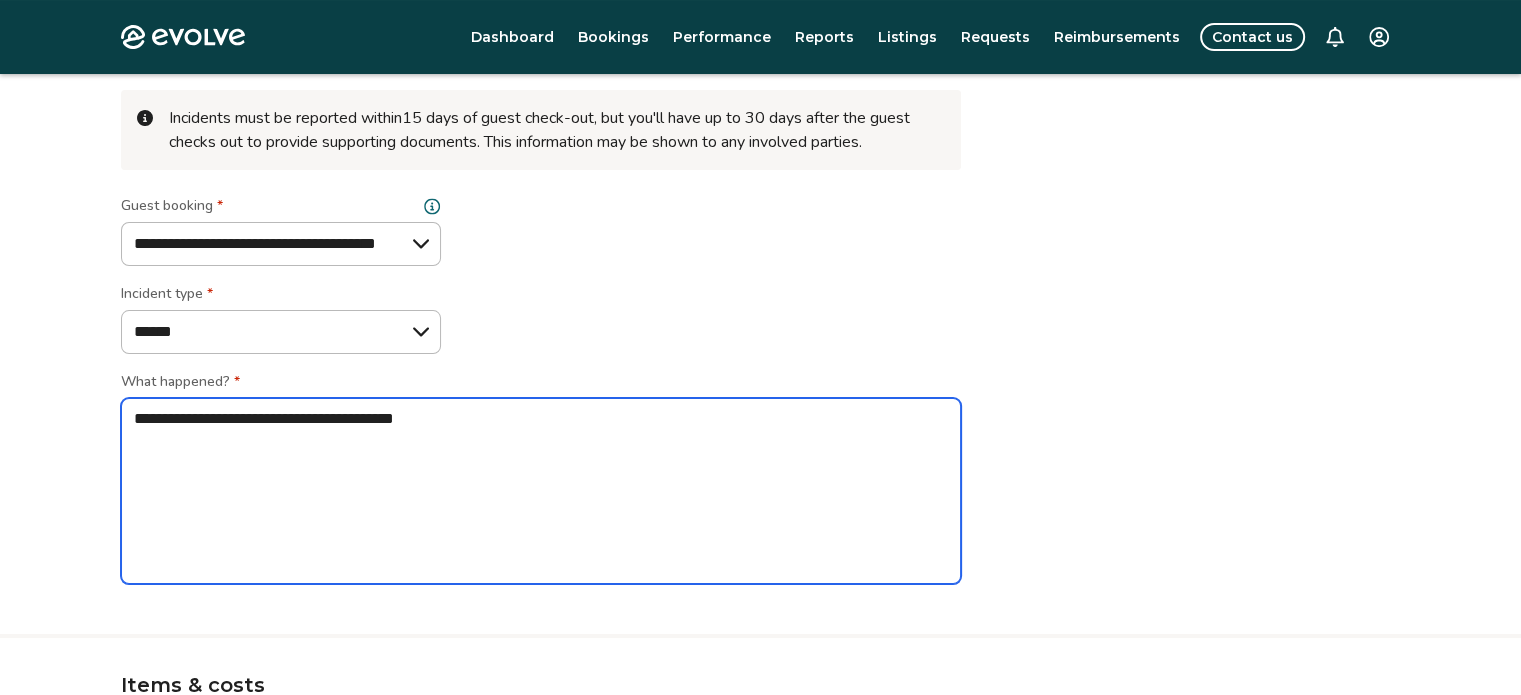 type on "*" 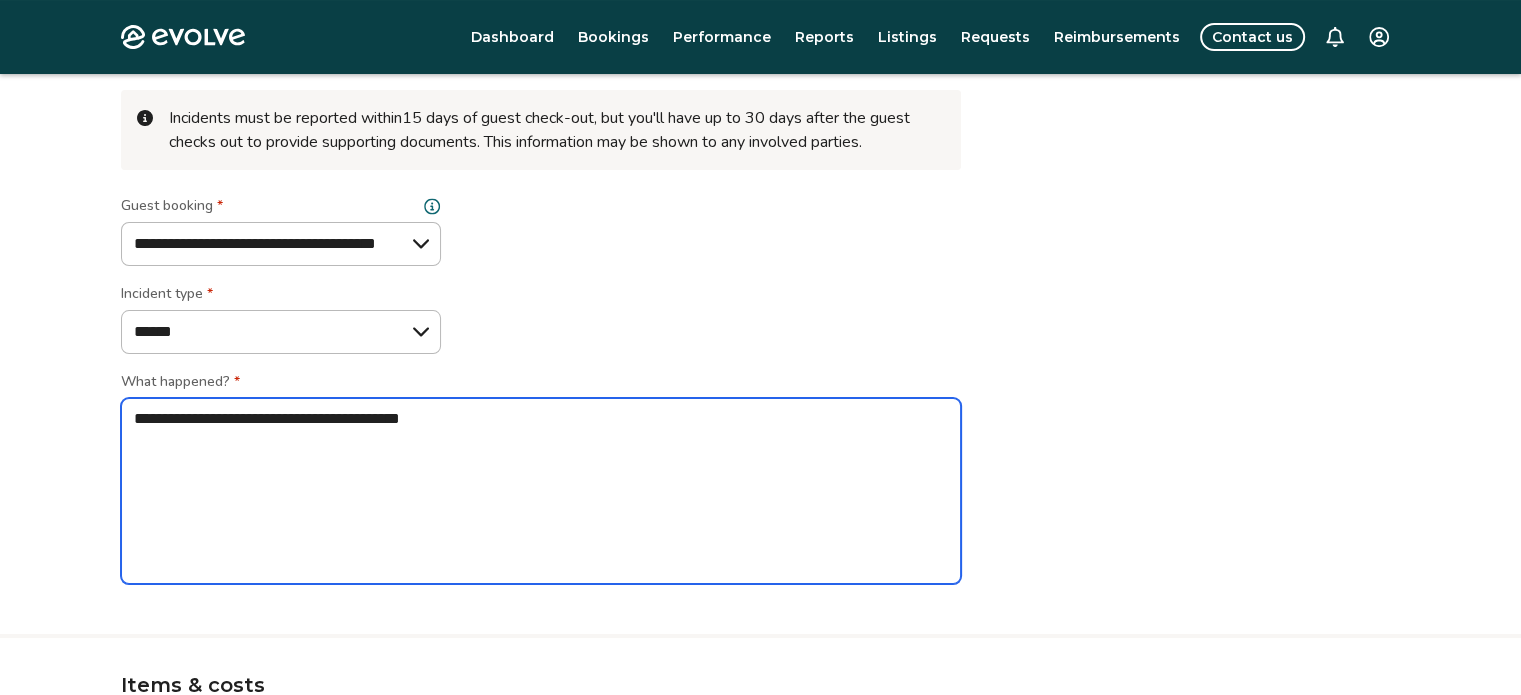 type on "*" 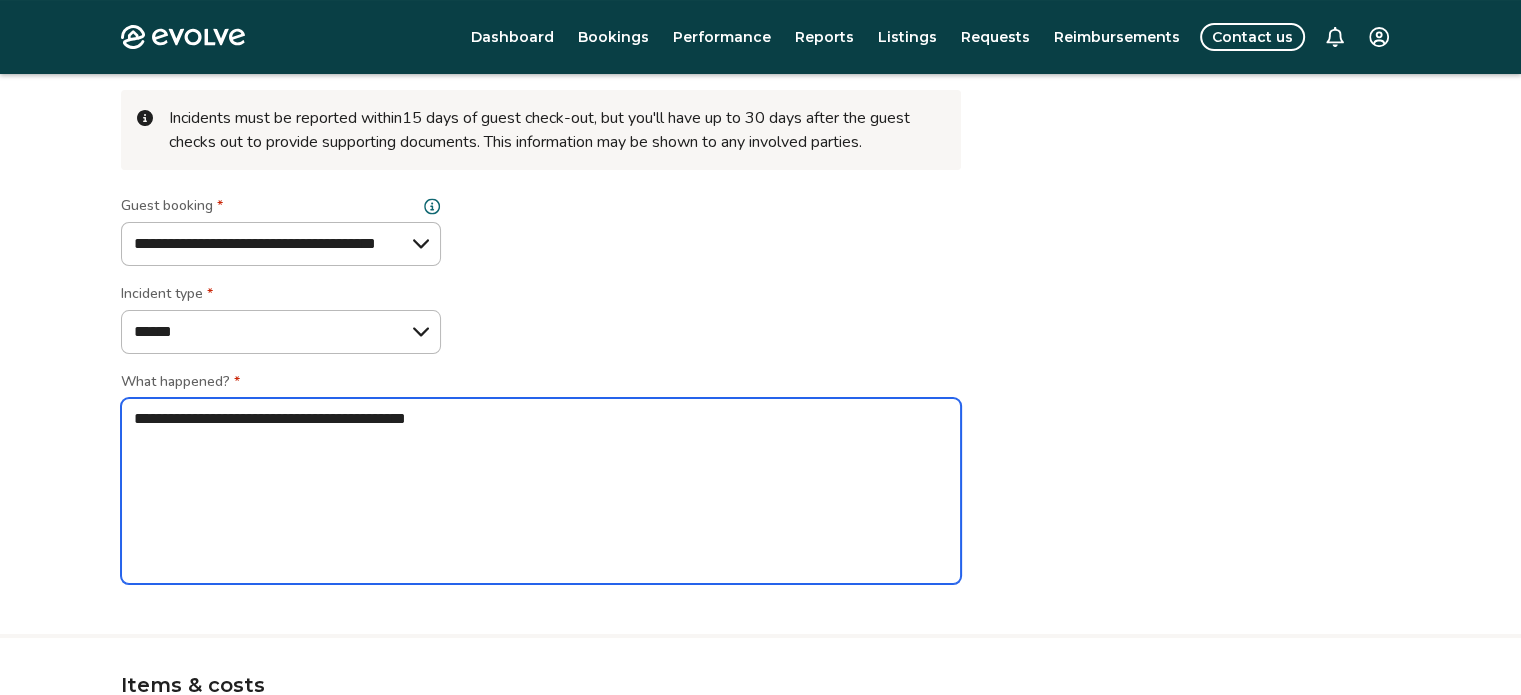type on "*" 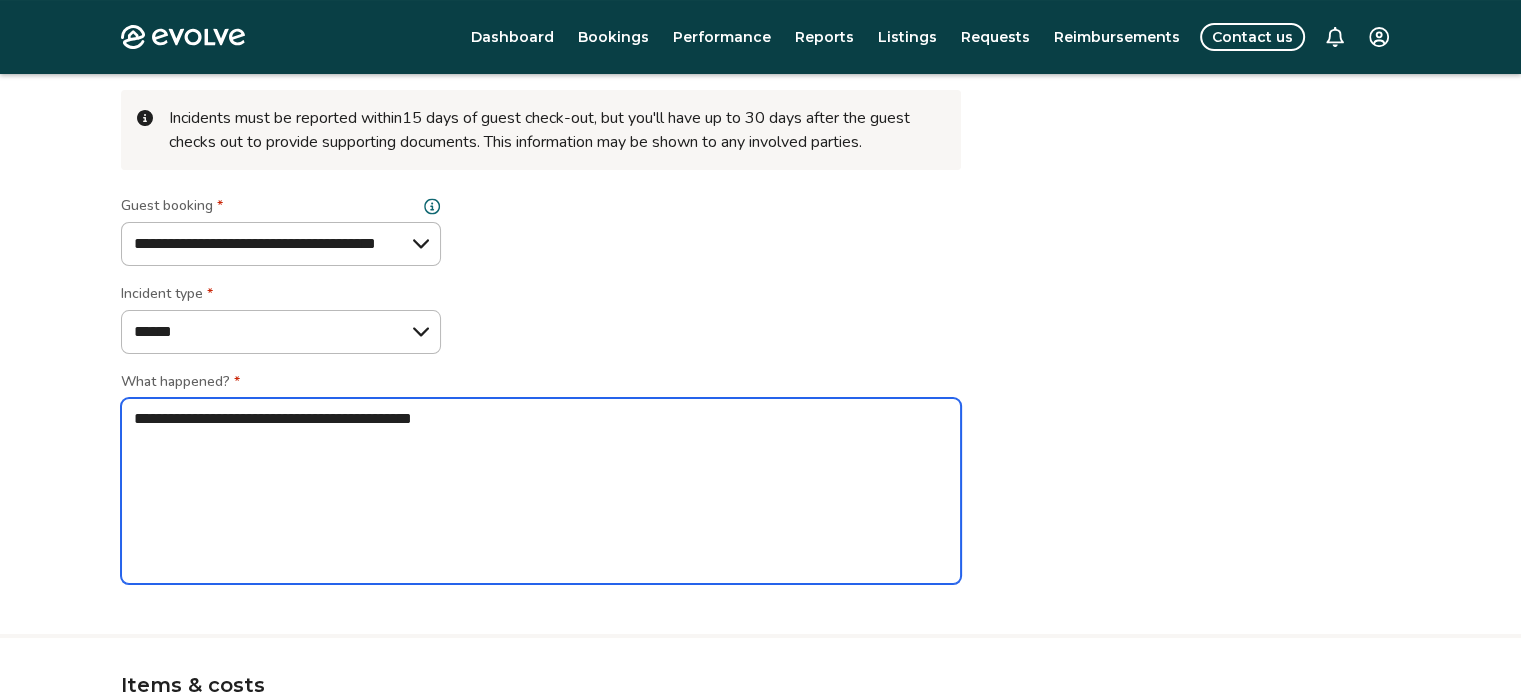 type on "*" 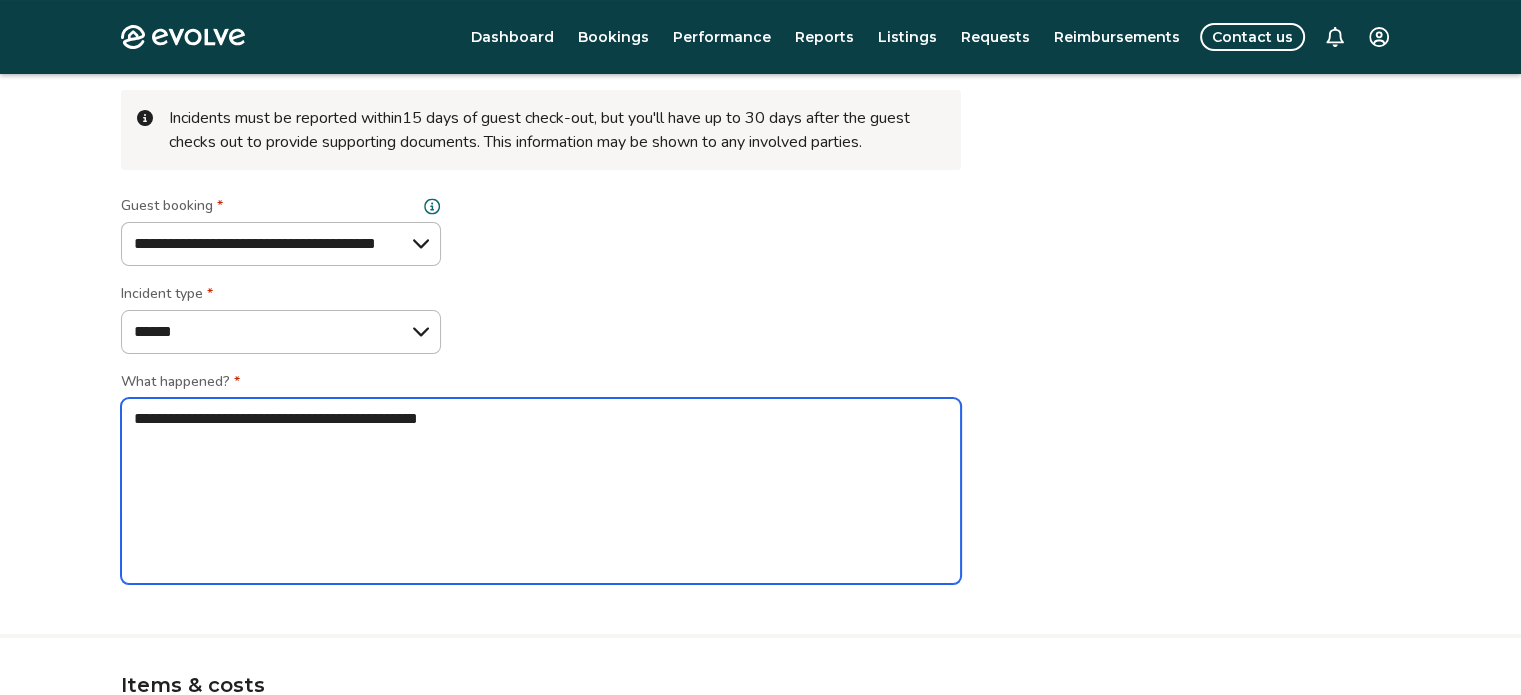 type on "*" 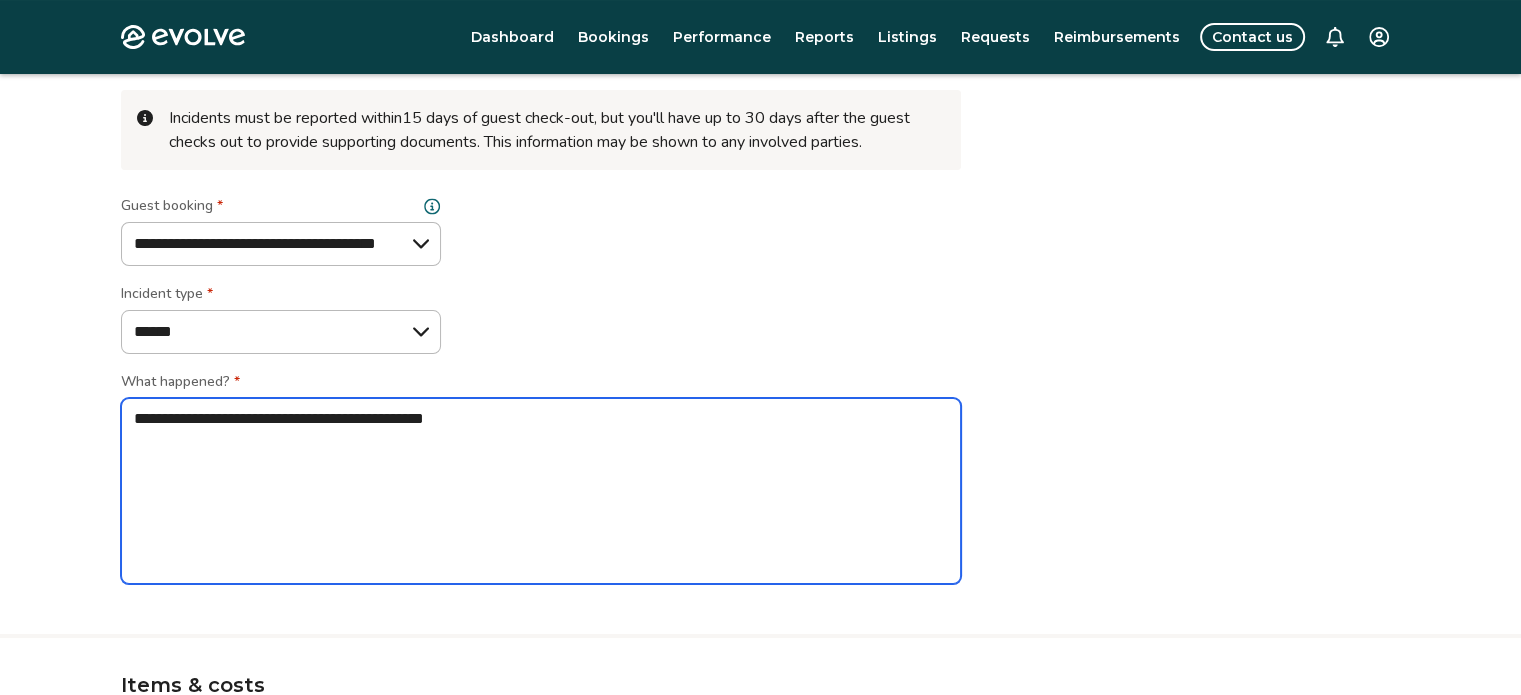 type on "*" 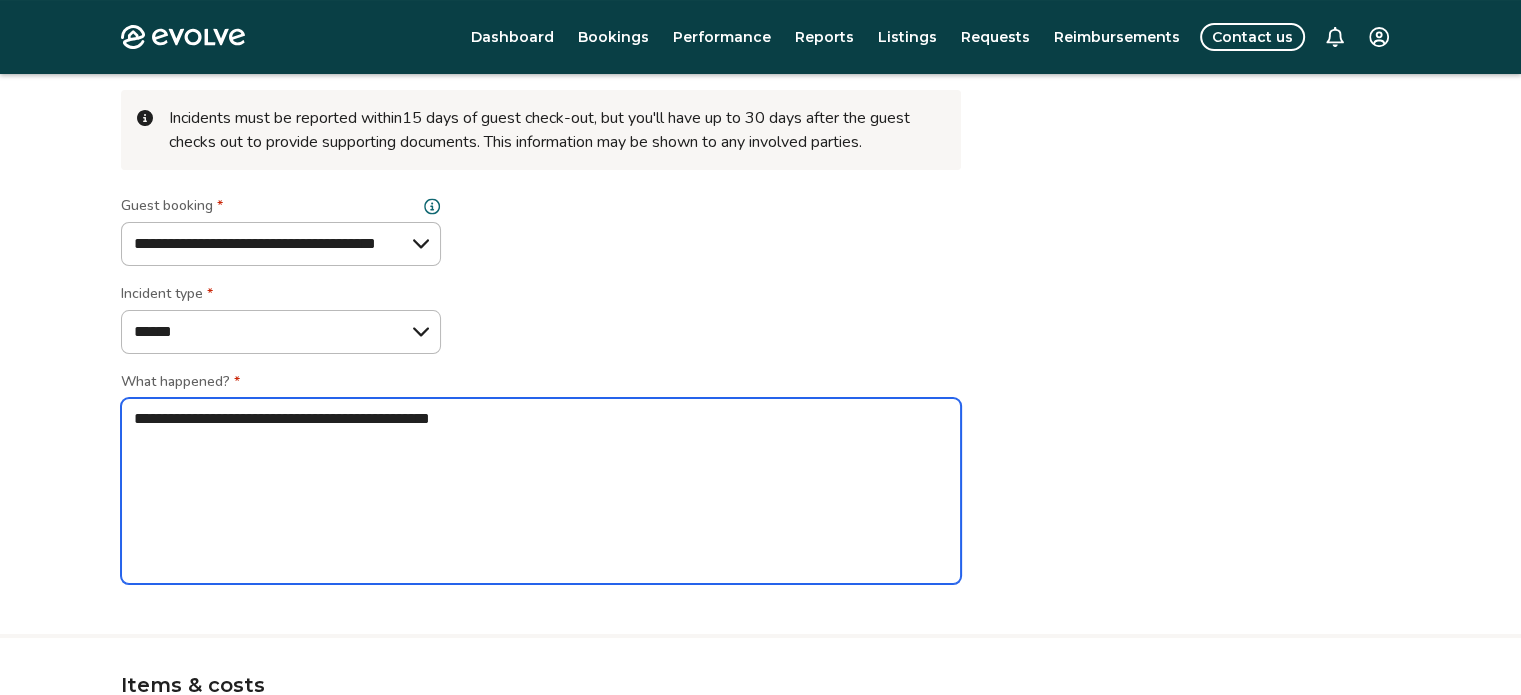 type on "*" 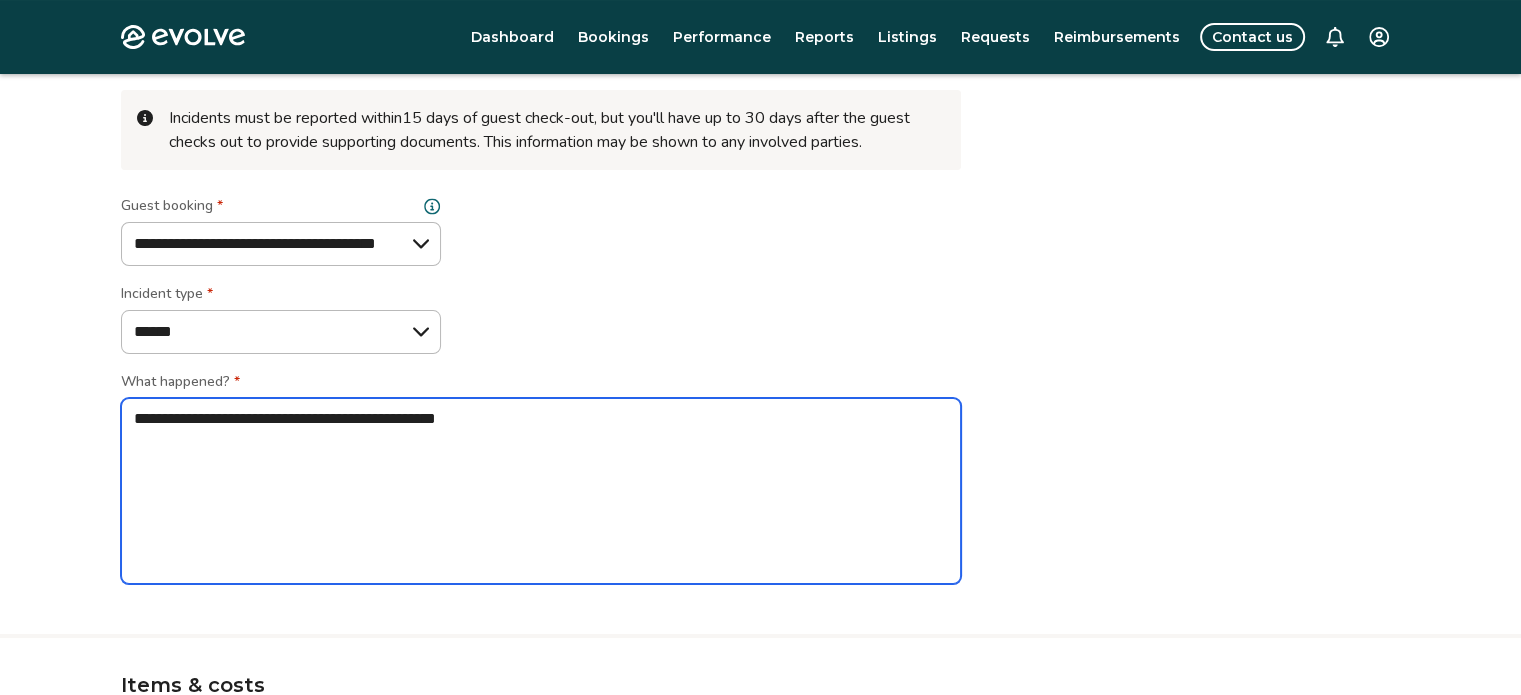 type on "*" 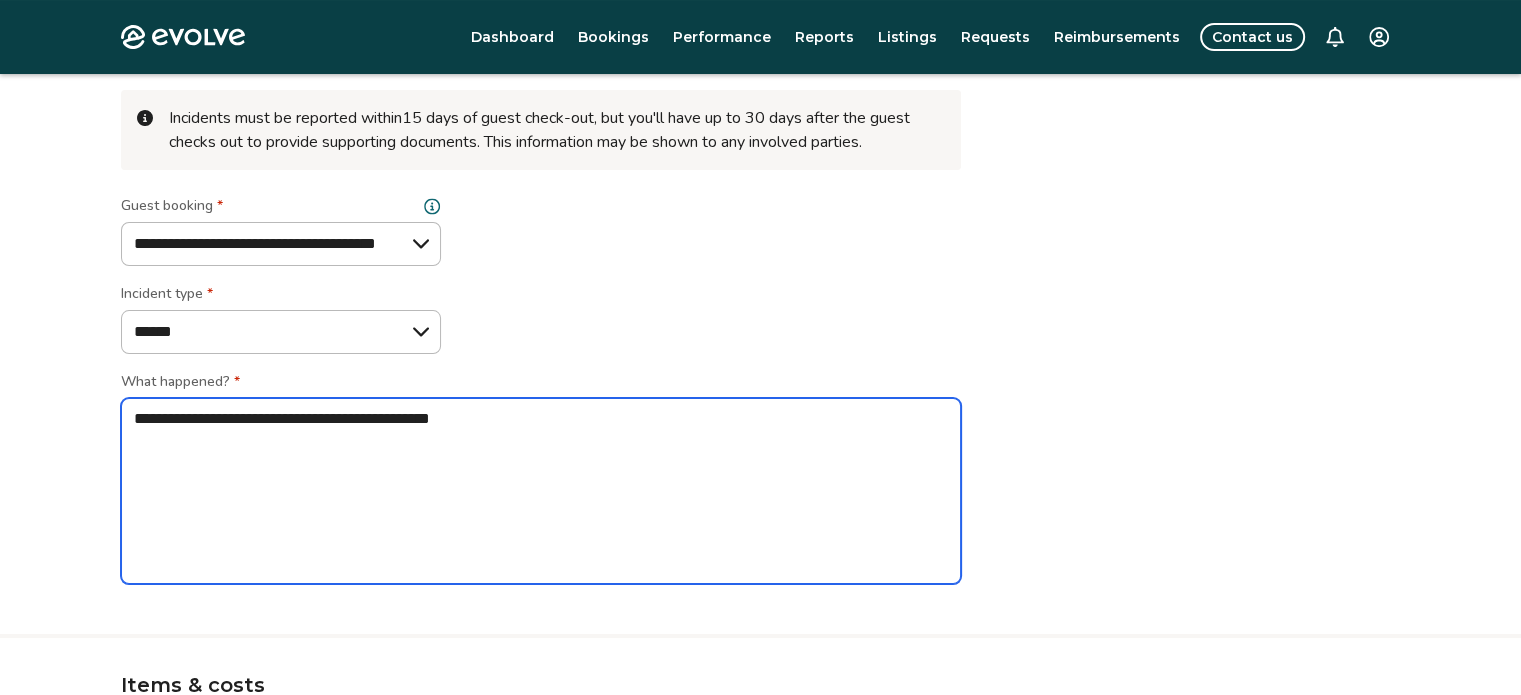 type on "*" 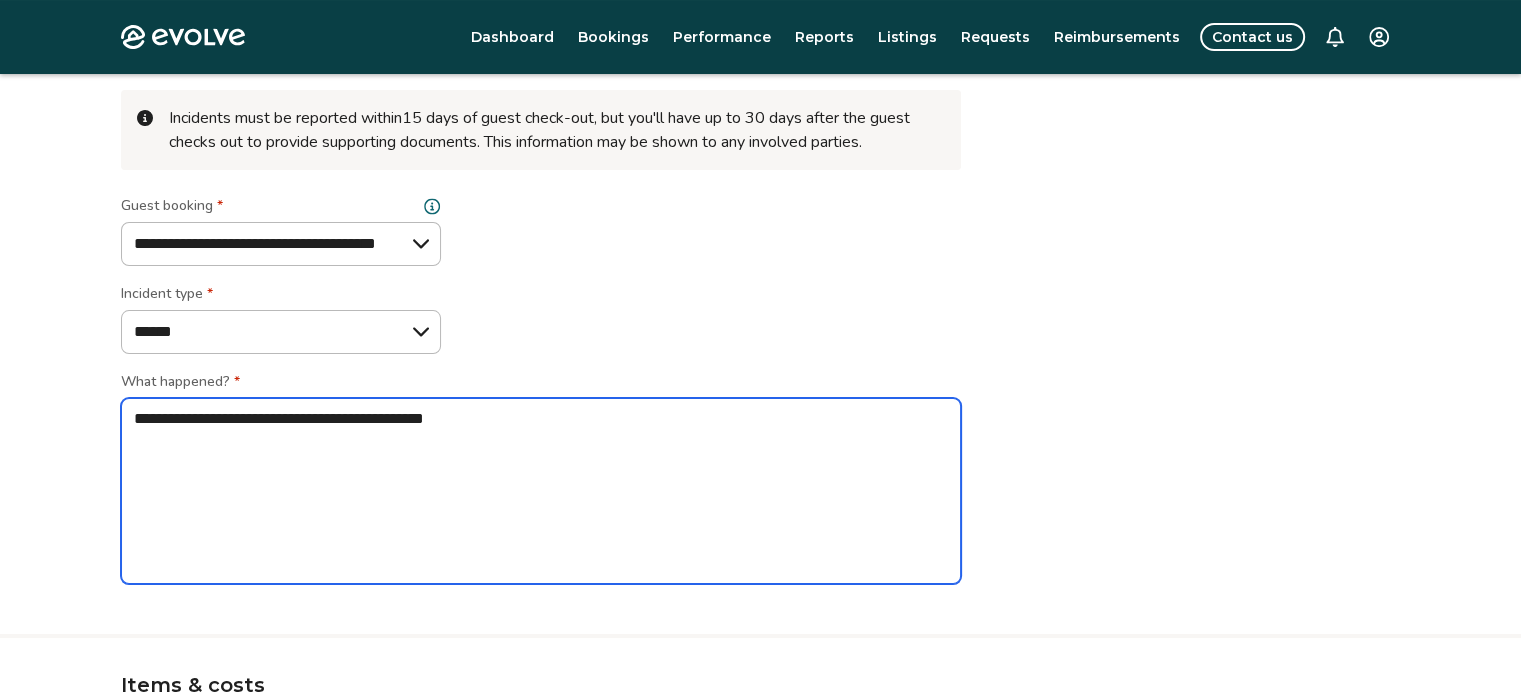 type on "*" 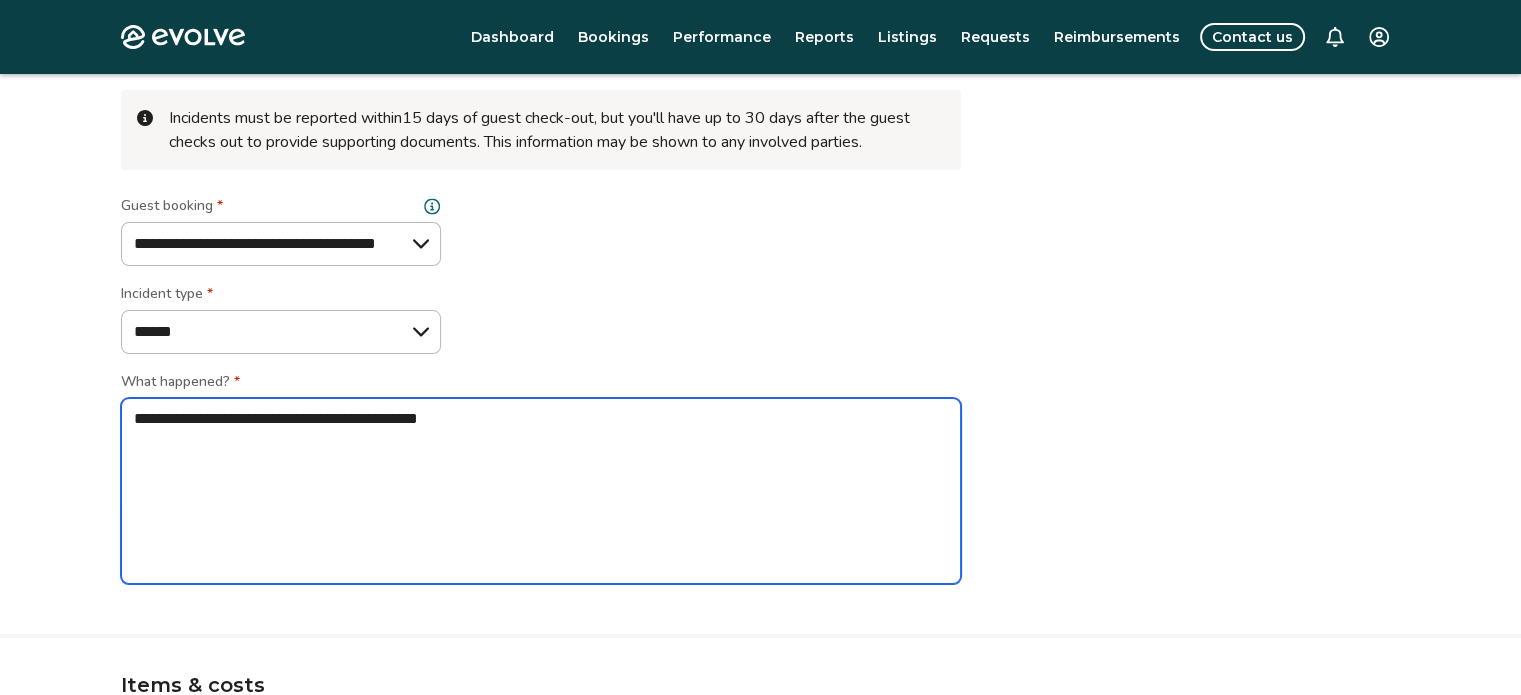 type on "*" 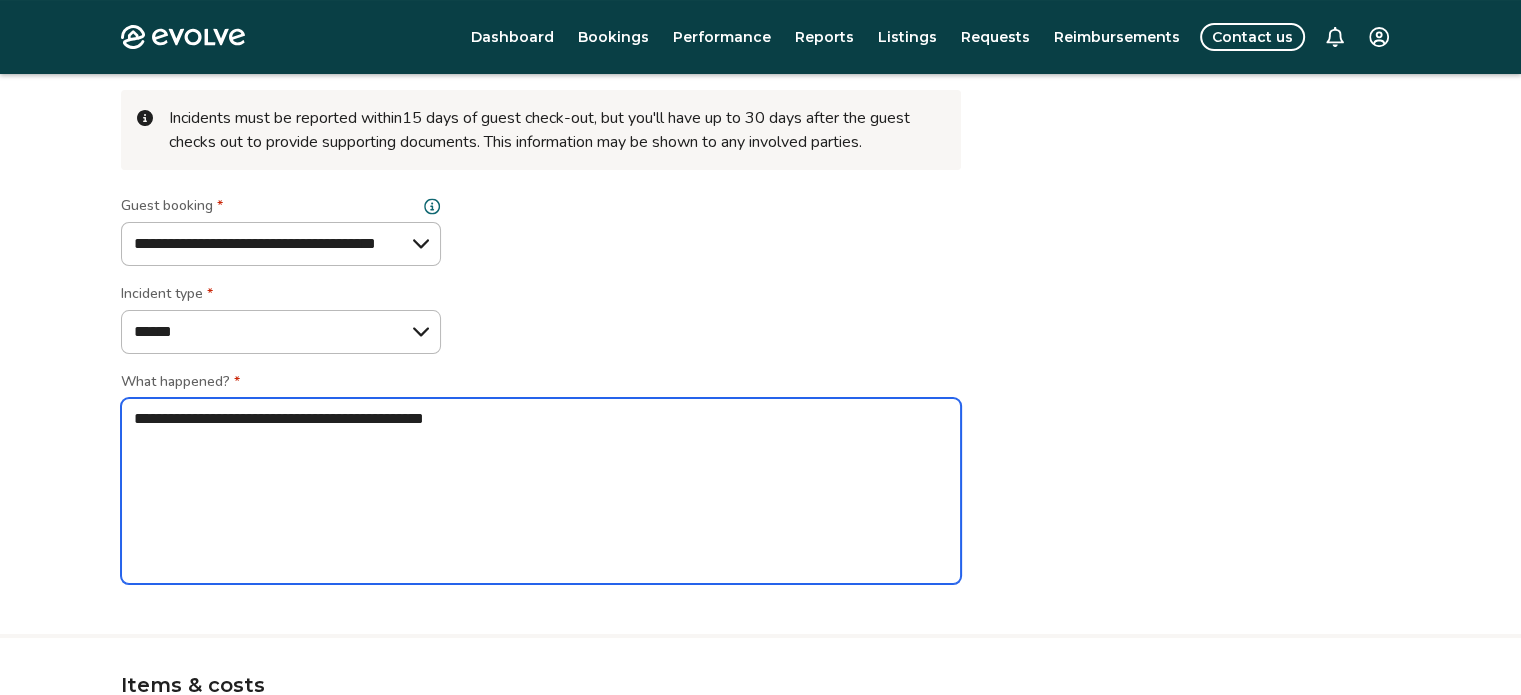 type on "*" 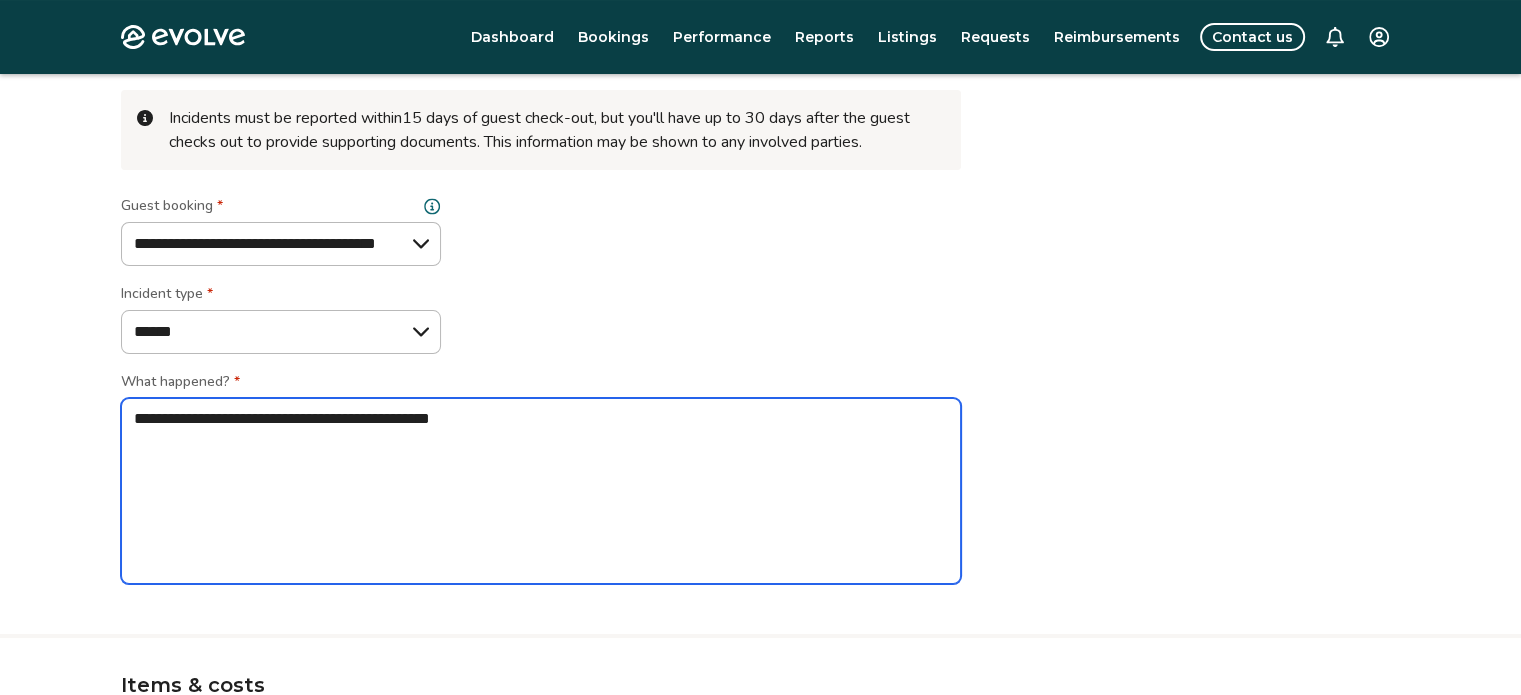 type on "*" 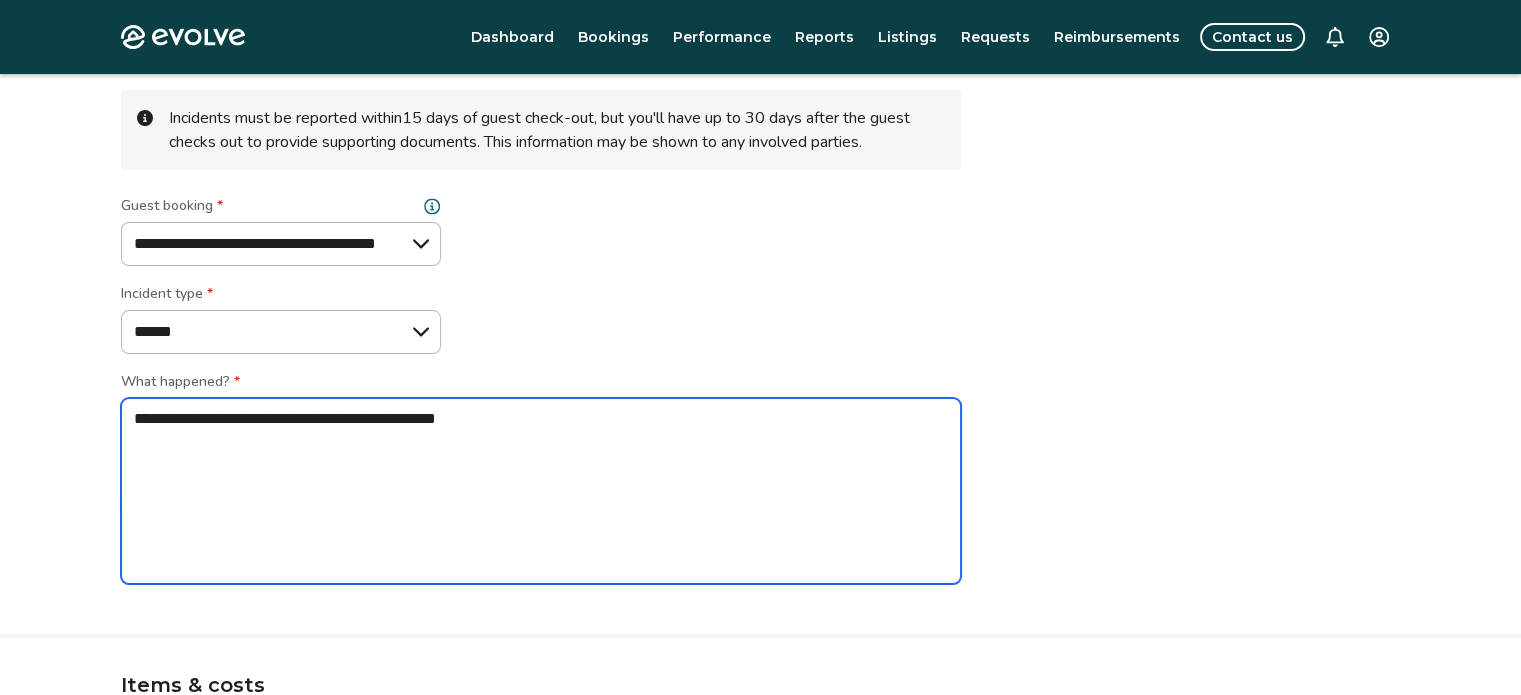 type on "*" 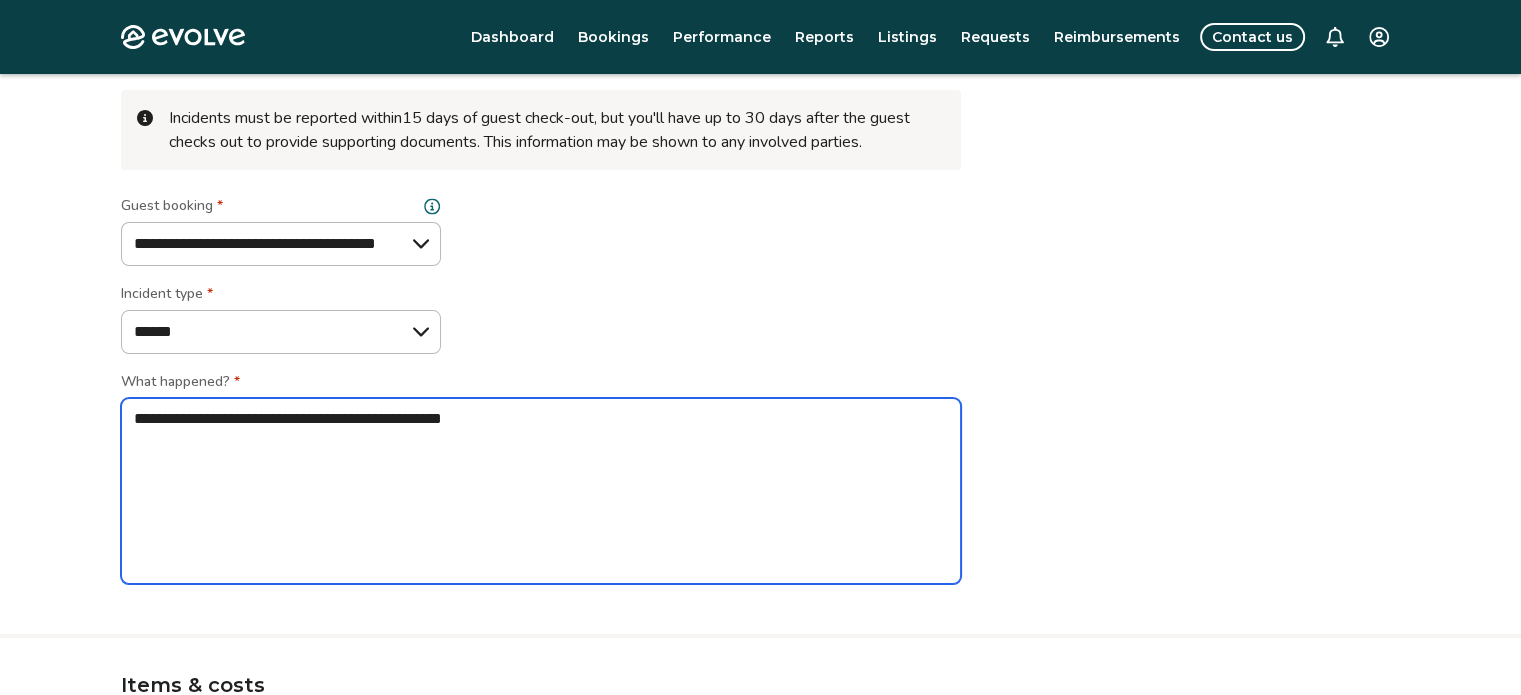 type on "*" 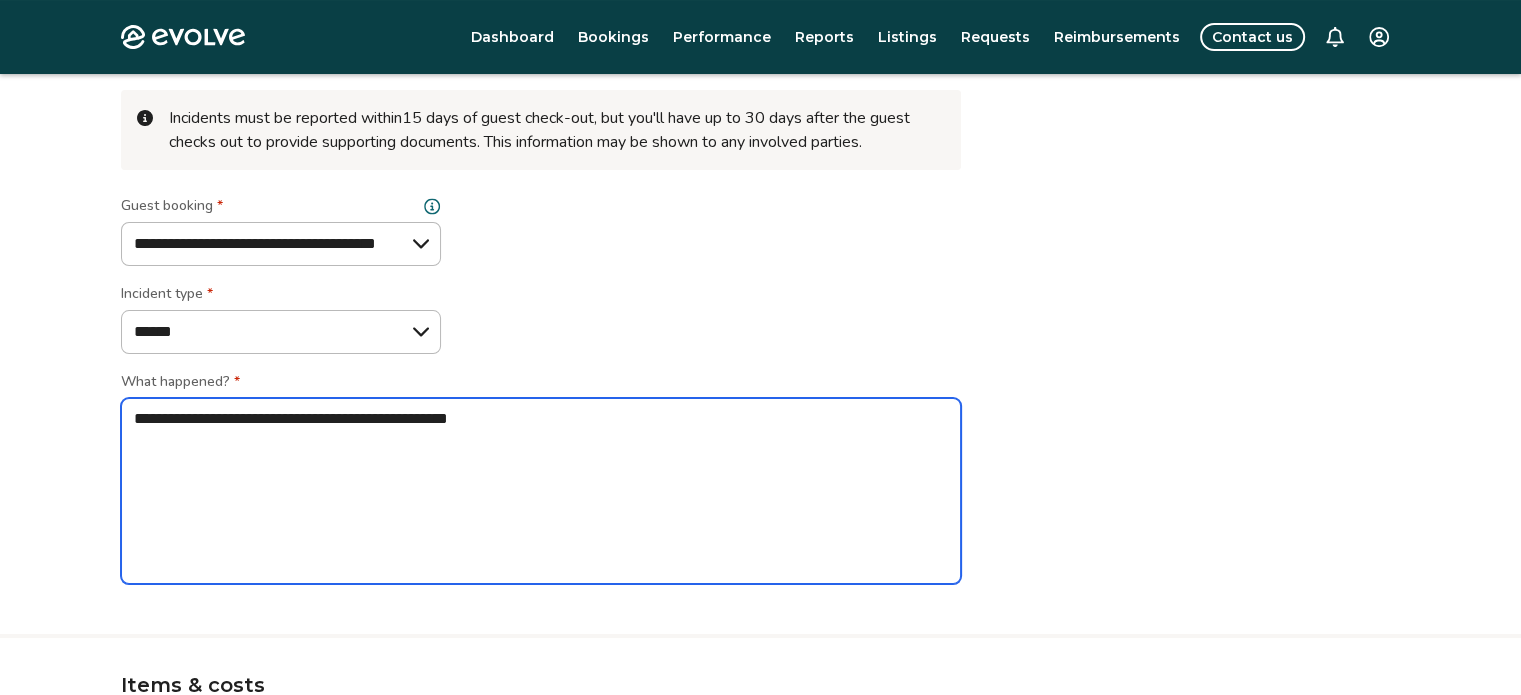 type on "*" 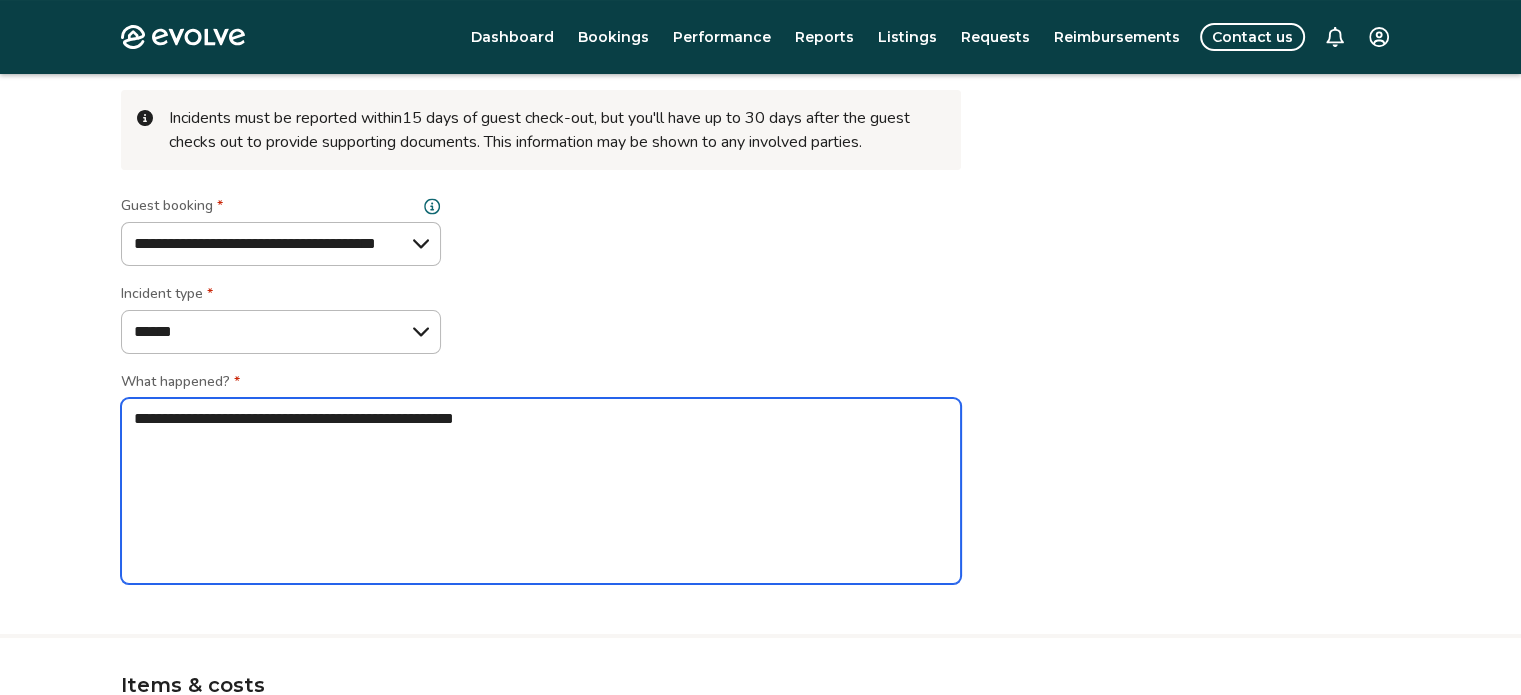 type on "*" 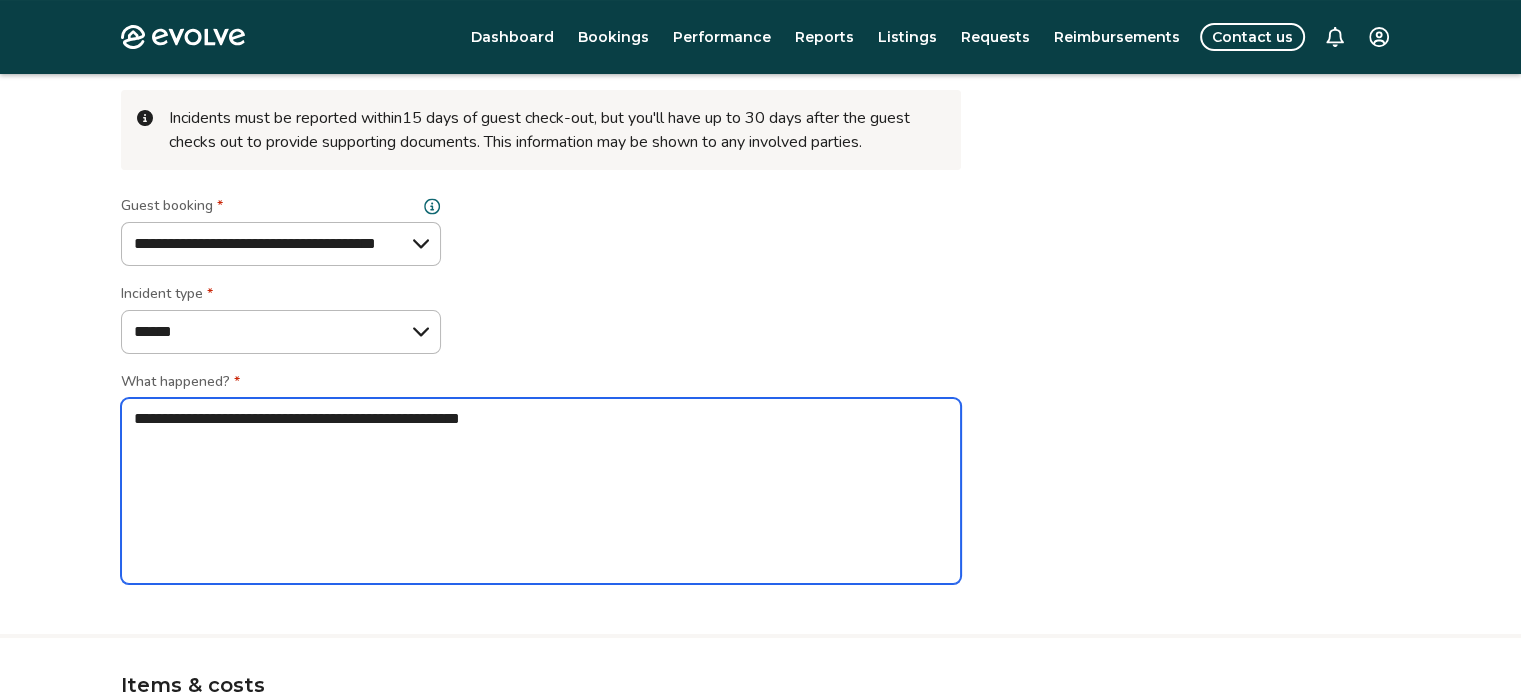 type on "**********" 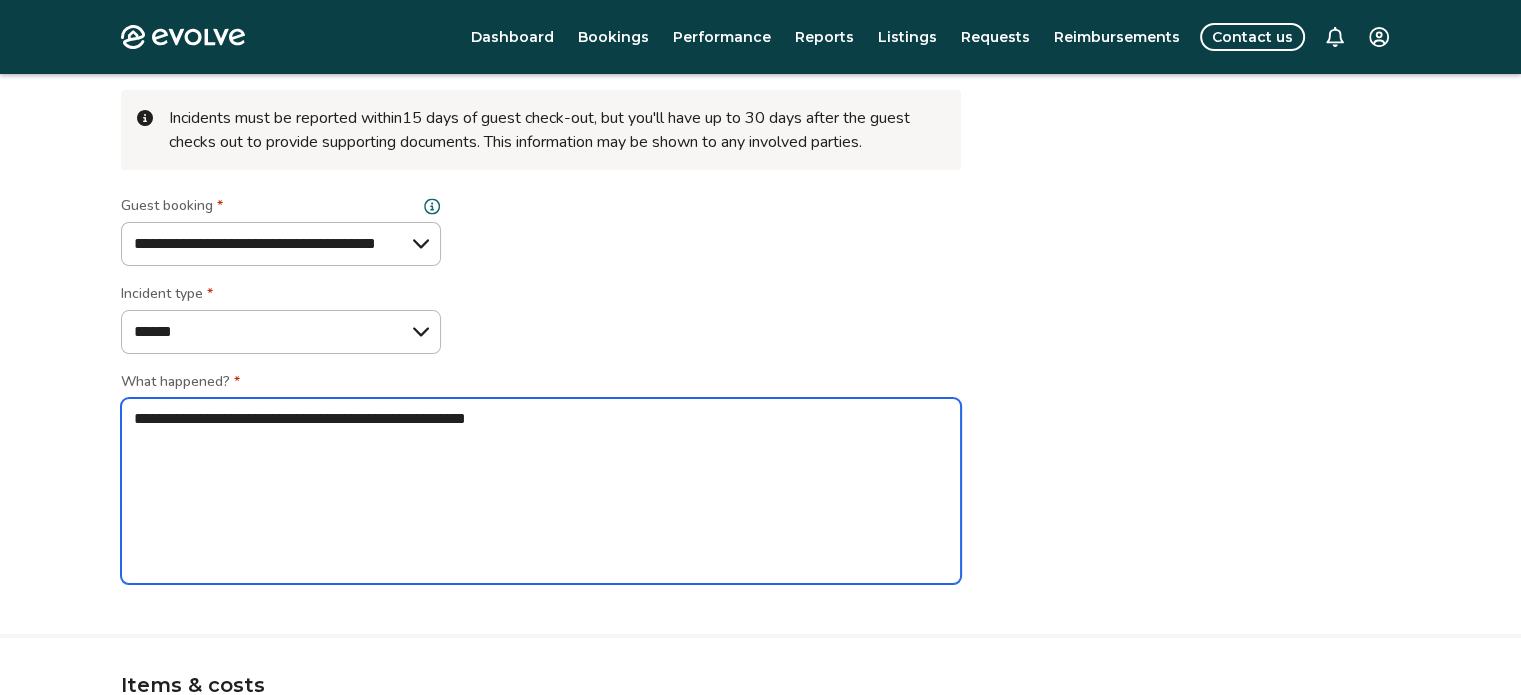 type on "*" 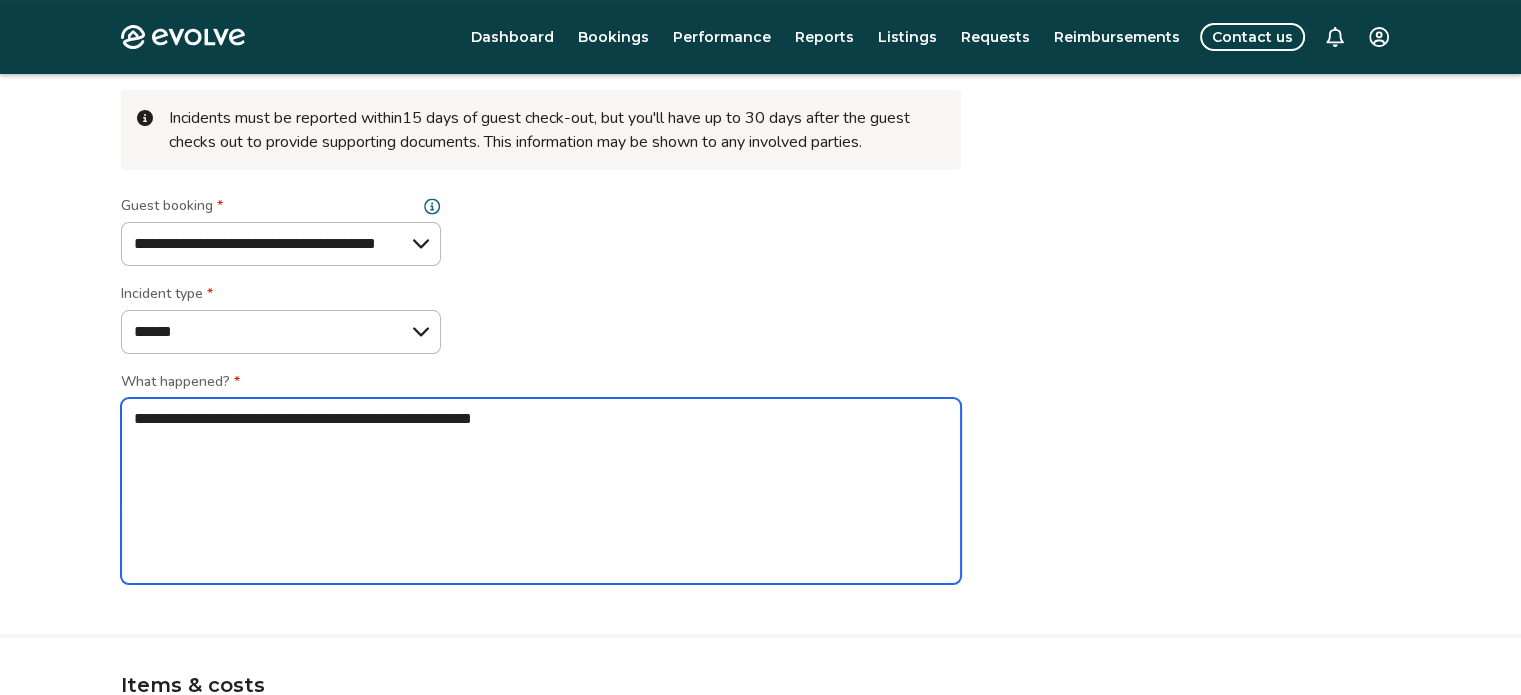 type on "*" 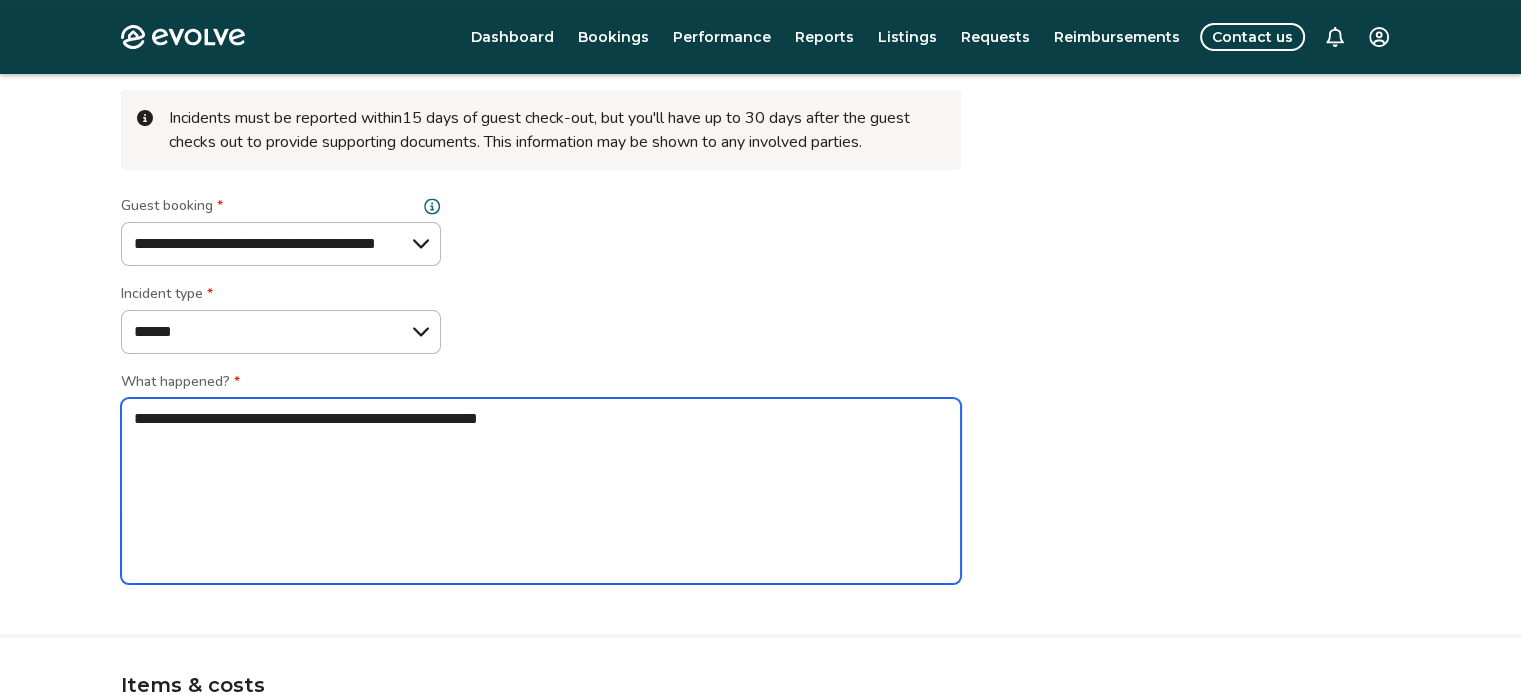 type on "*" 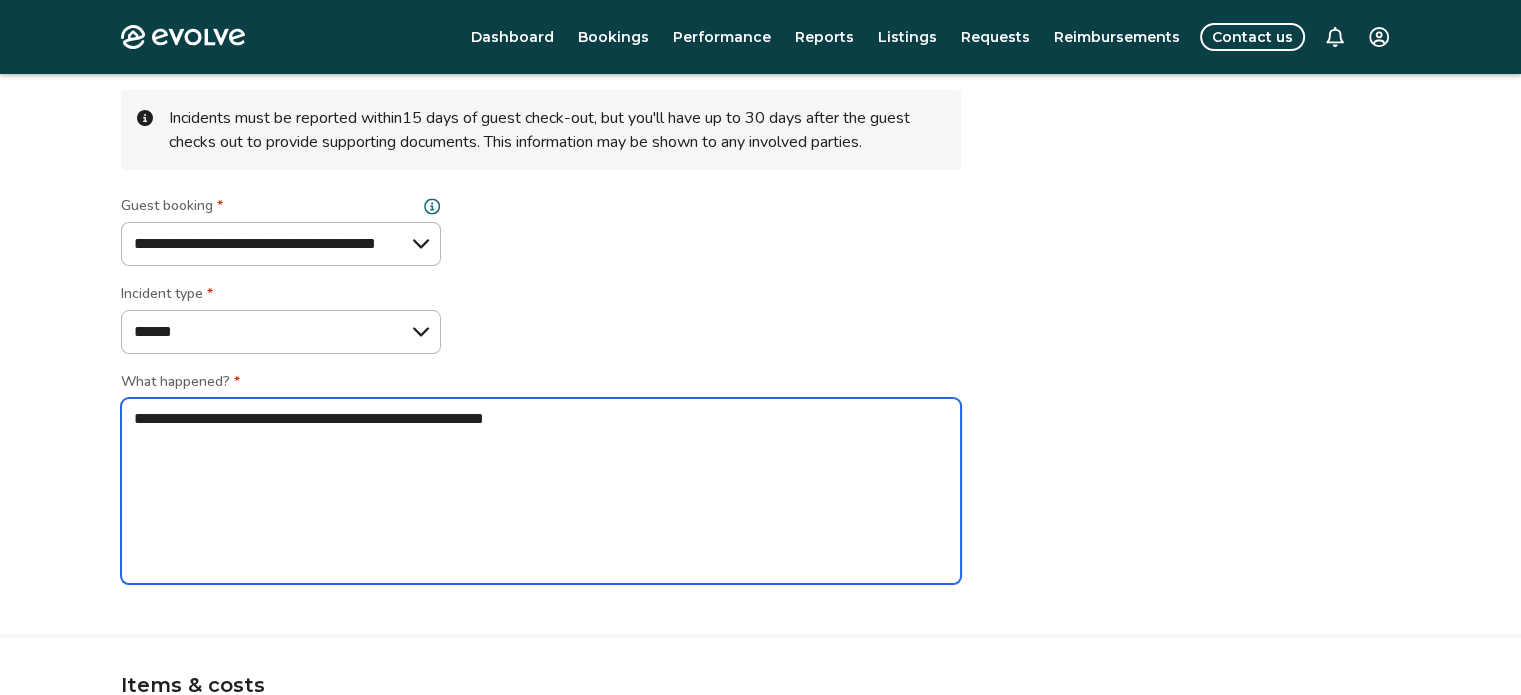 type on "**********" 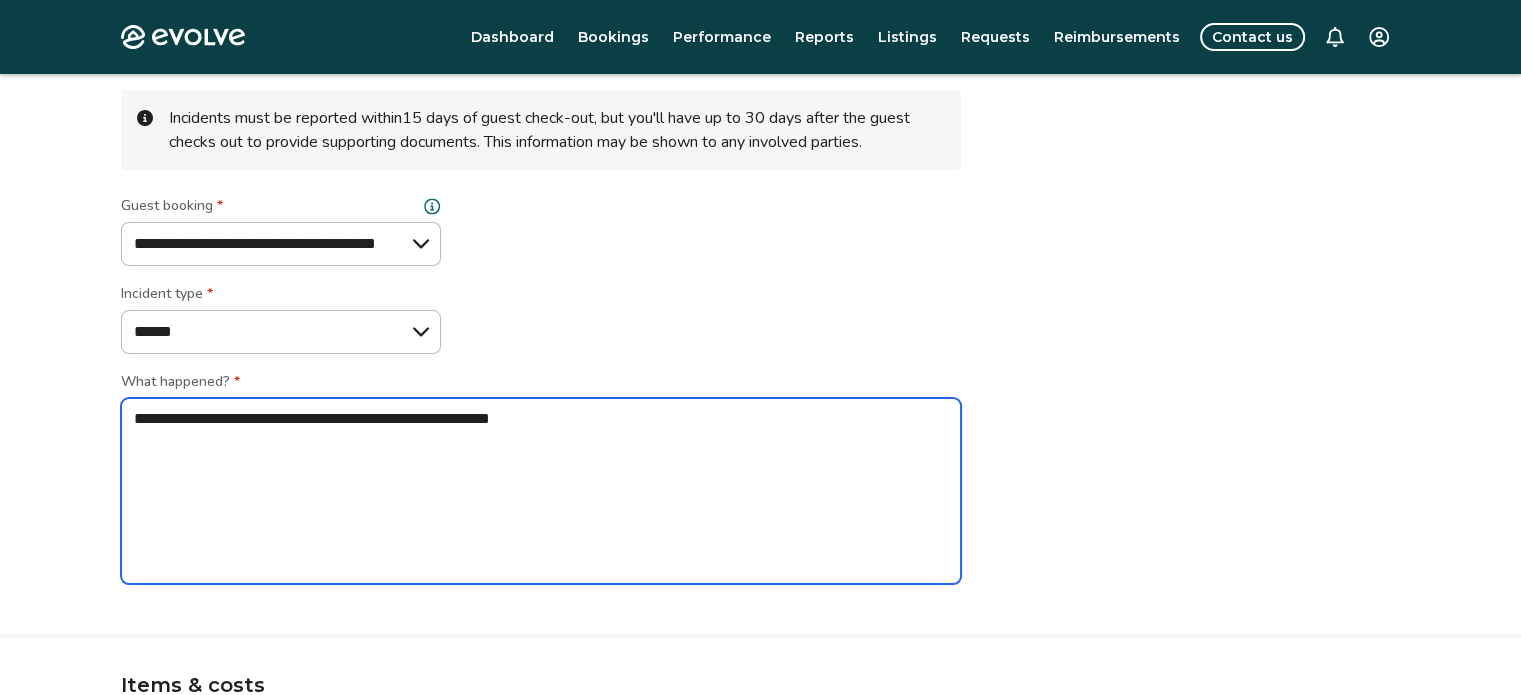type on "*" 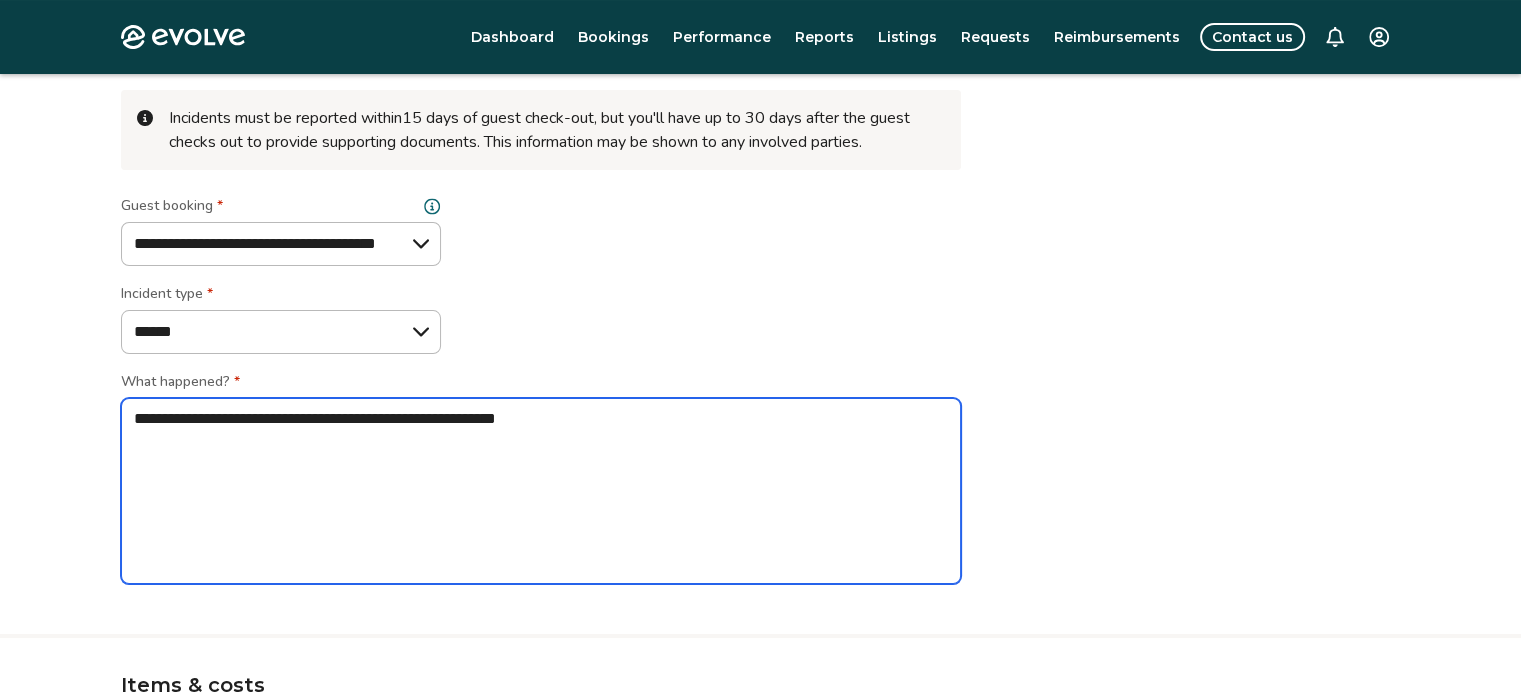 type on "*" 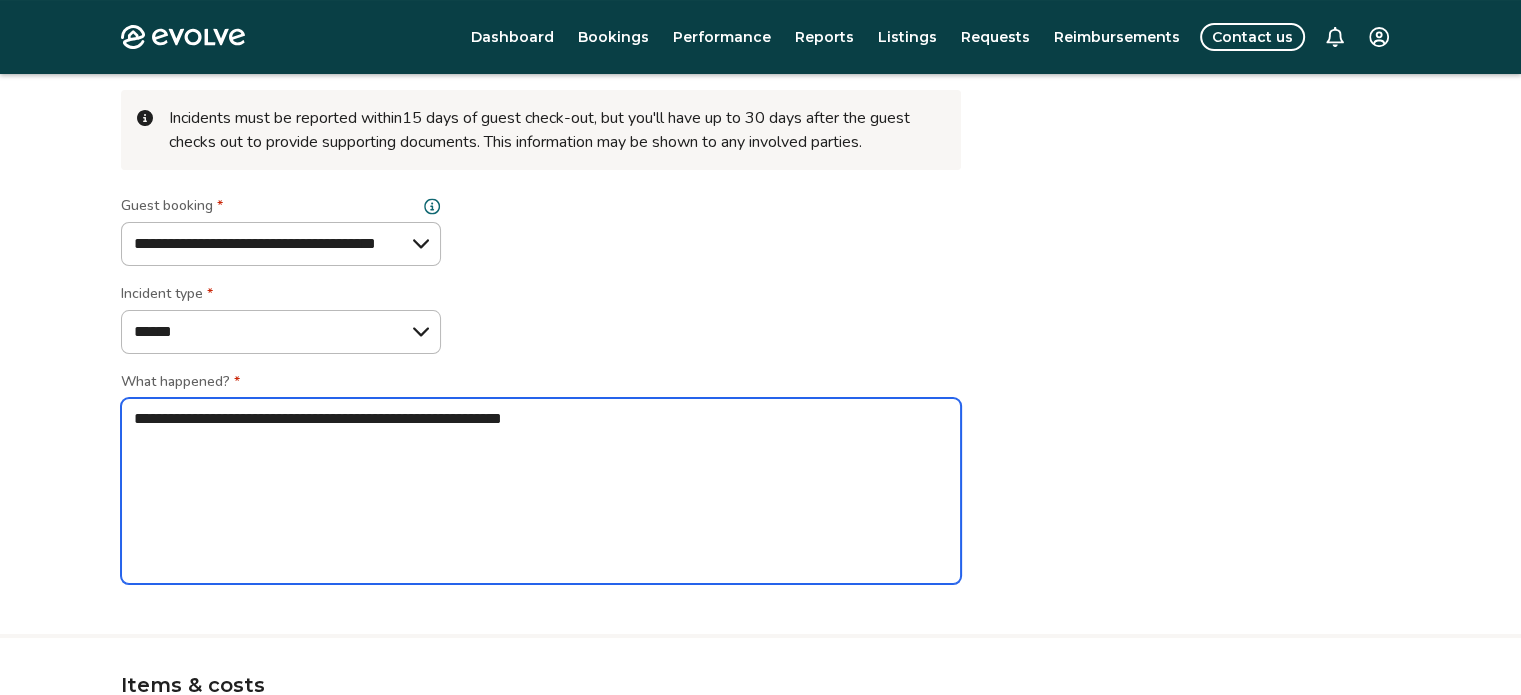 type on "**********" 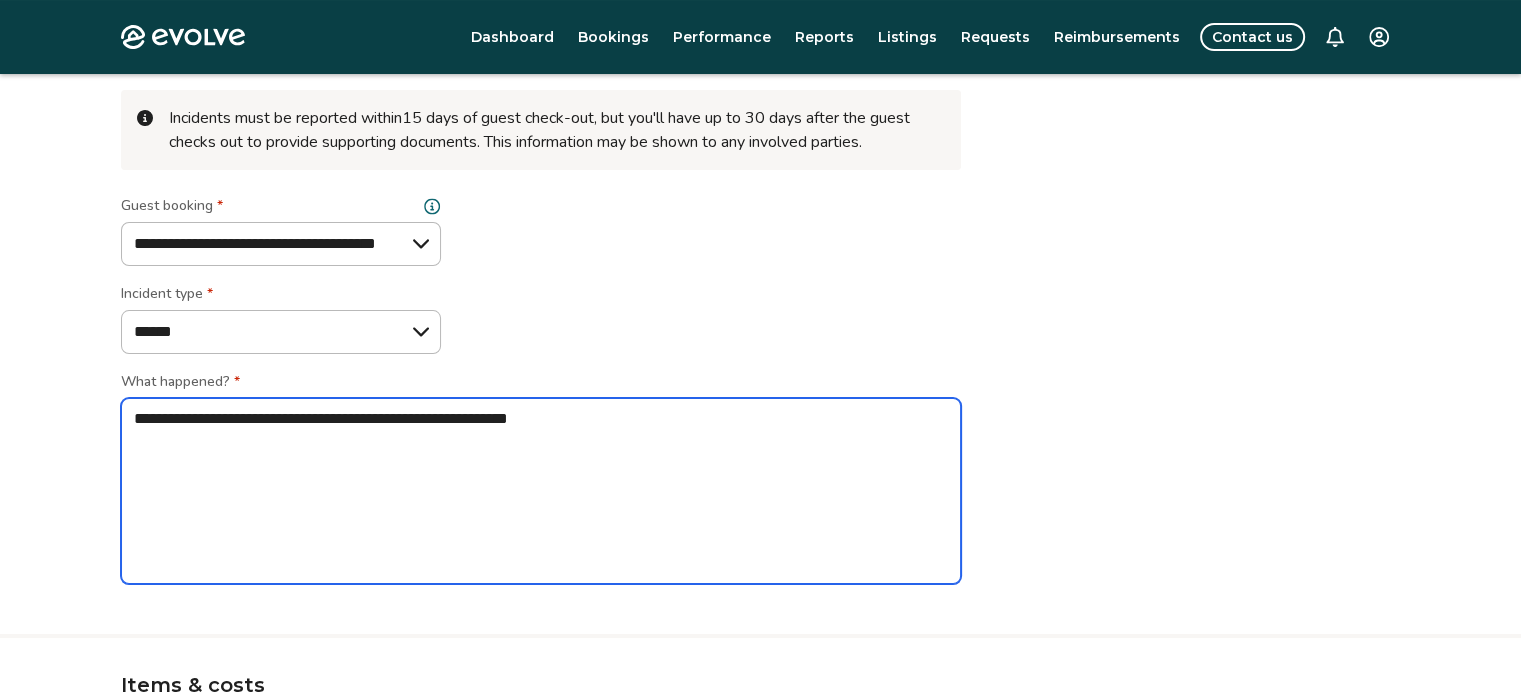 type on "*" 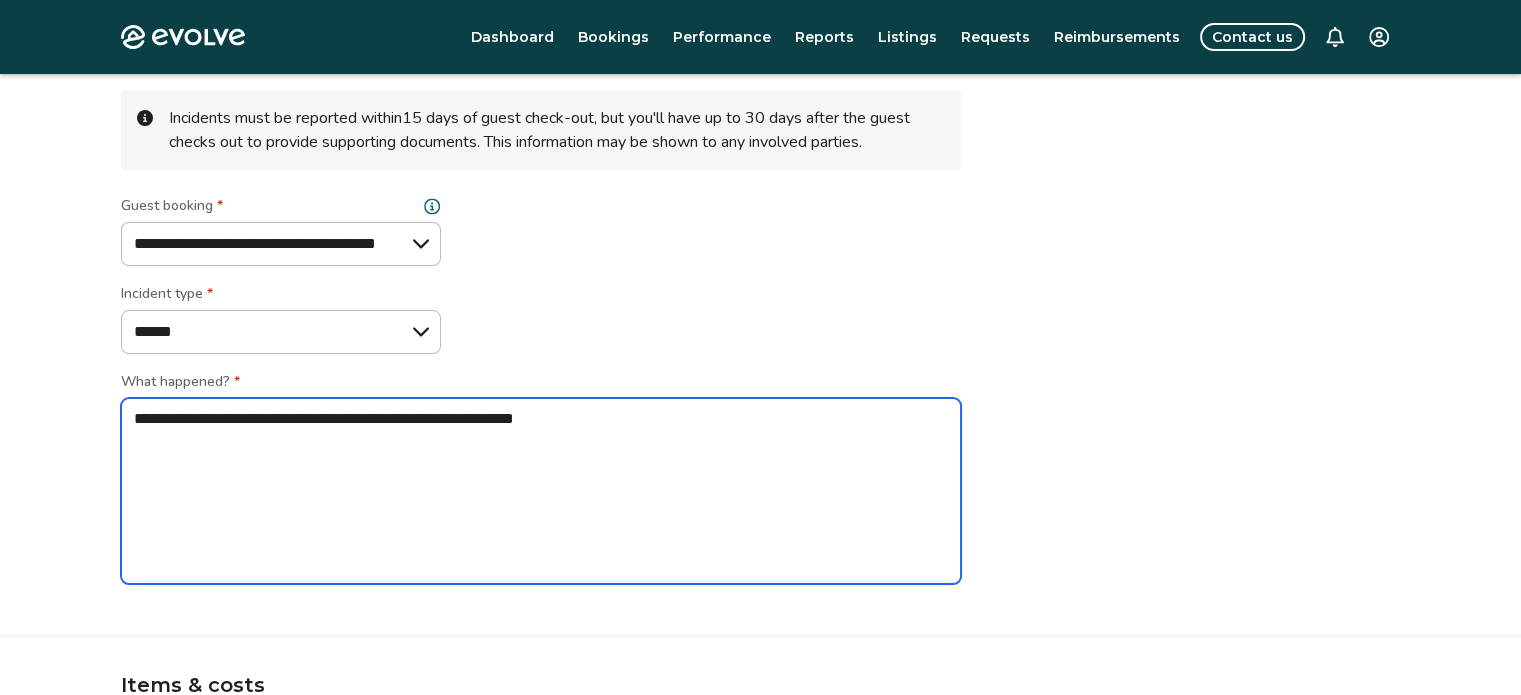 type on "**********" 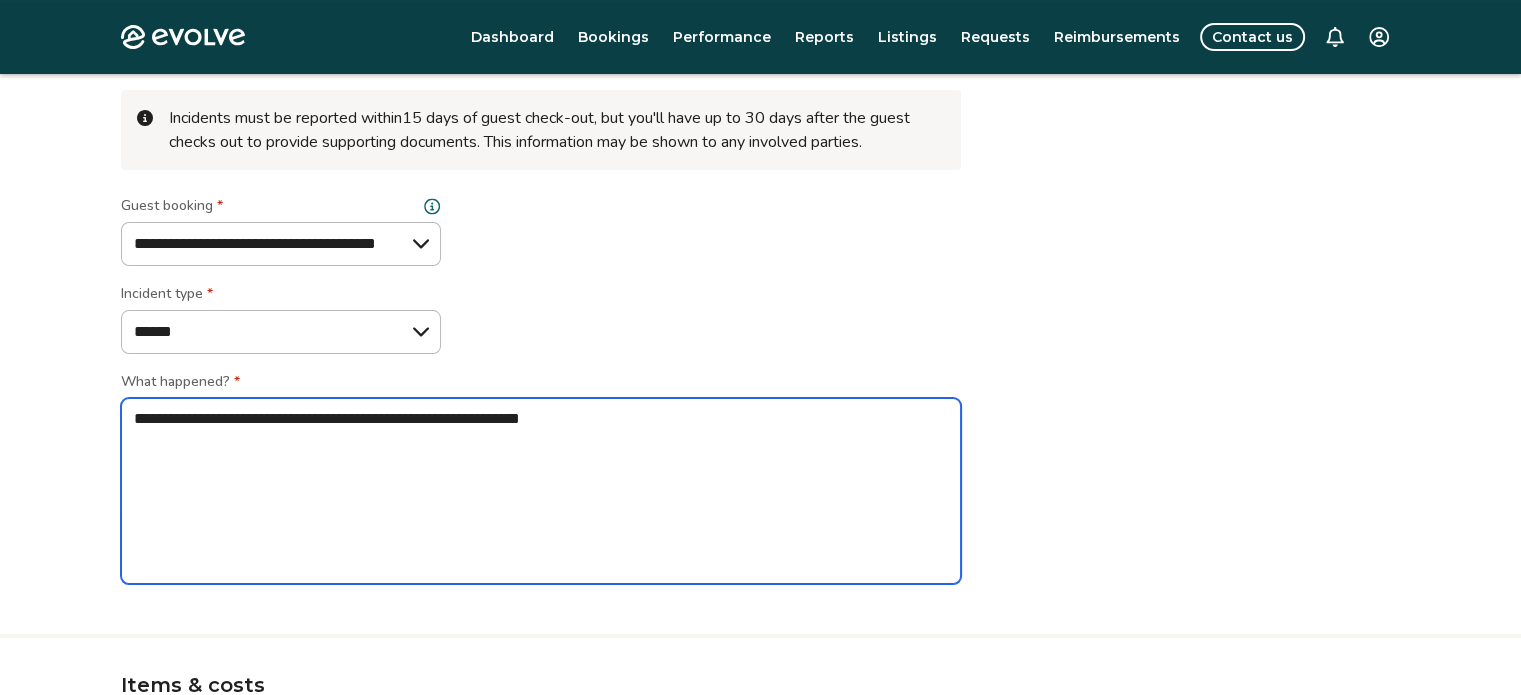 type on "*" 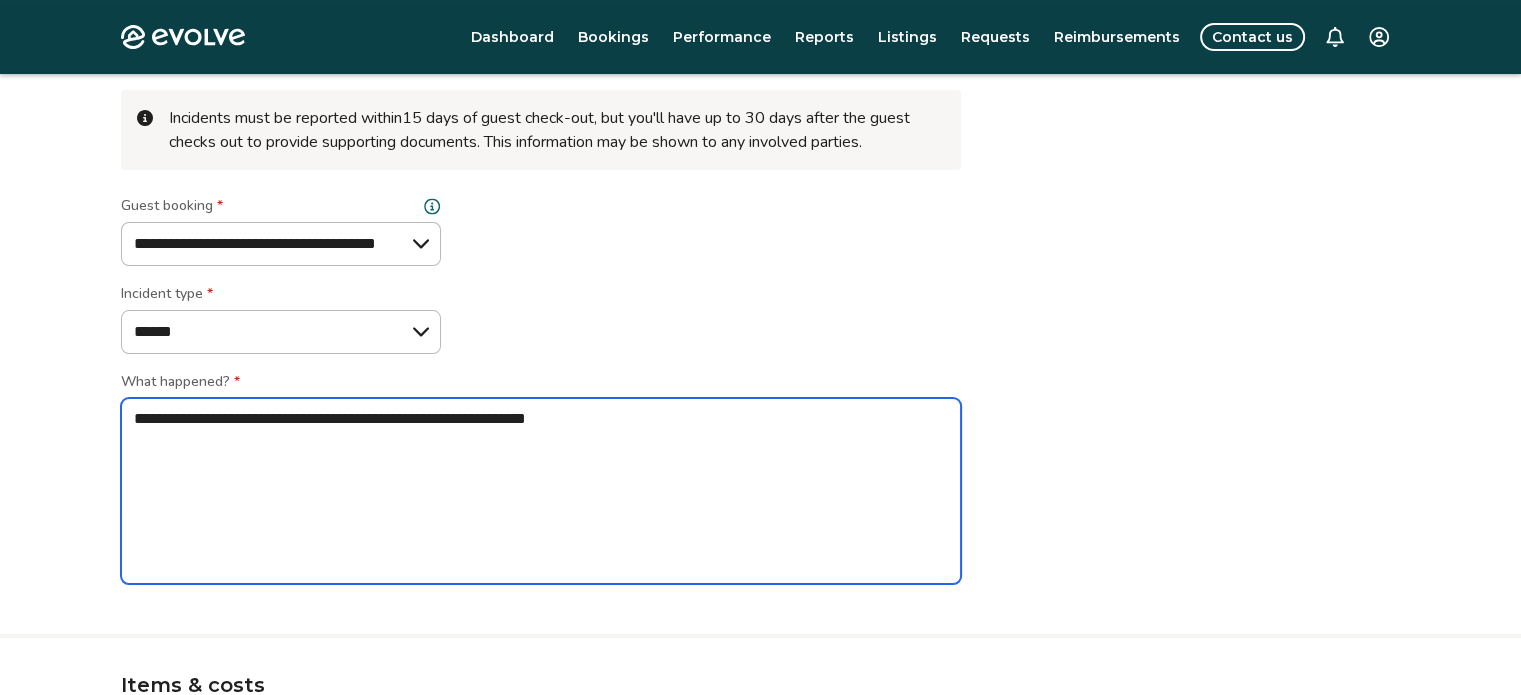 type on "*" 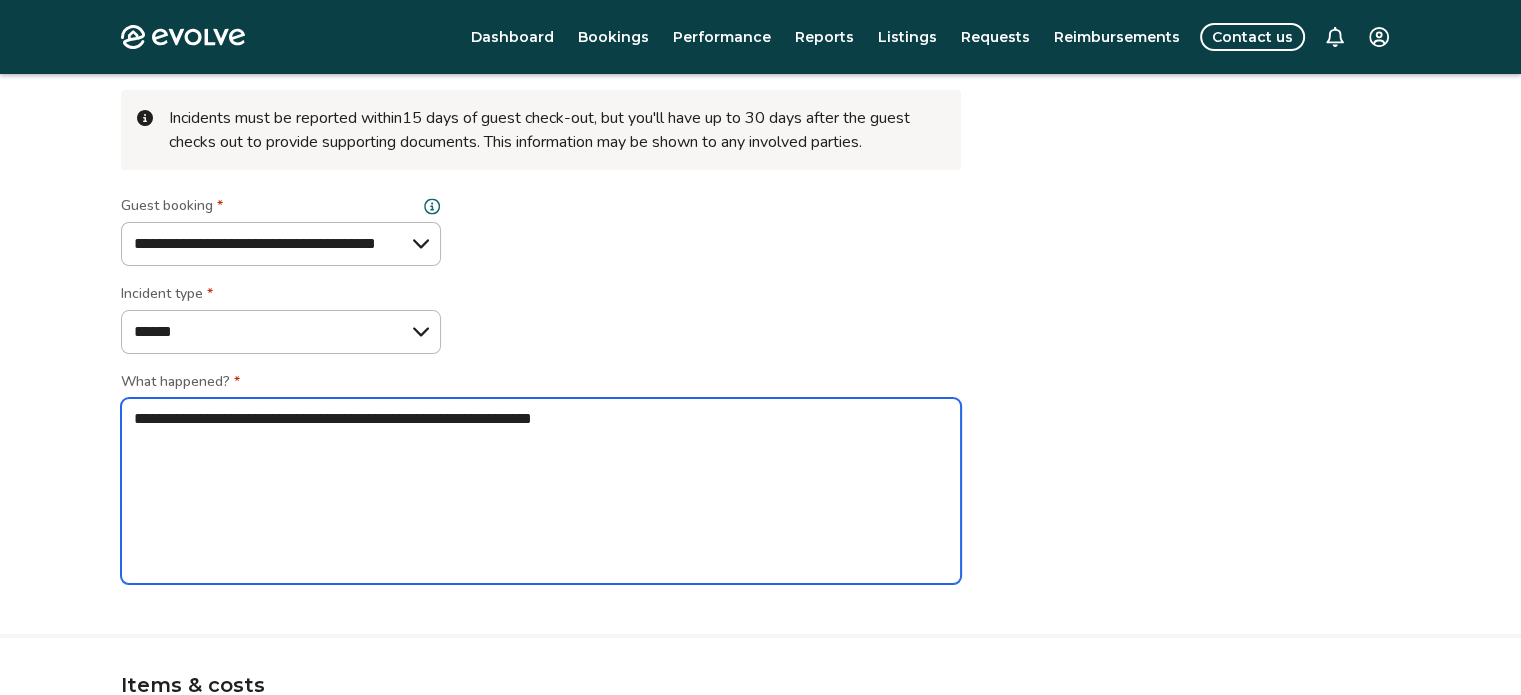 type on "*" 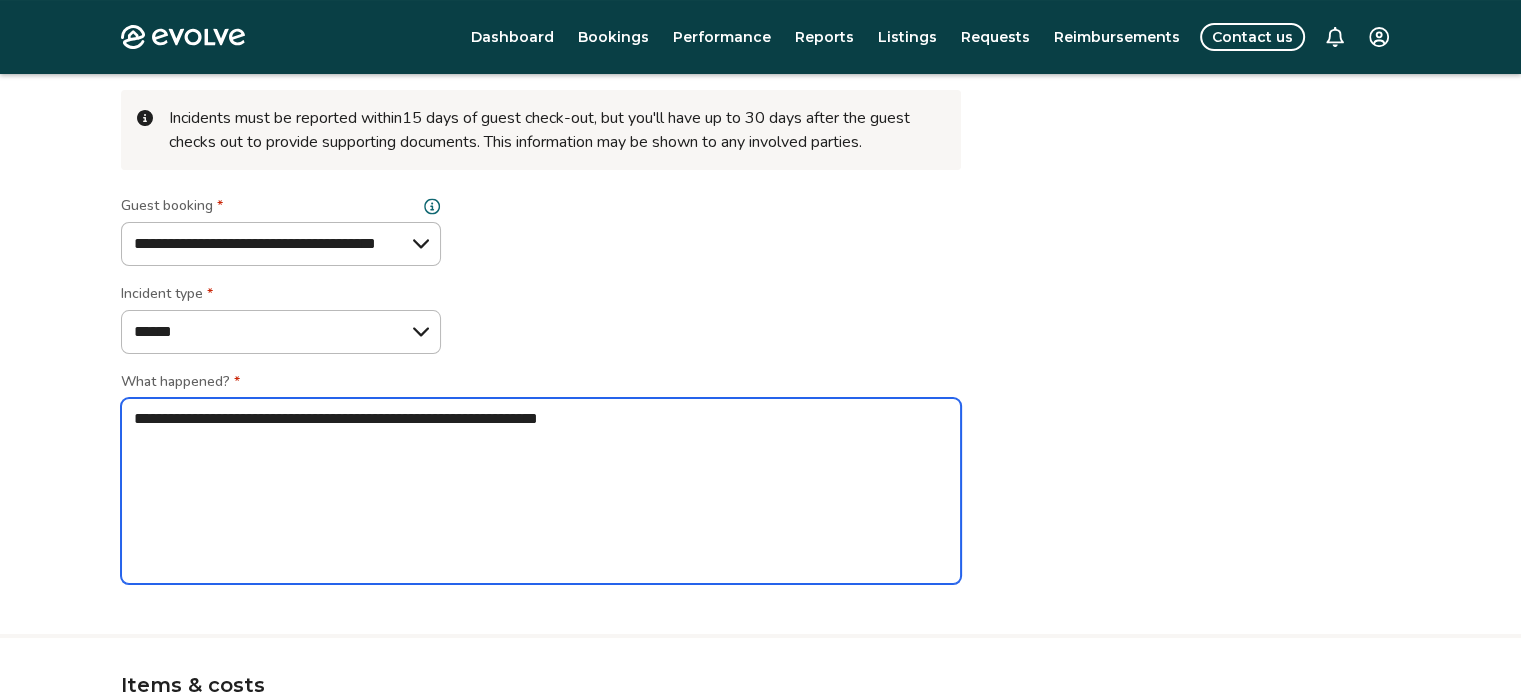 type on "*" 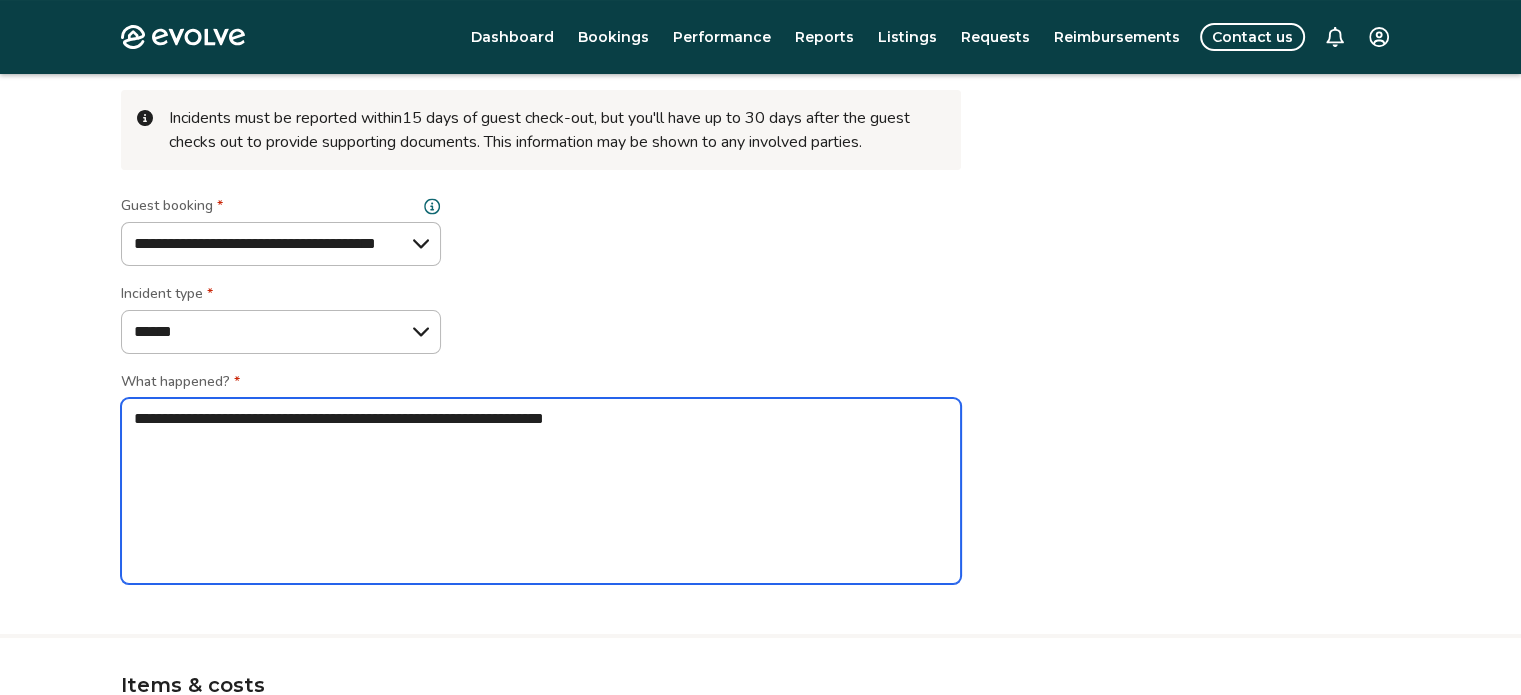 type on "*" 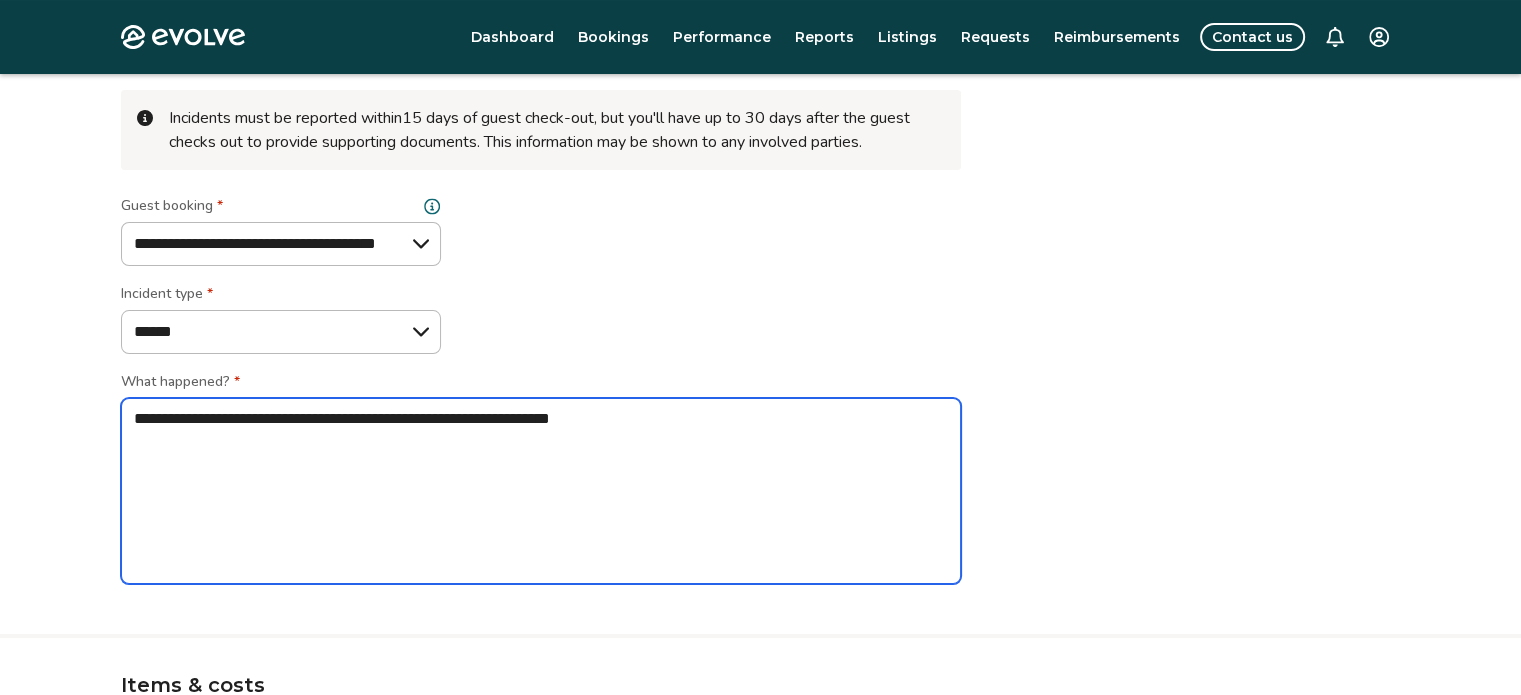 type on "*" 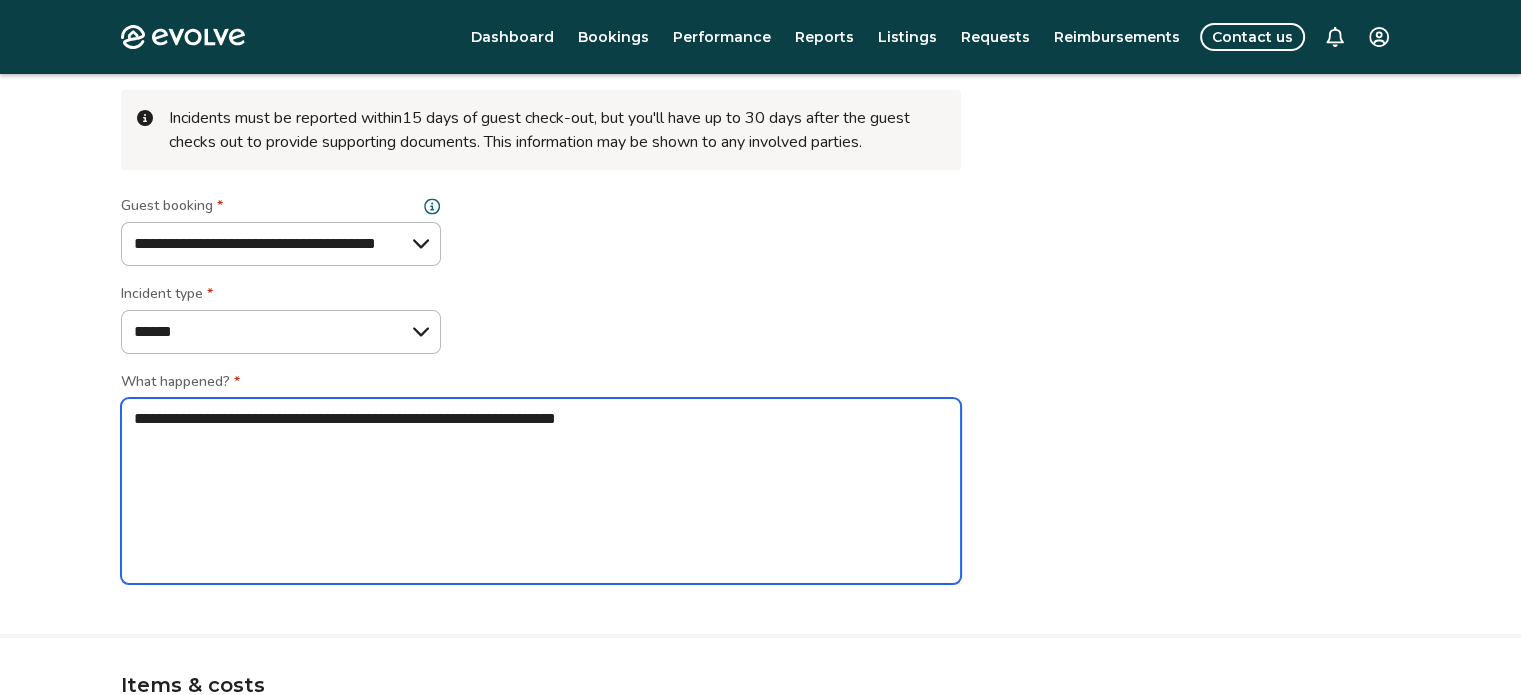 type on "*" 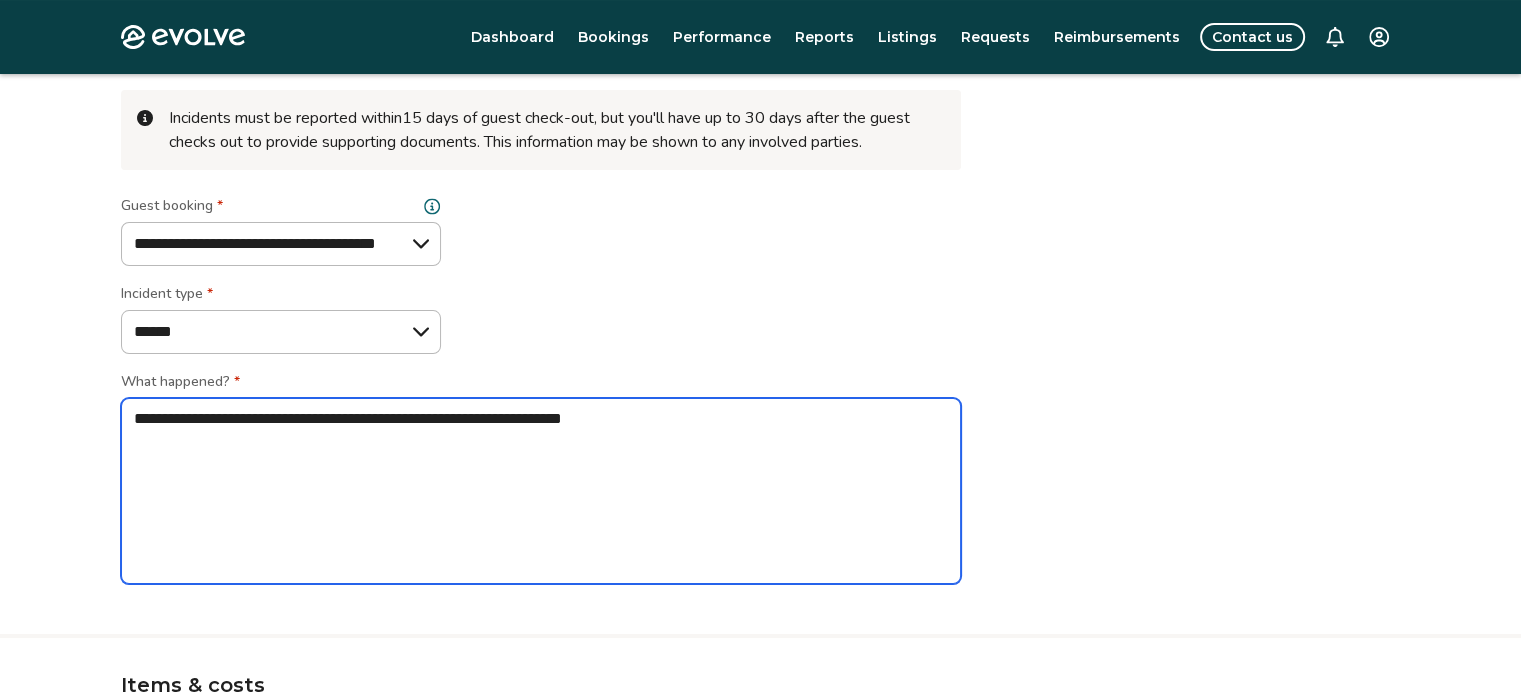 type on "*" 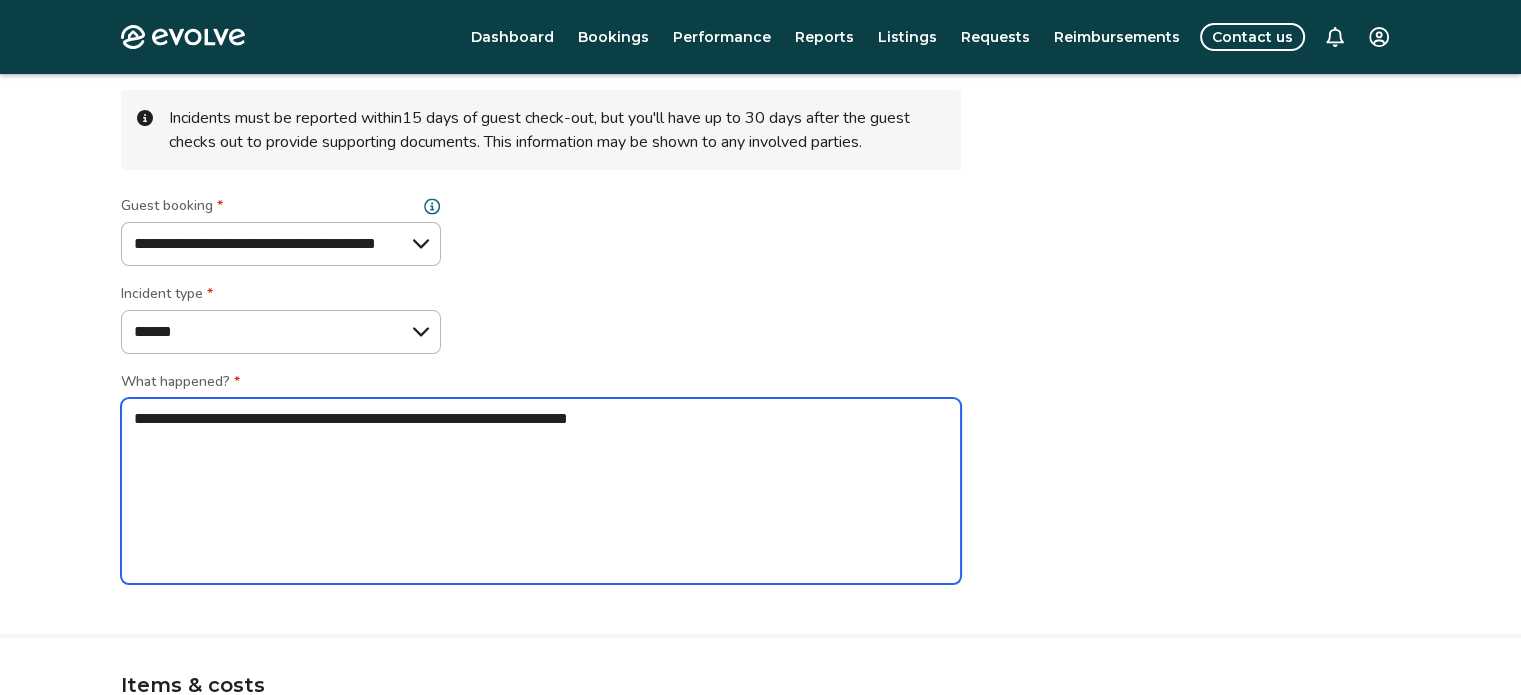 type on "*" 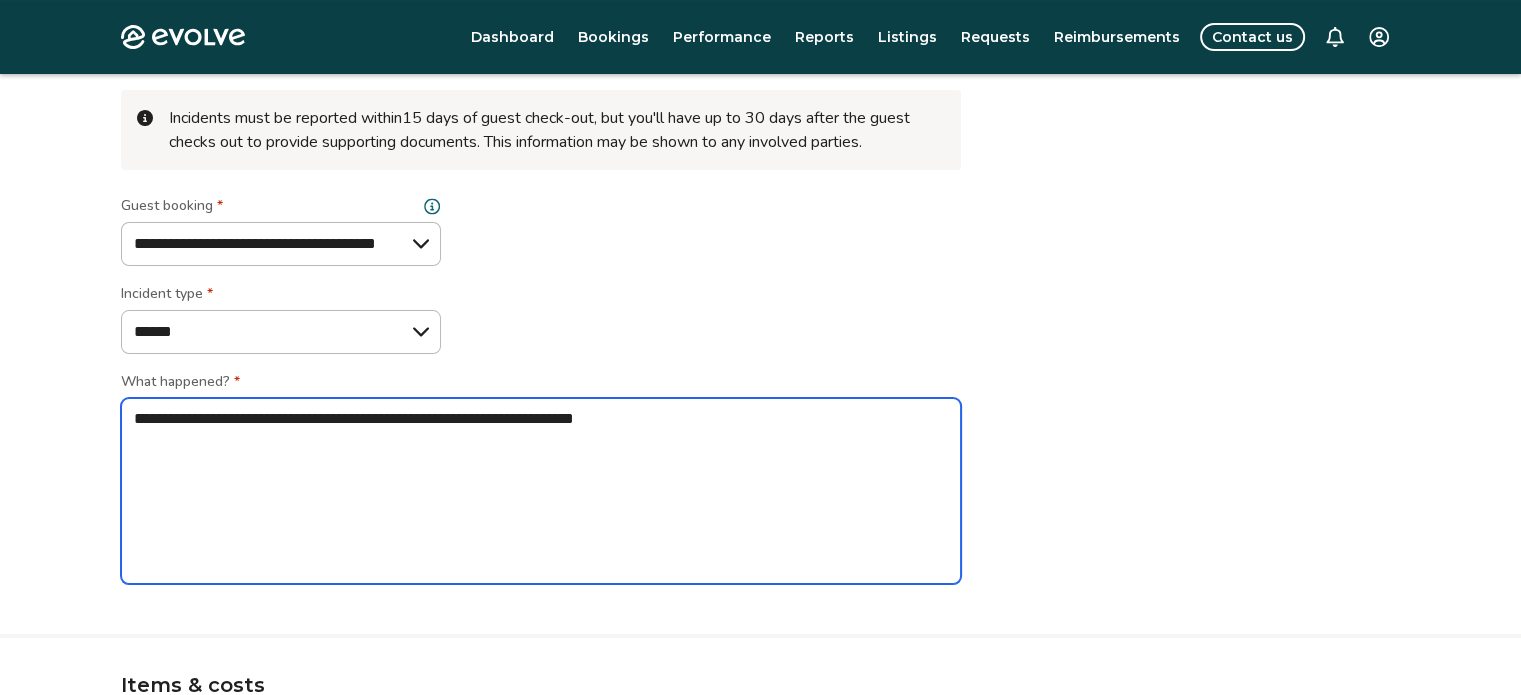 type on "*" 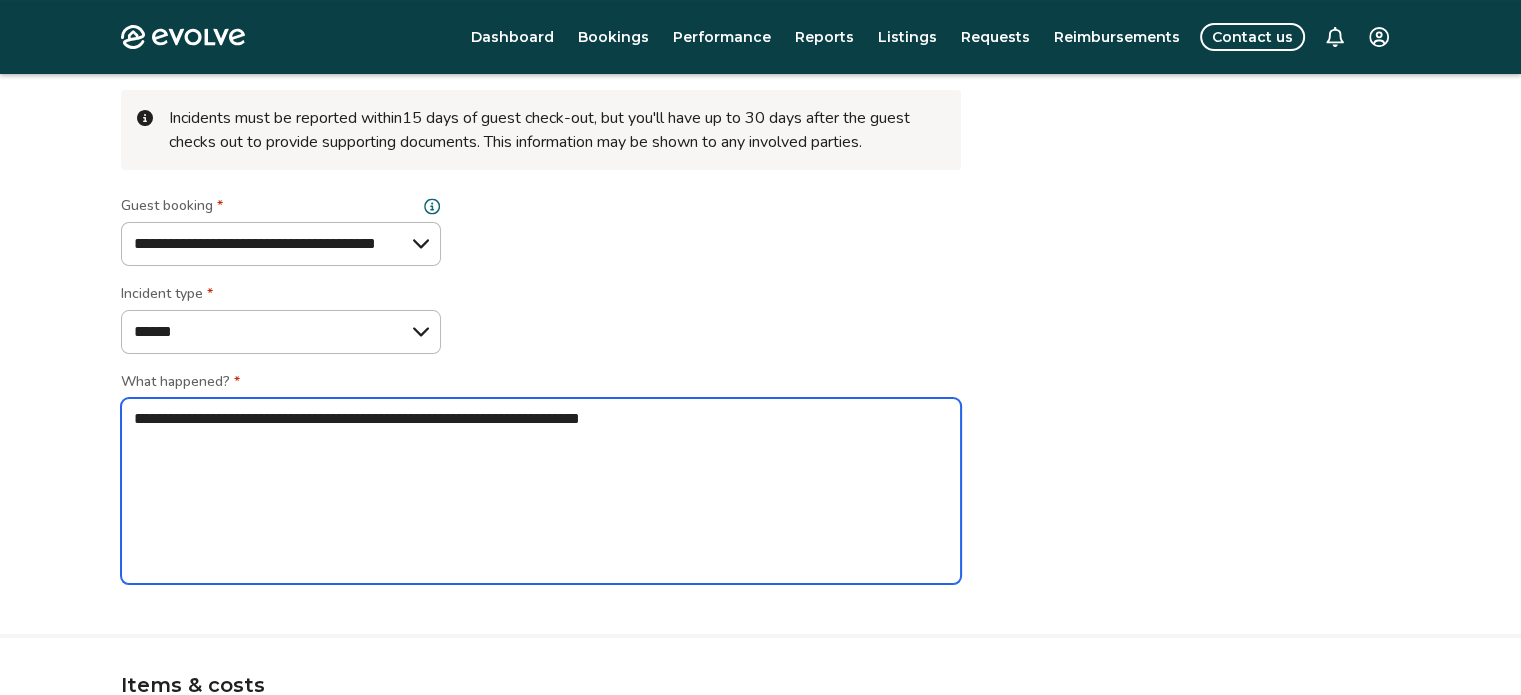 click on "**********" at bounding box center [541, 491] 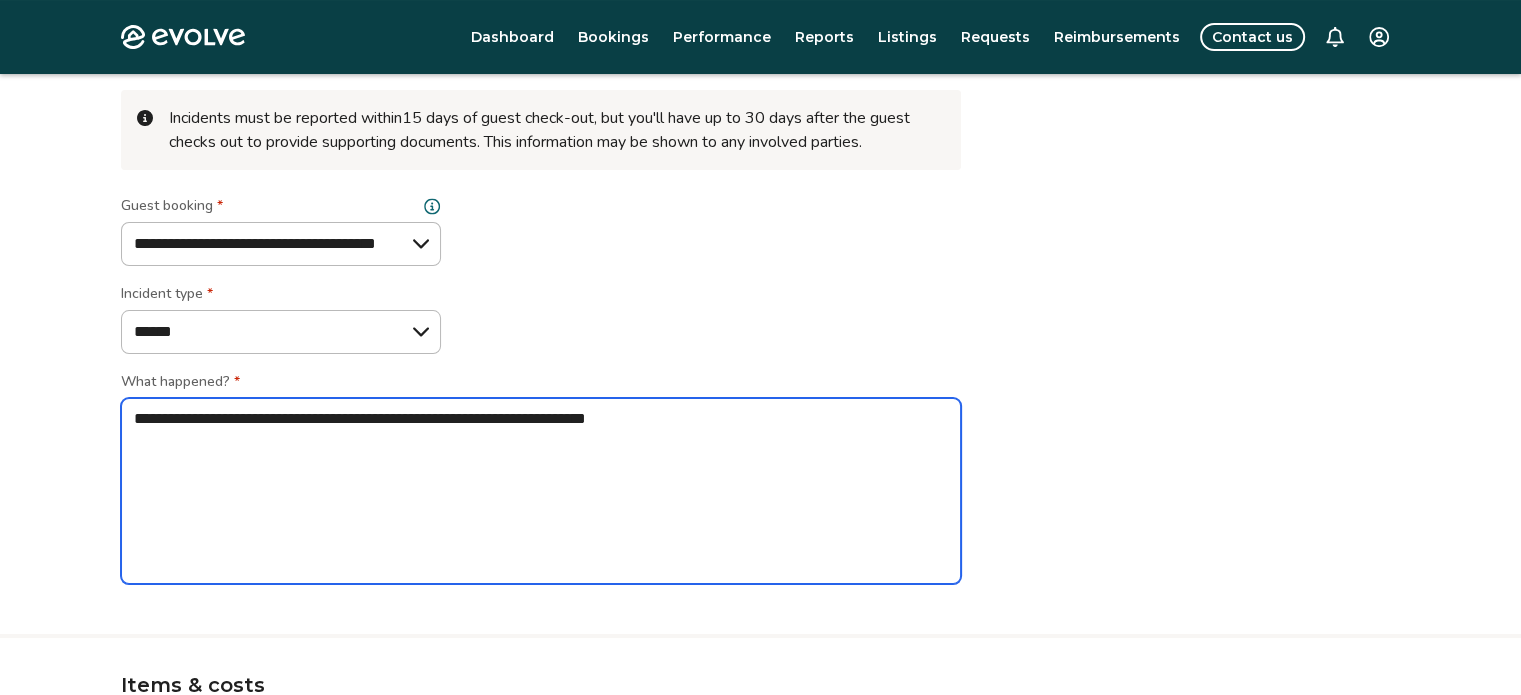 type on "*" 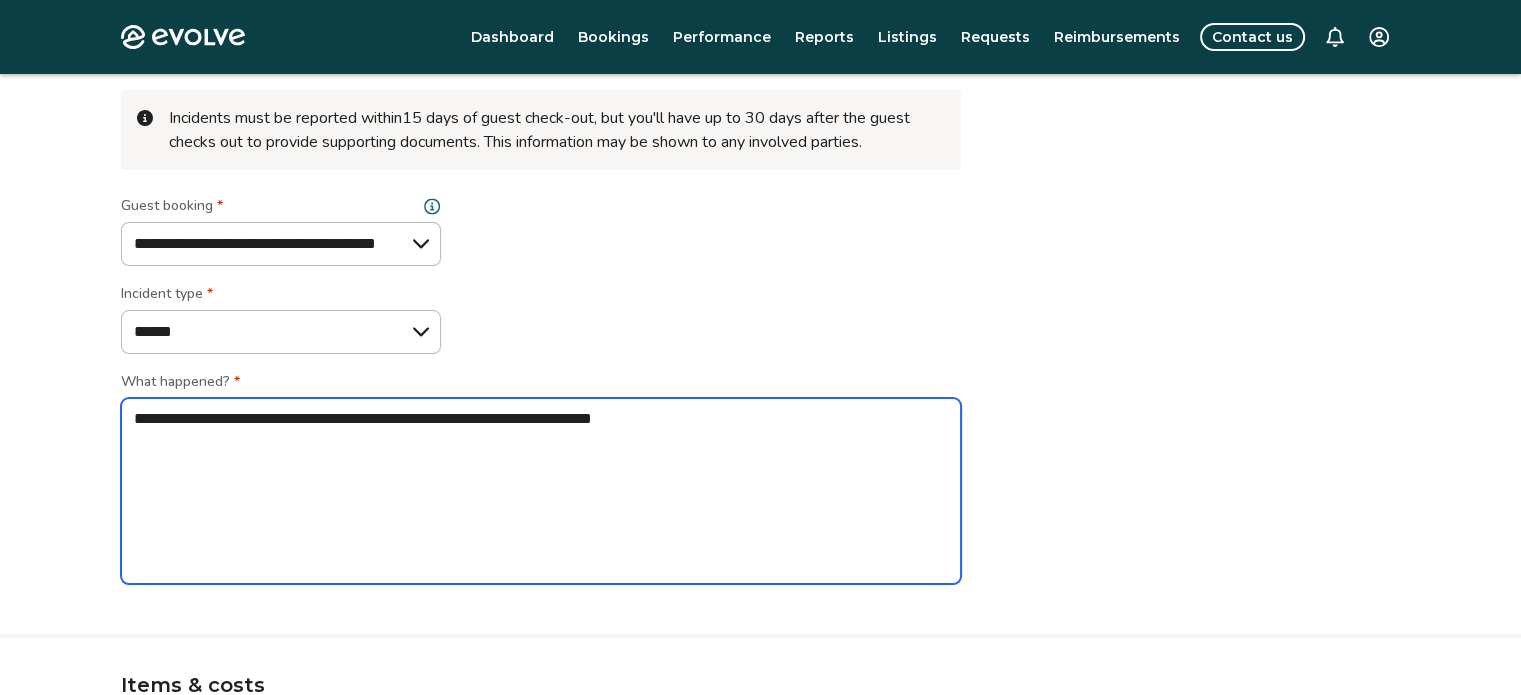 type on "*" 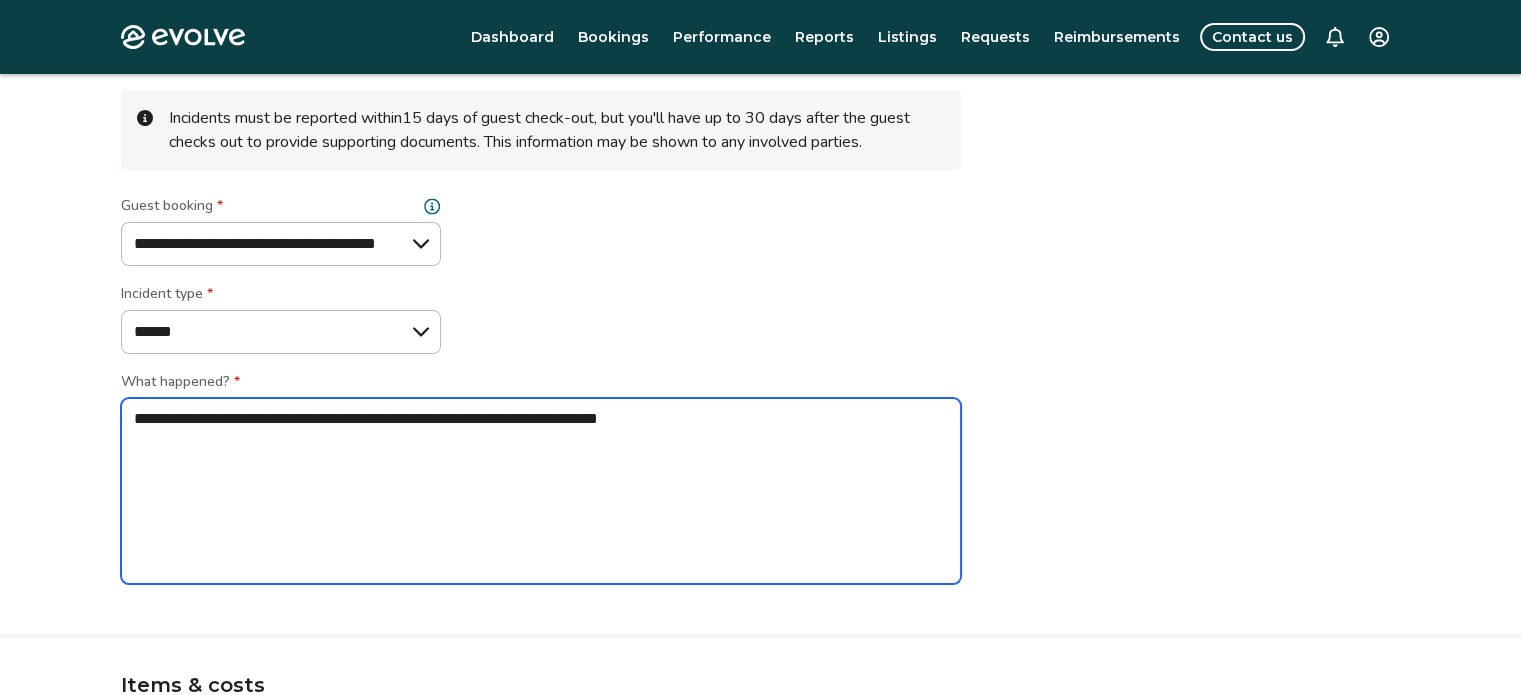 type on "*" 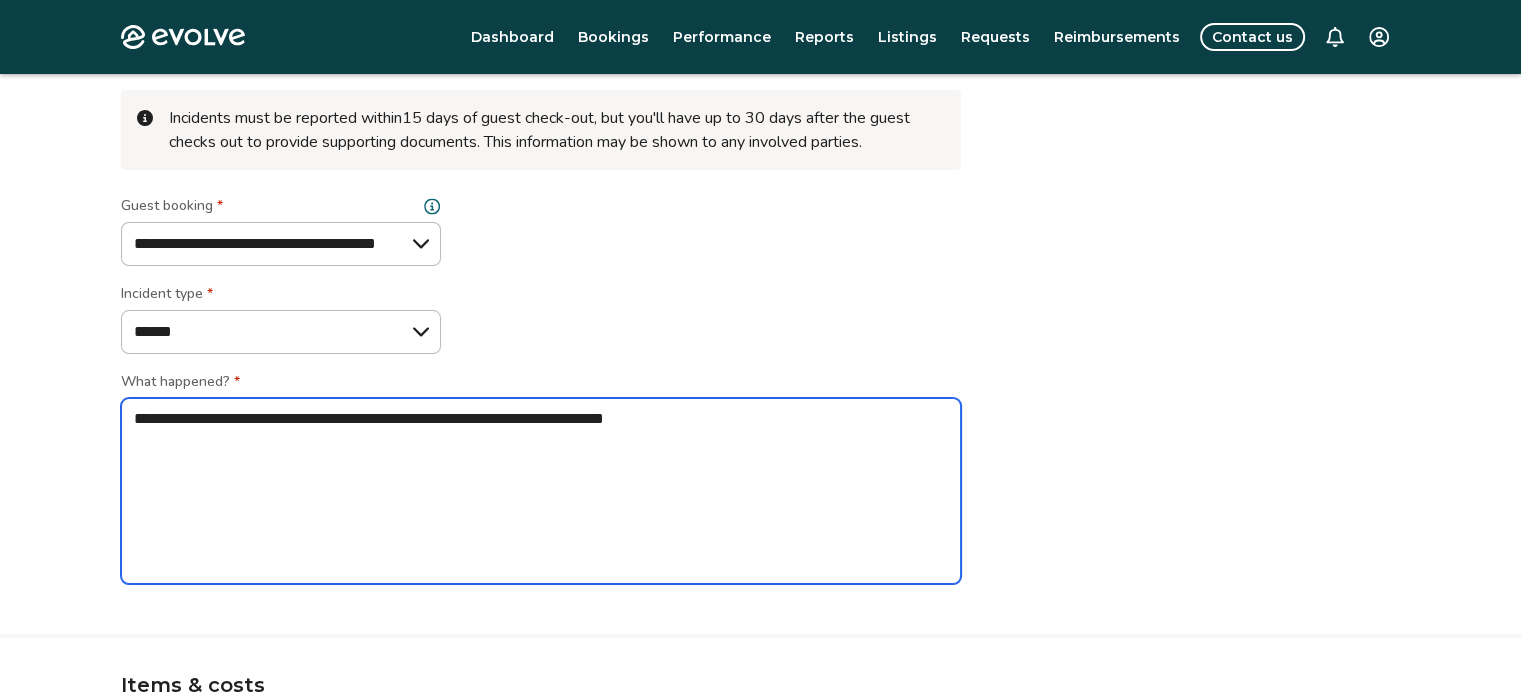 type on "*" 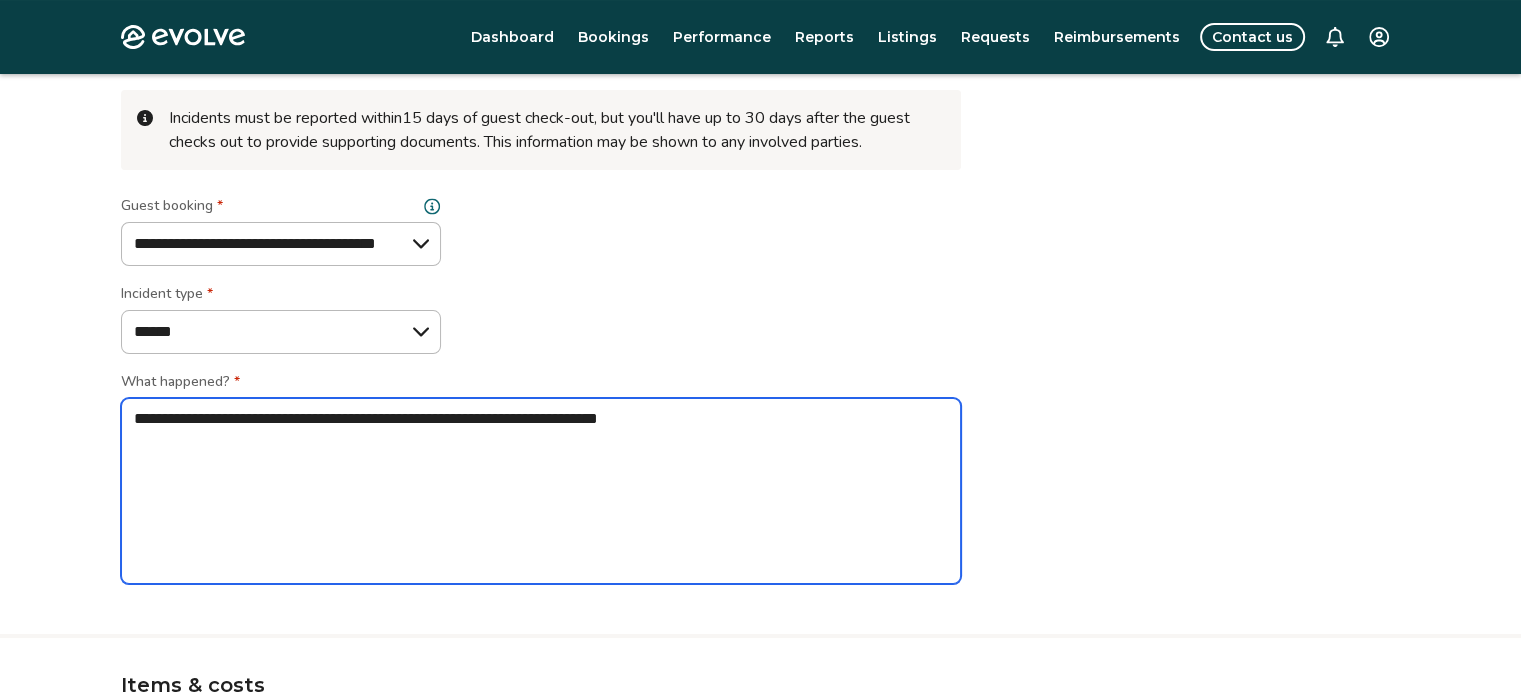 type on "*" 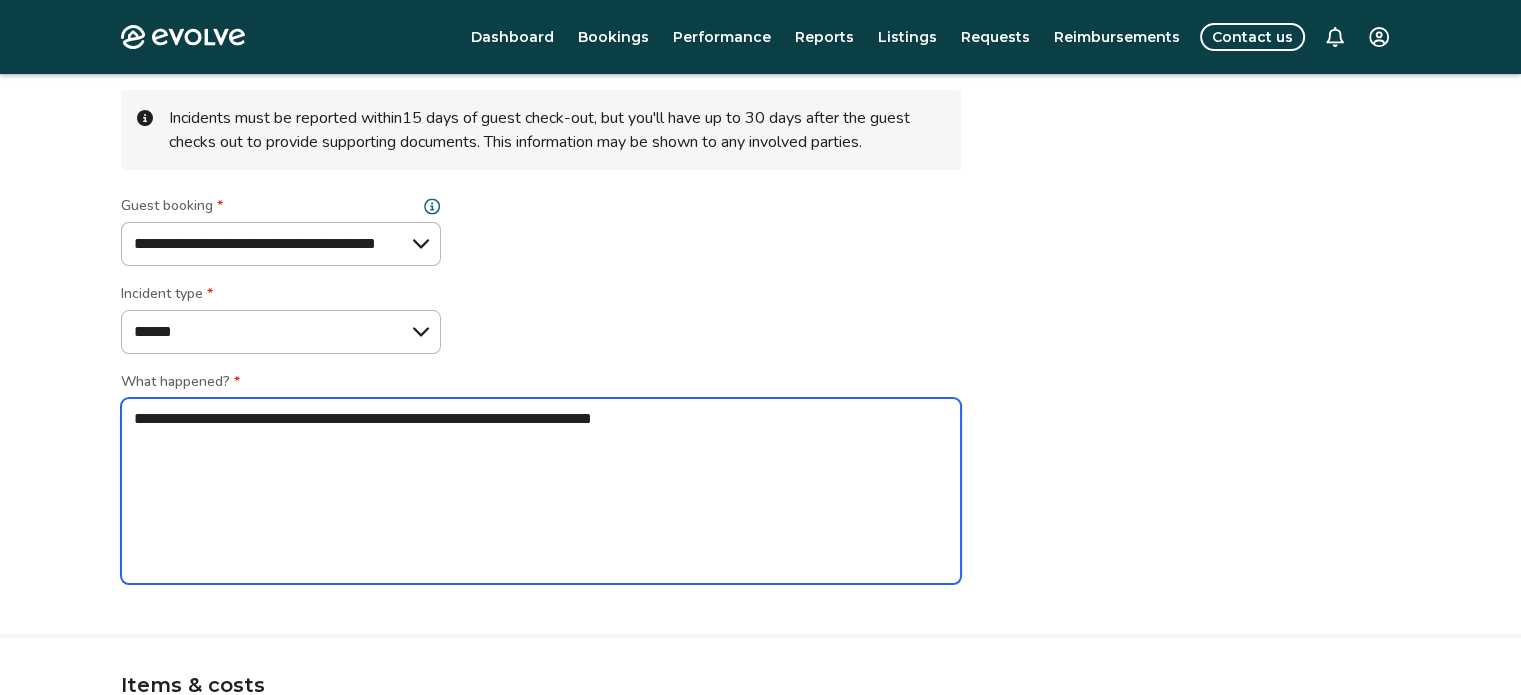 type on "*" 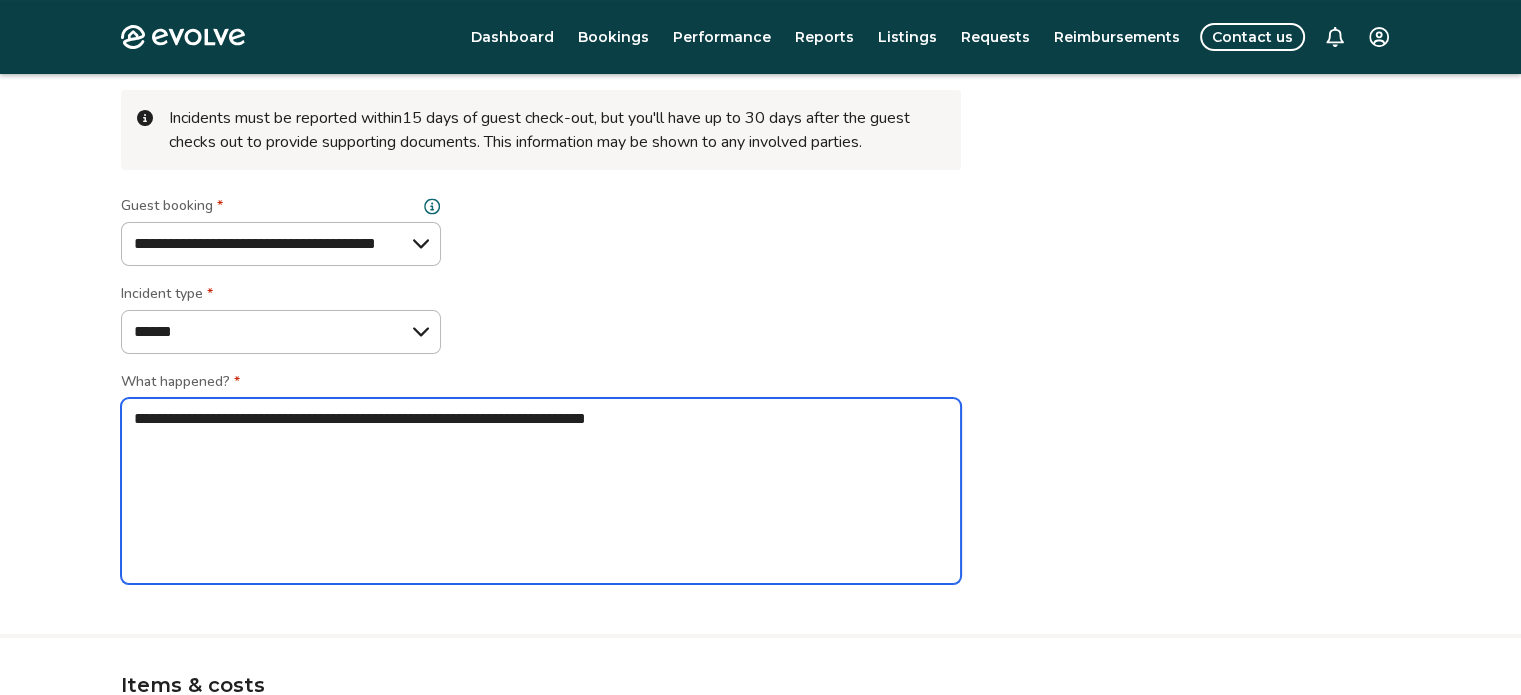 type on "*" 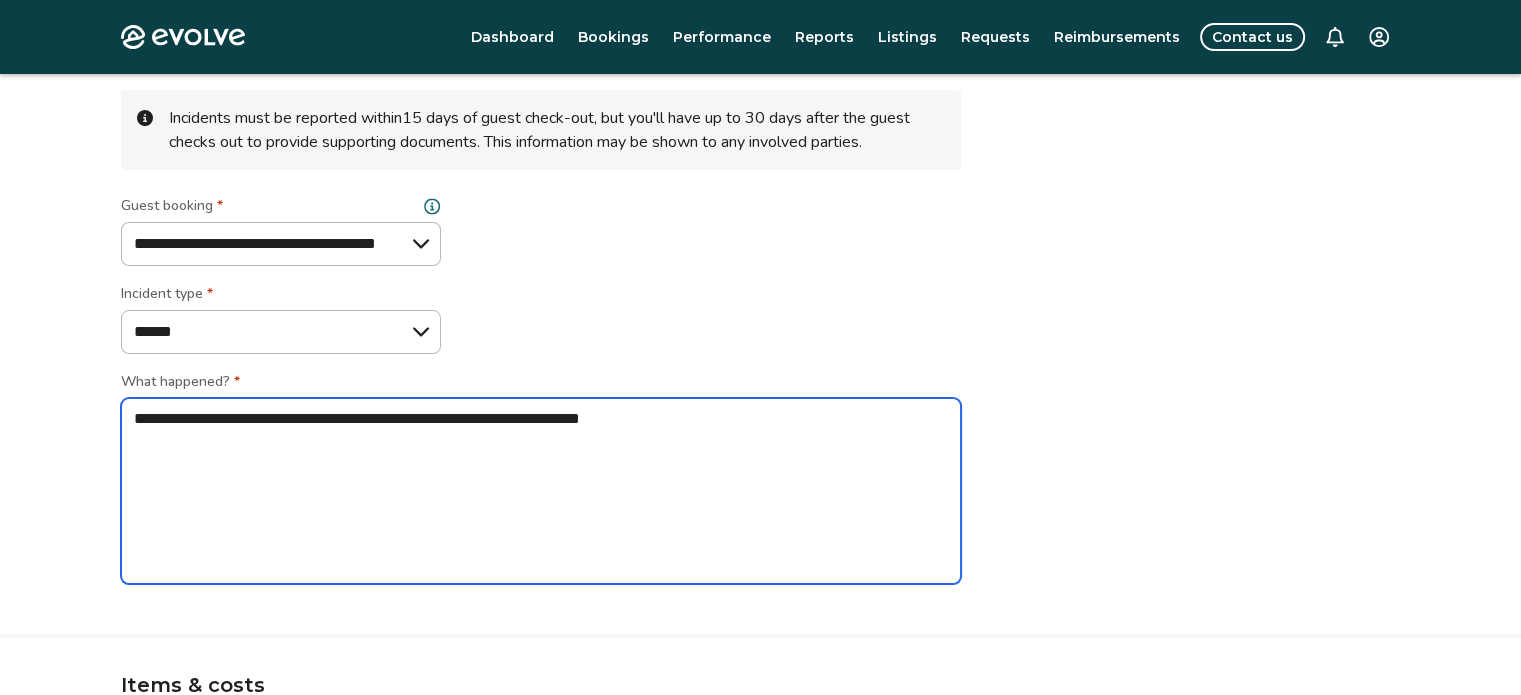 click on "**********" at bounding box center [541, 491] 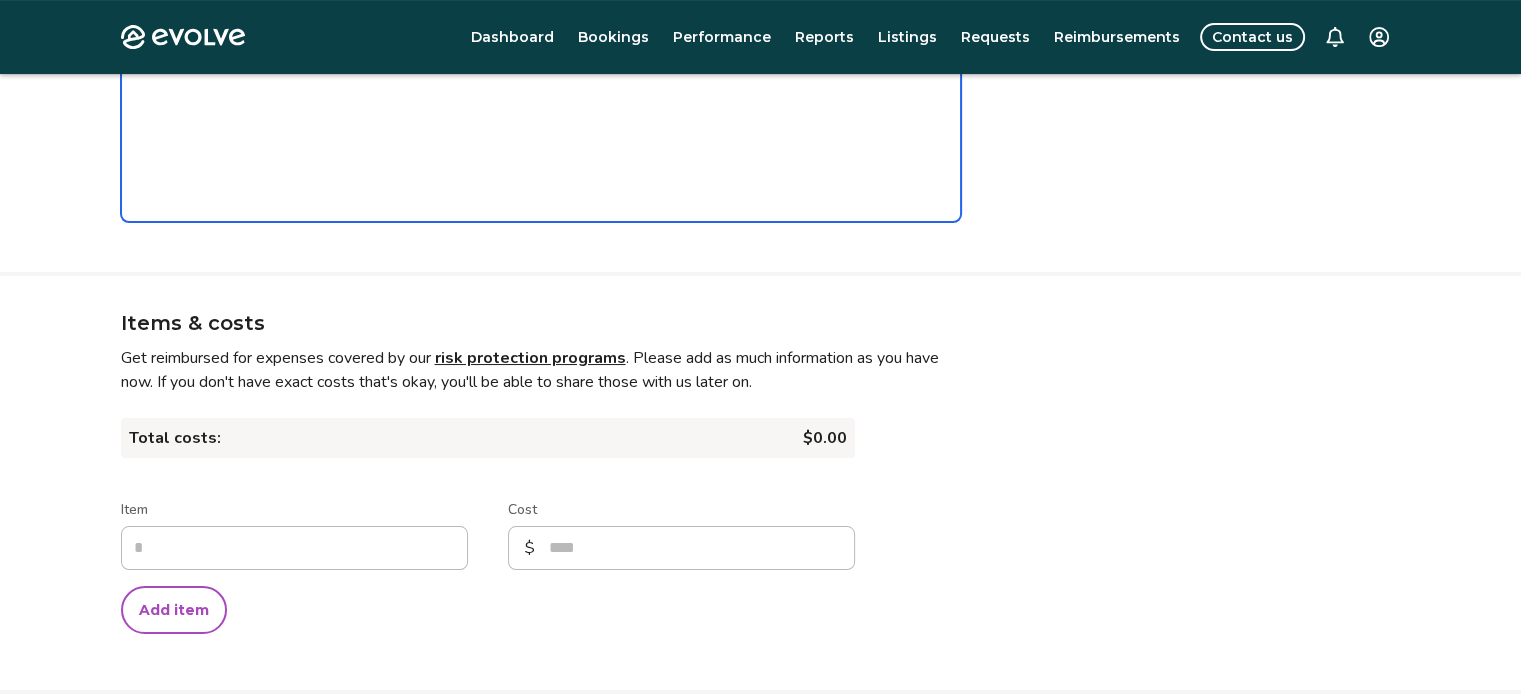 scroll, scrollTop: 548, scrollLeft: 0, axis: vertical 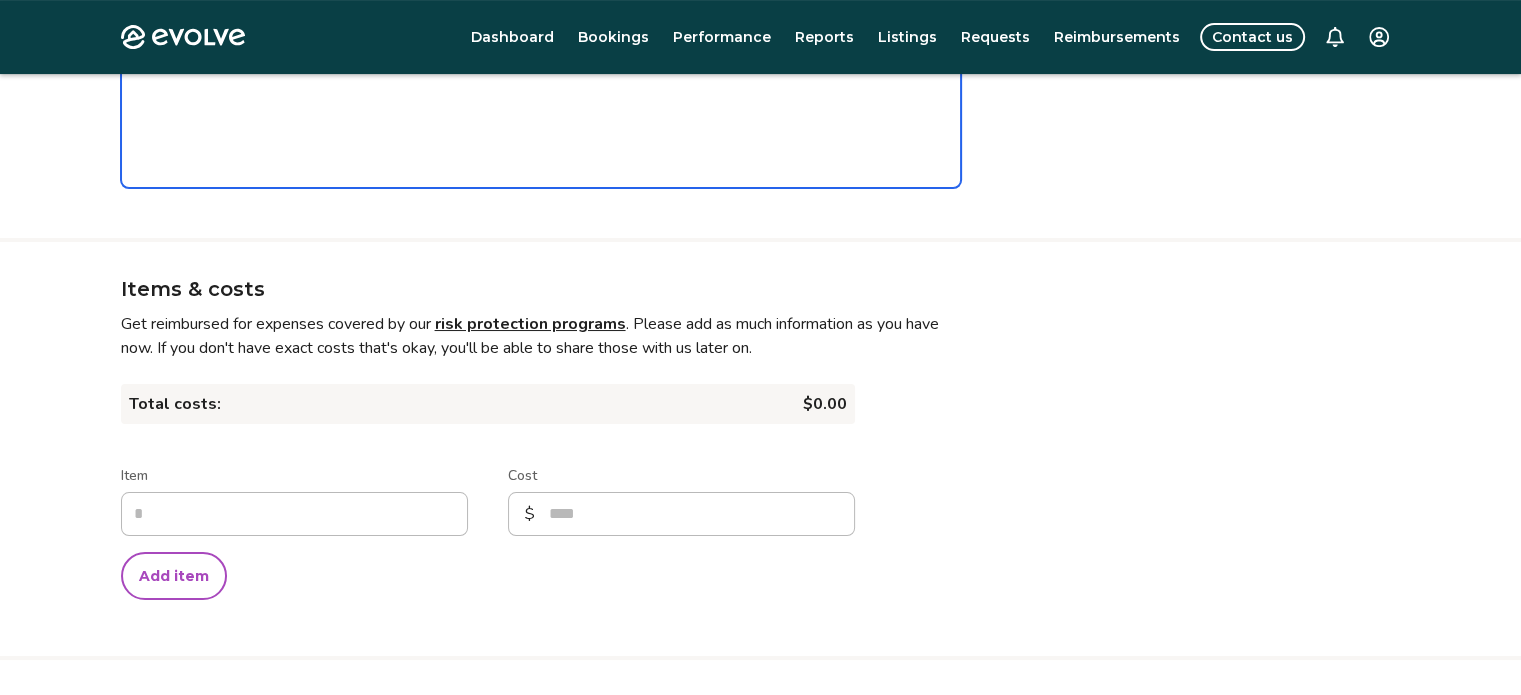 type on "**********" 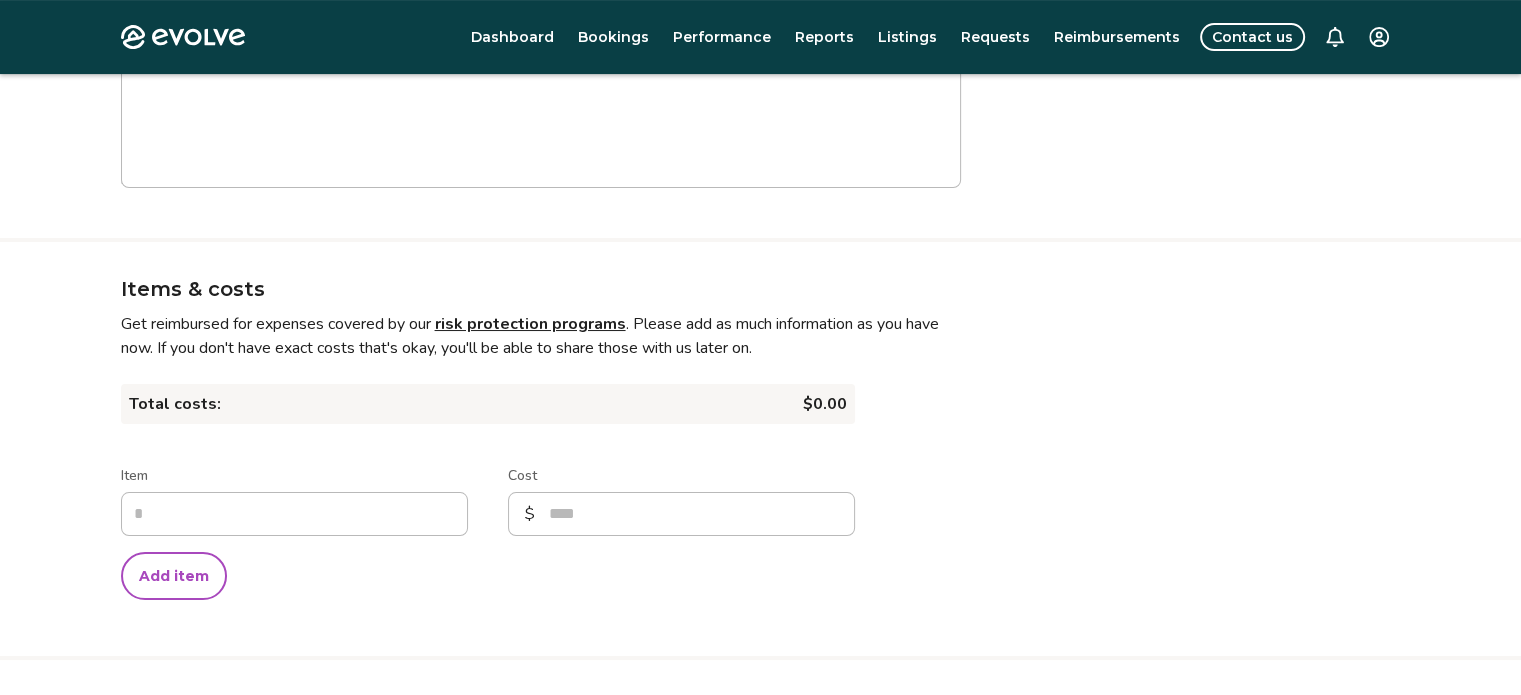 click on "Item" at bounding box center [294, 478] 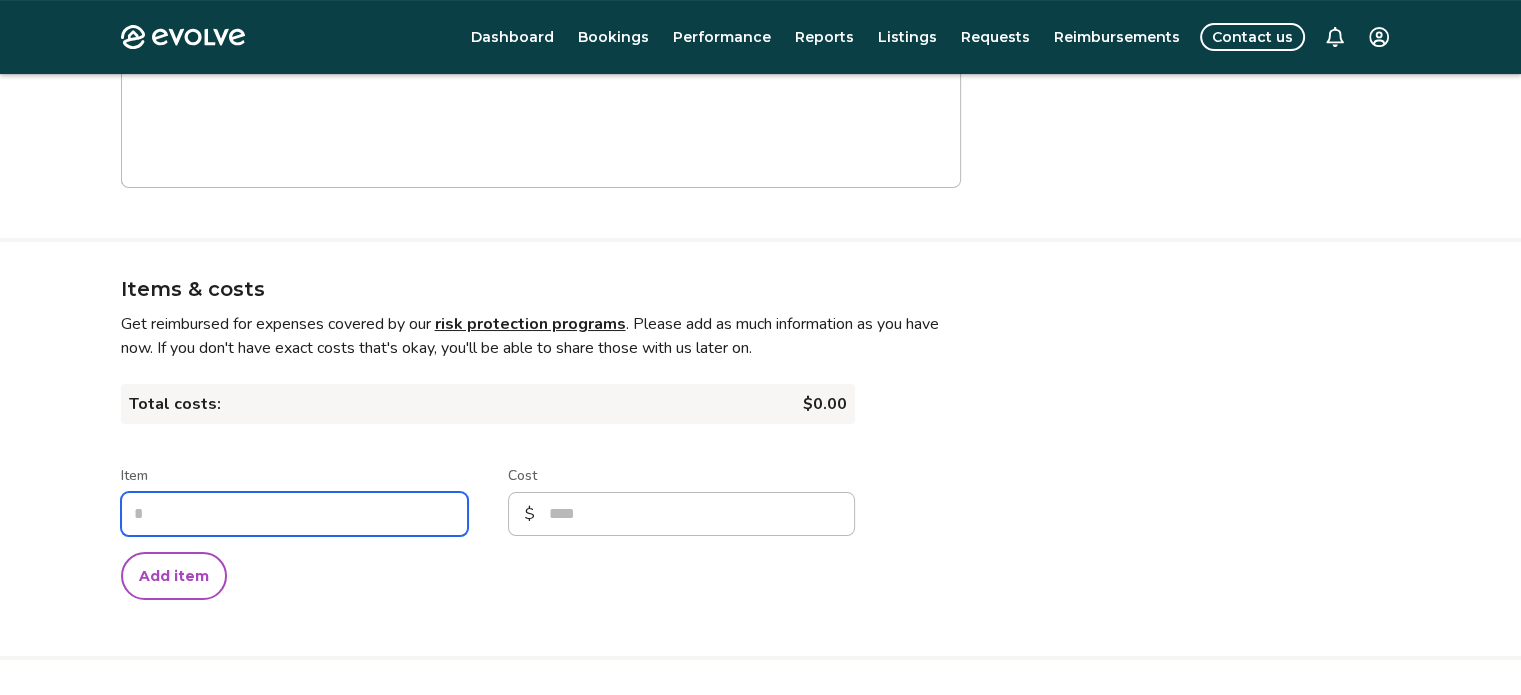 click on "Item" at bounding box center [294, 514] 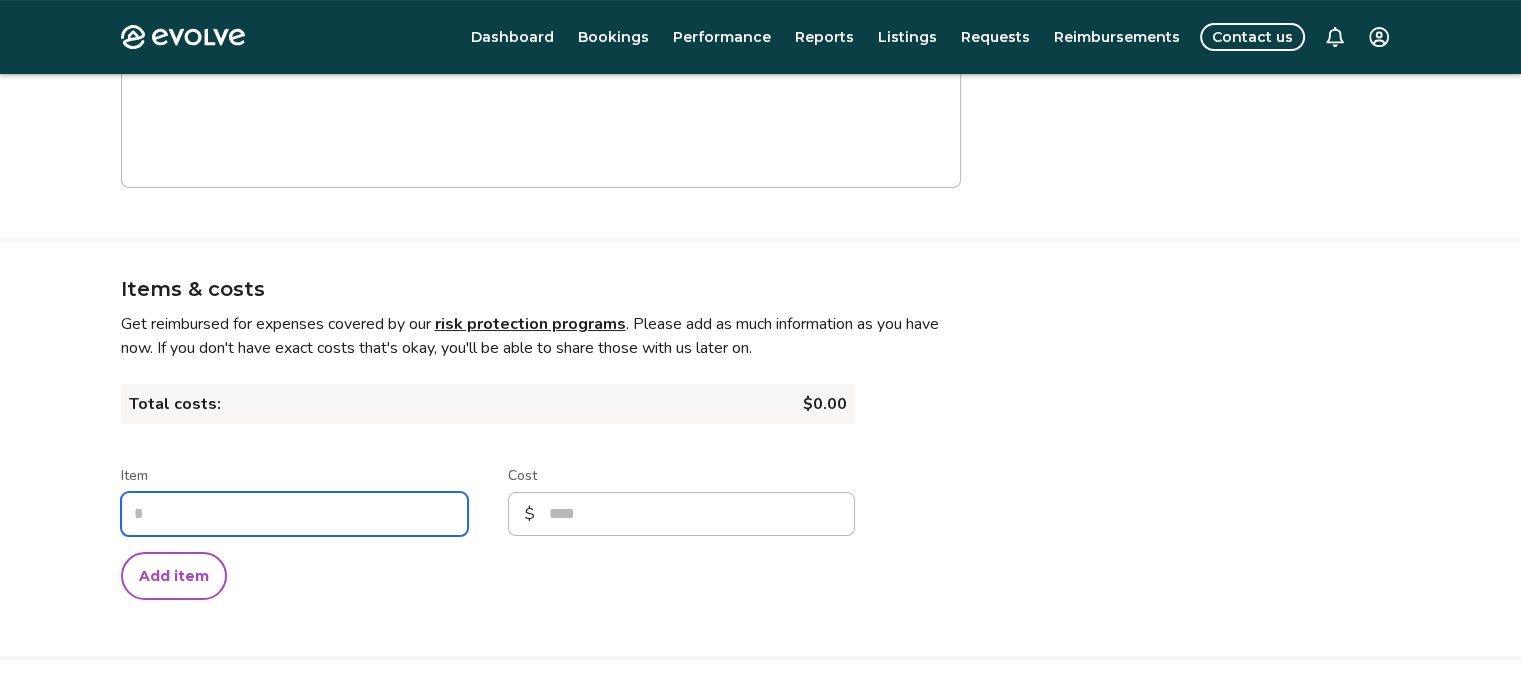 type on "*" 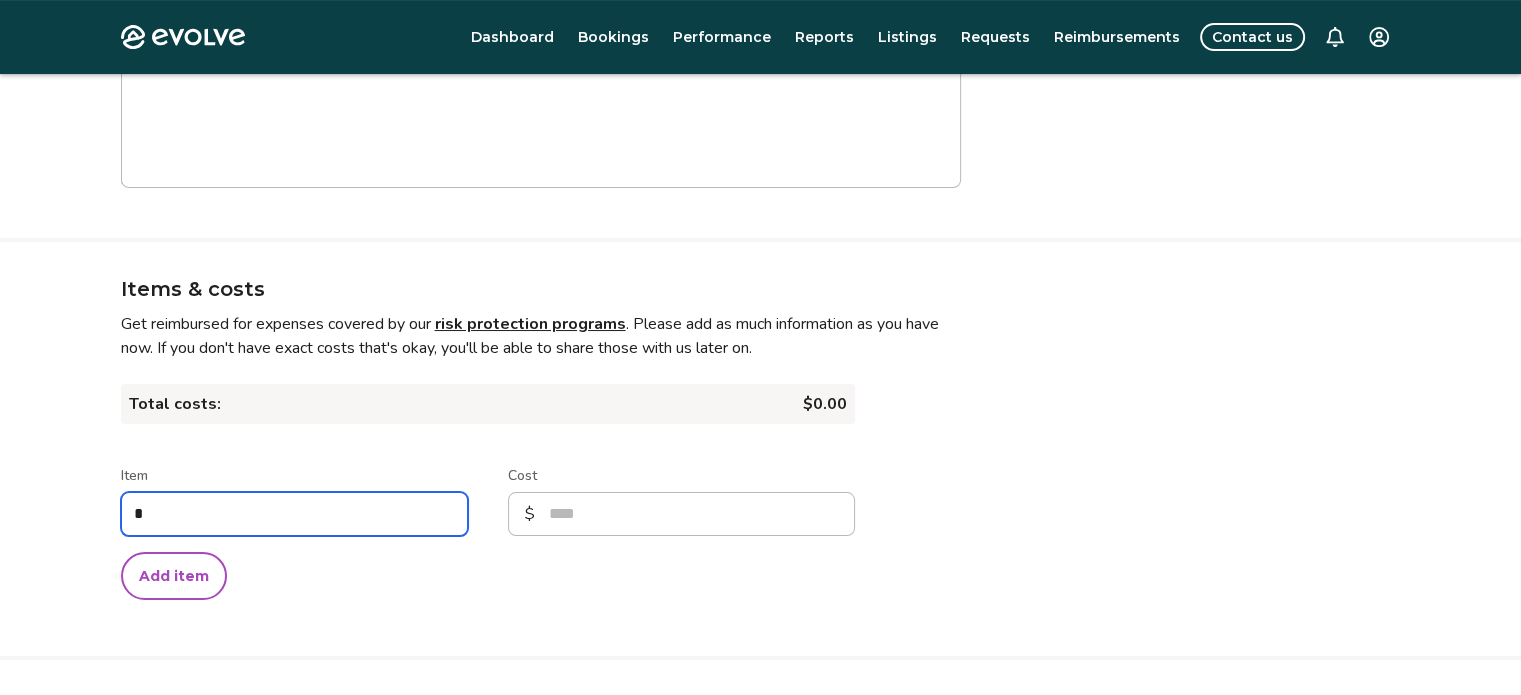 type on "*" 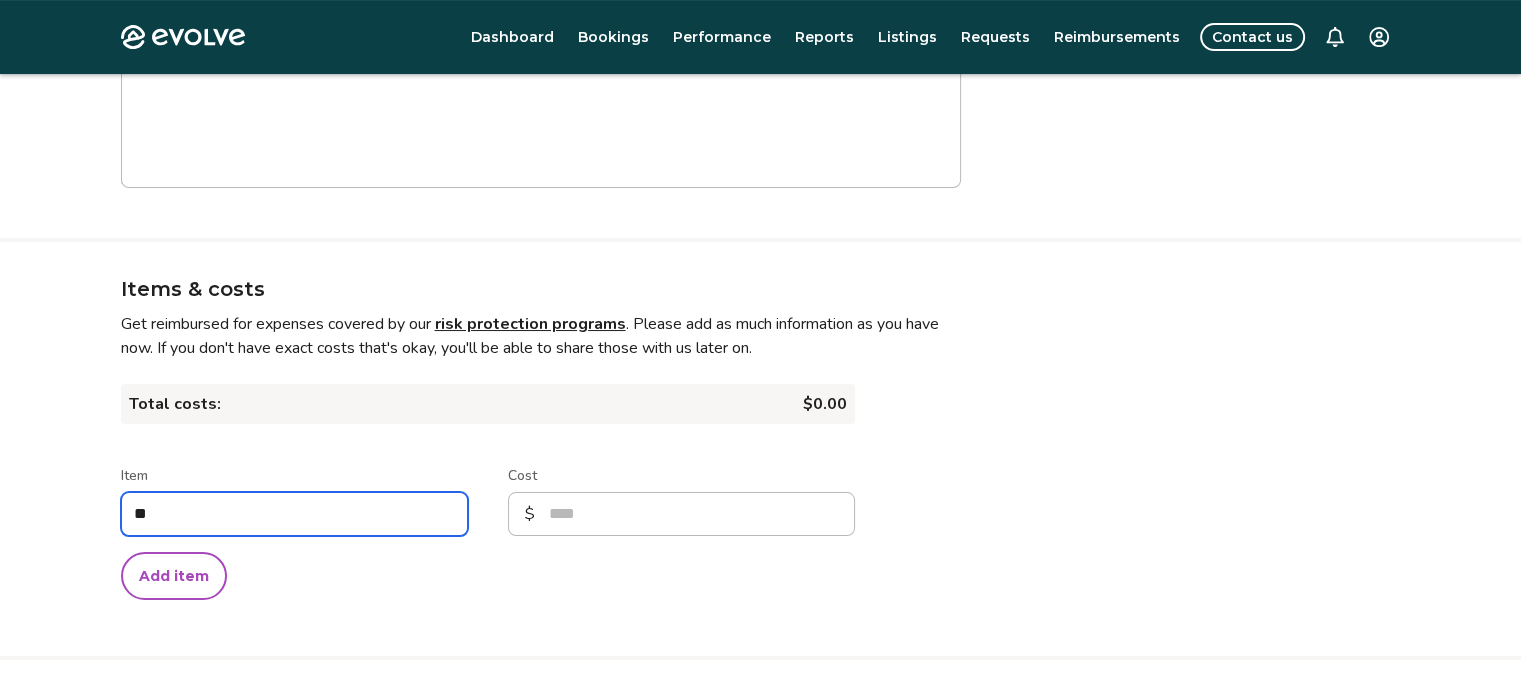 type on "*" 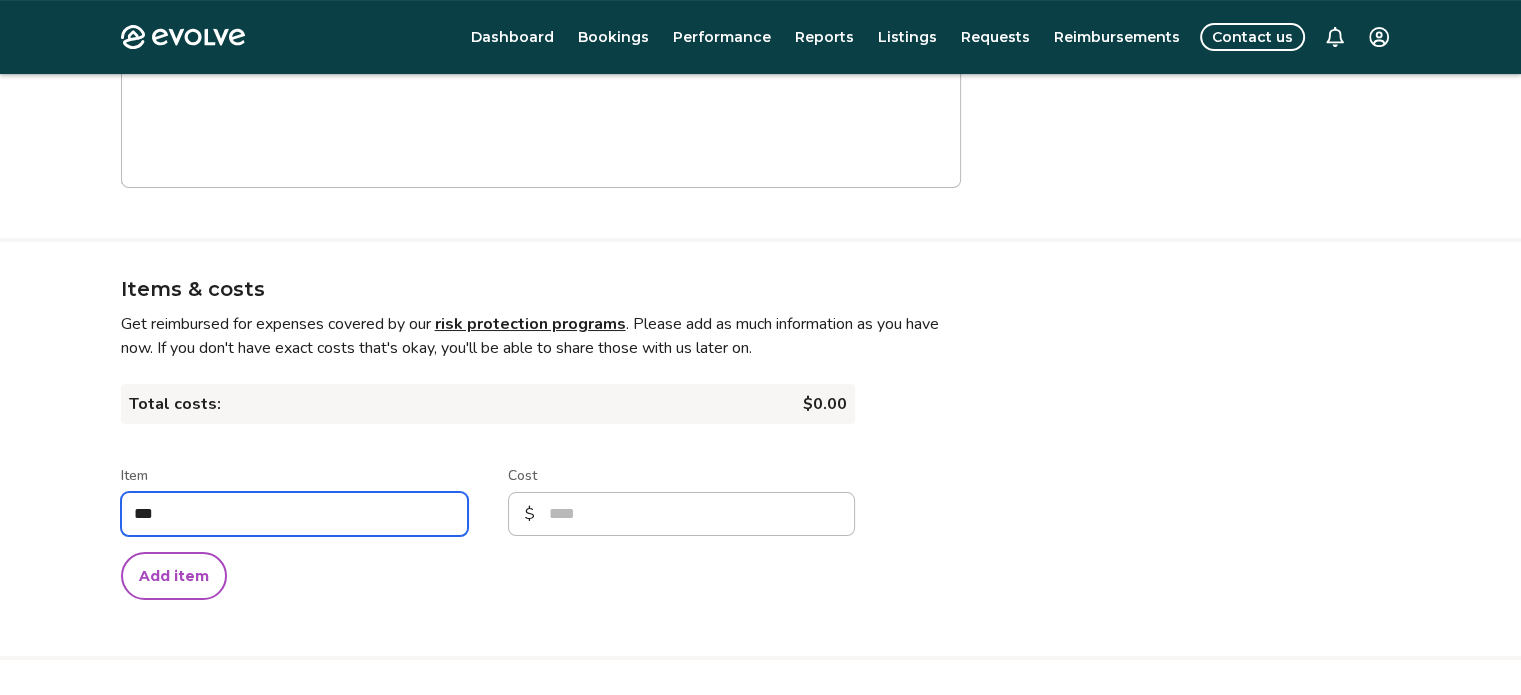 type on "*" 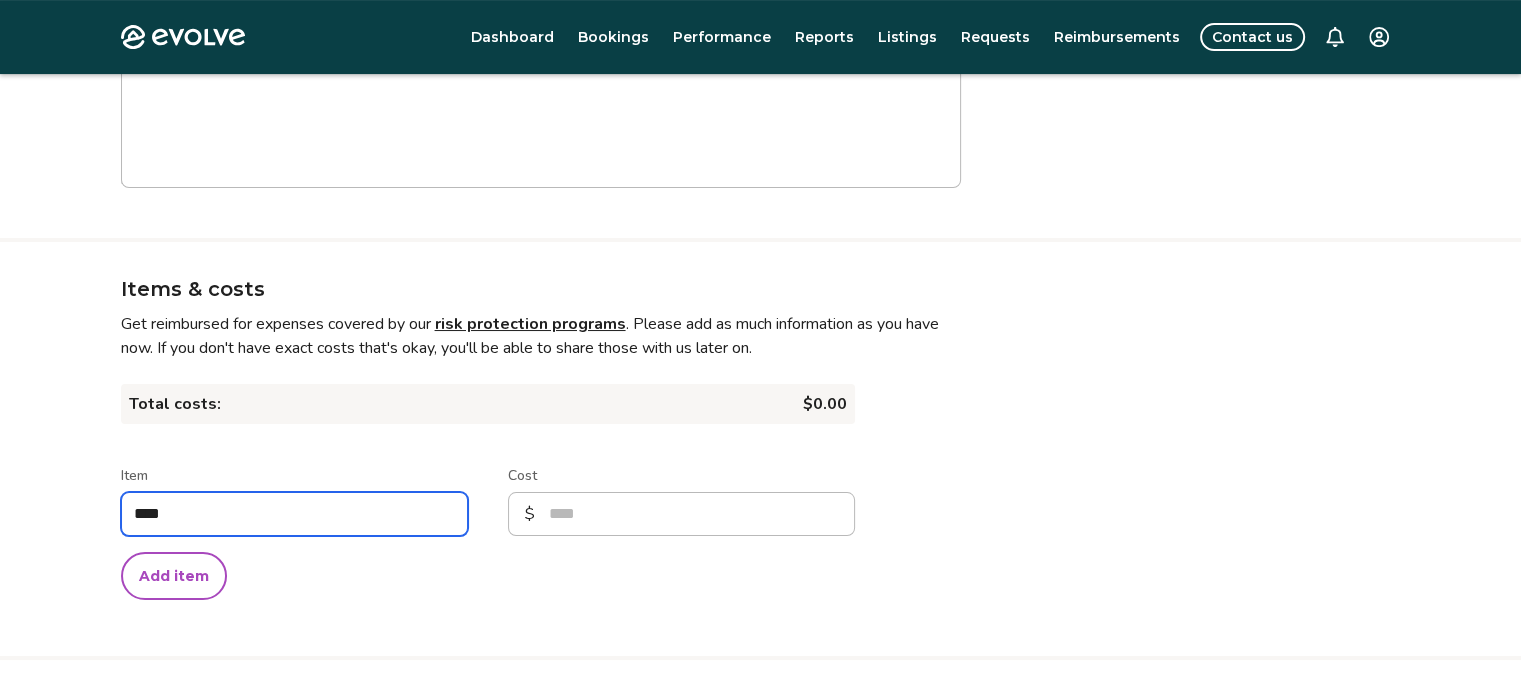 type on "*" 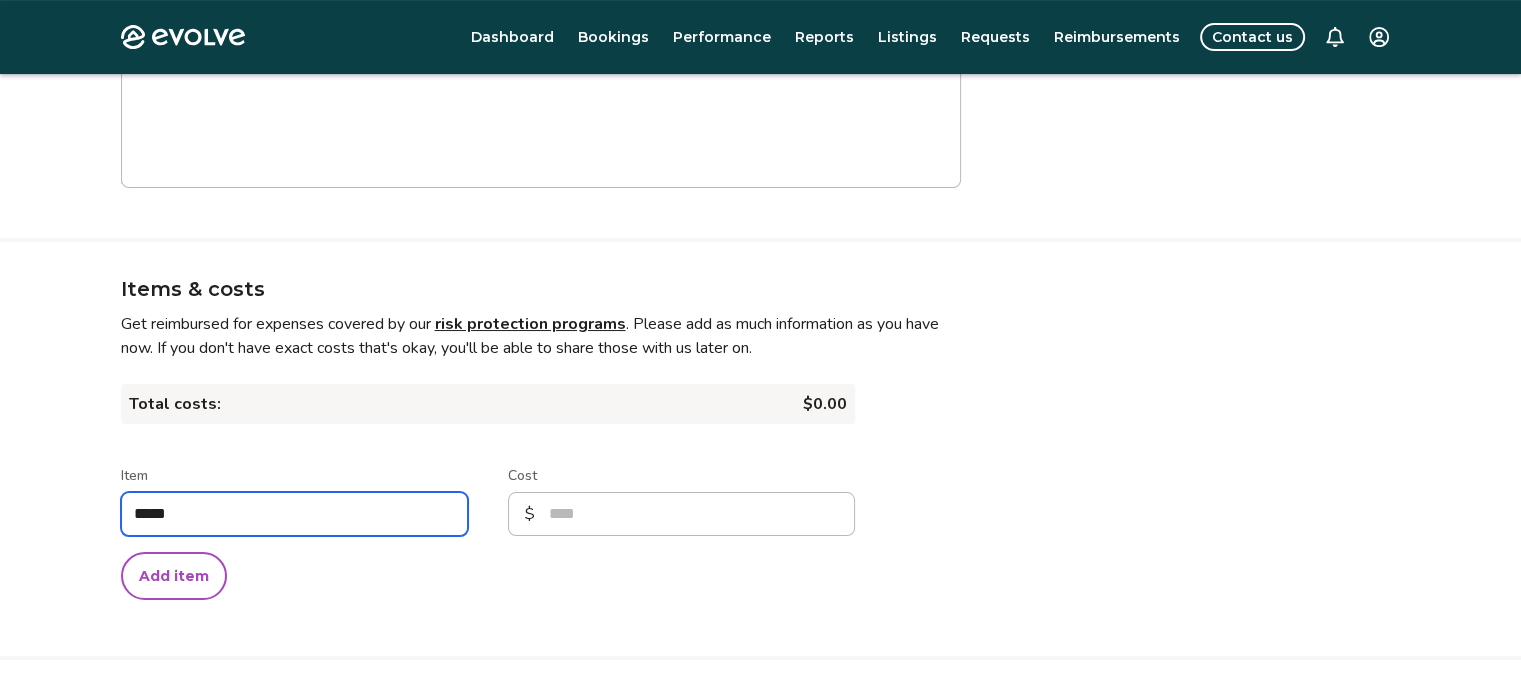 type on "*" 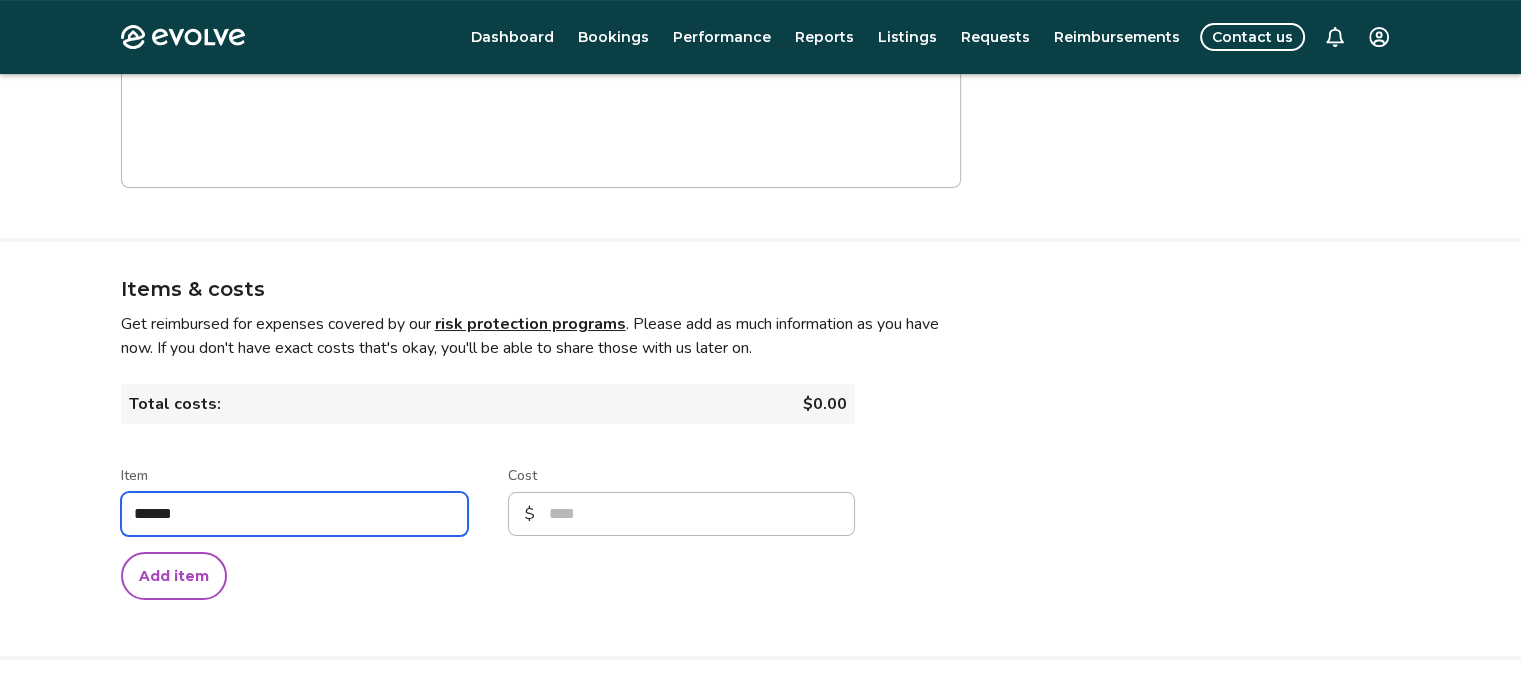 type on "*" 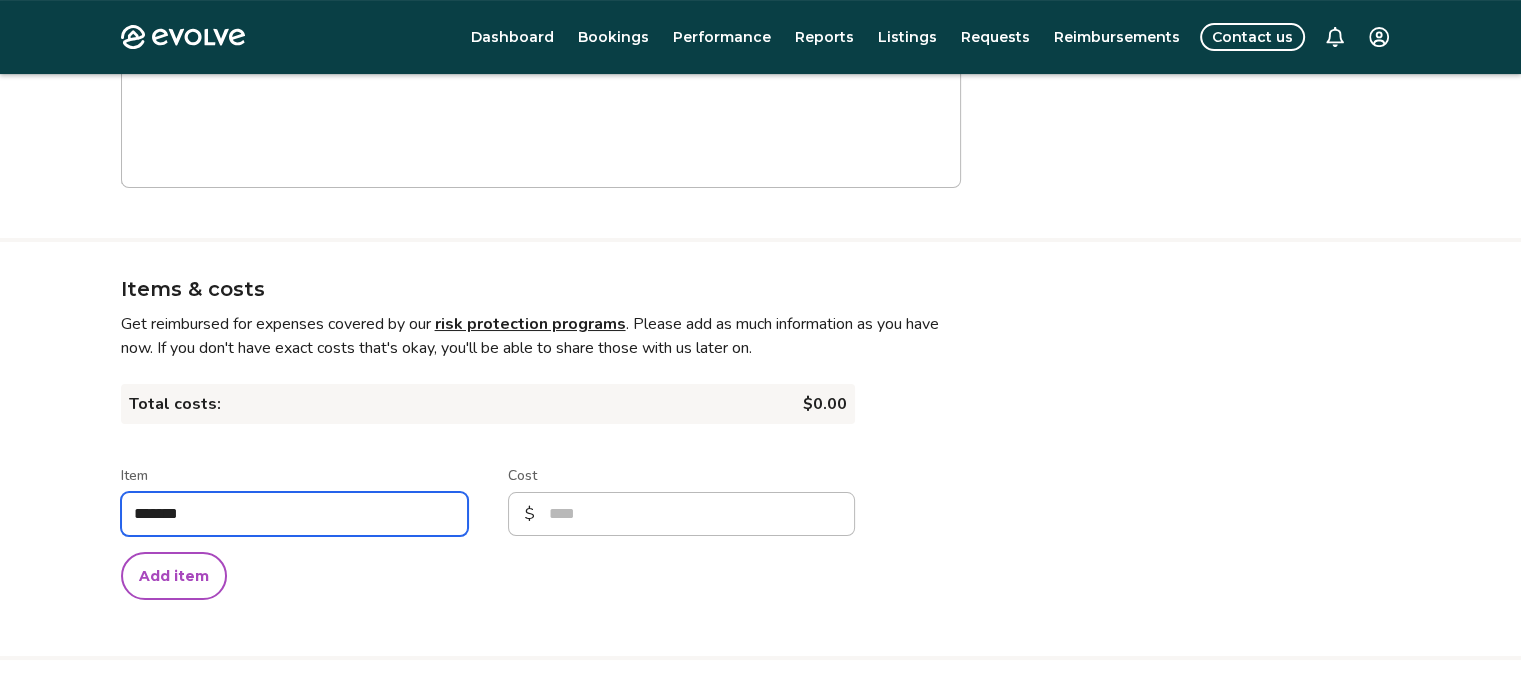 type on "*" 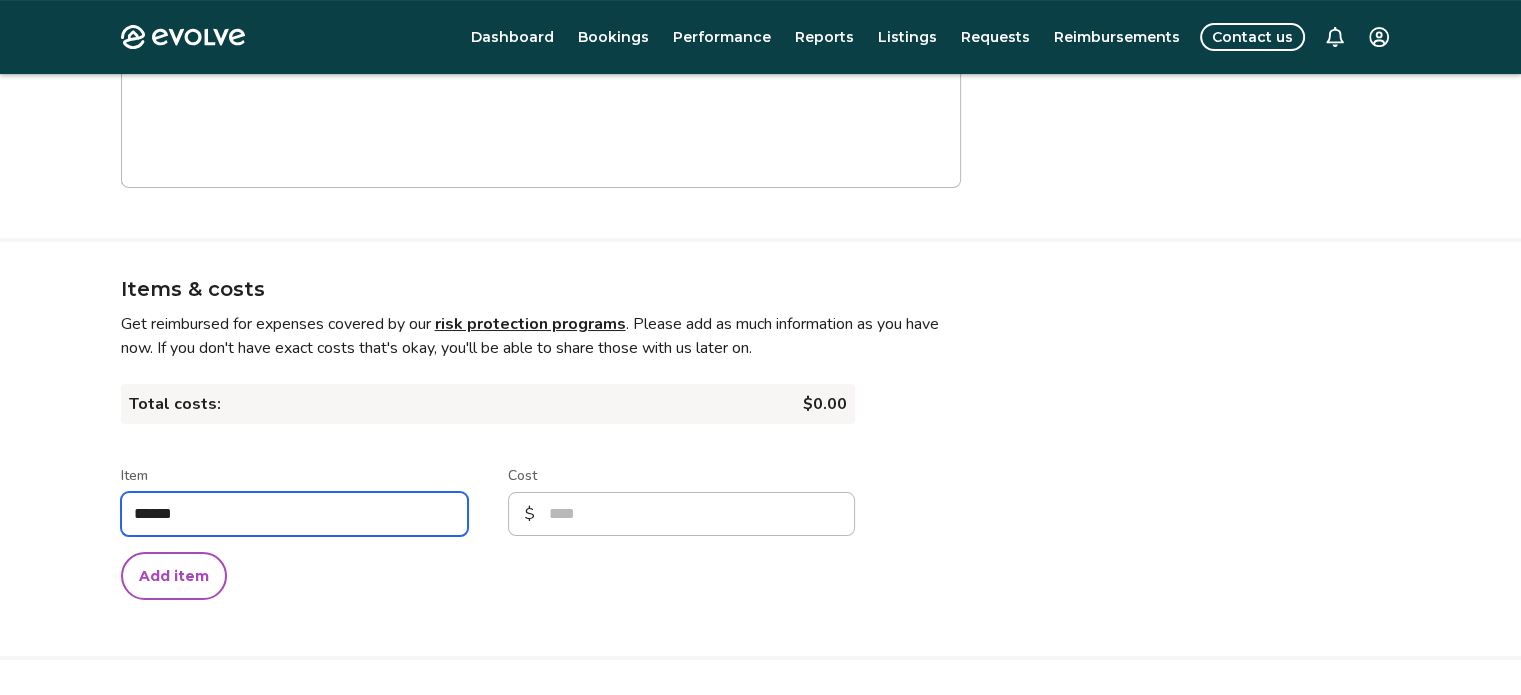 type on "*" 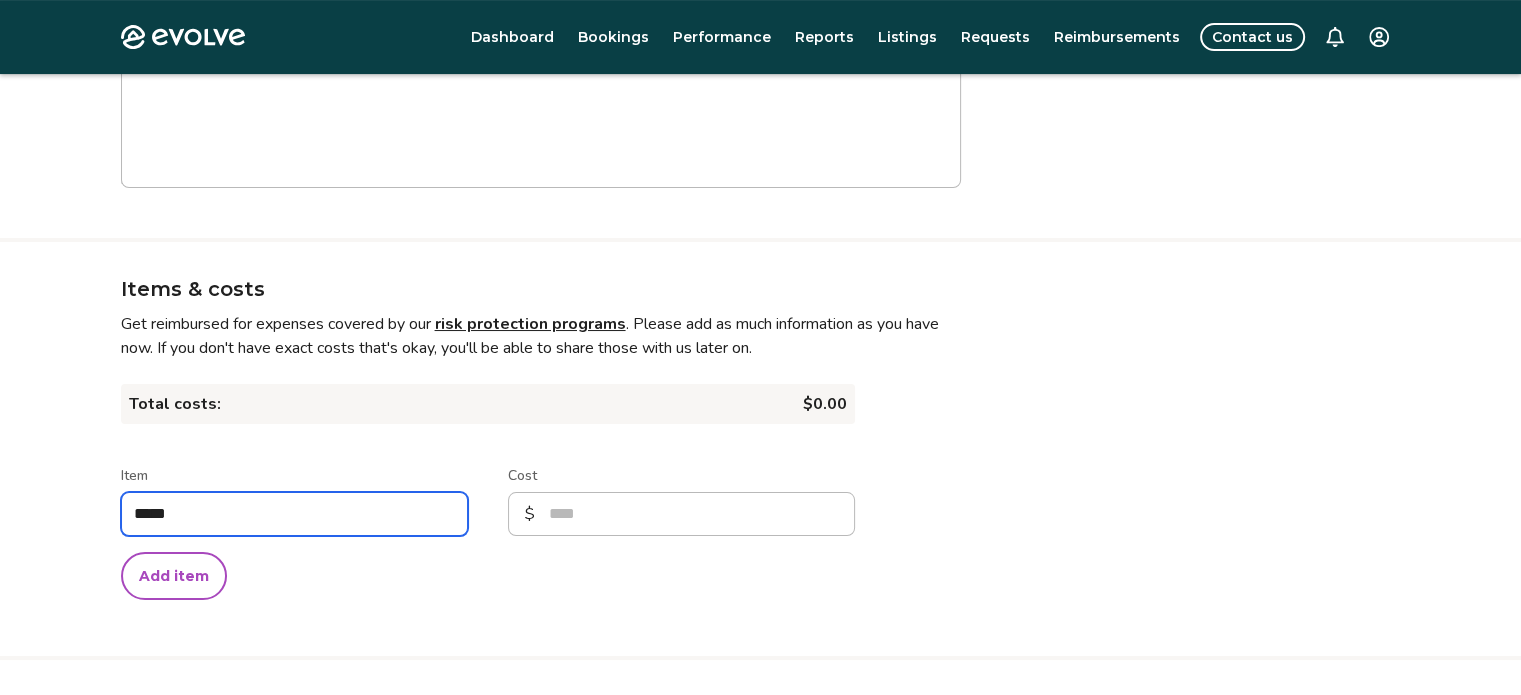 type on "****" 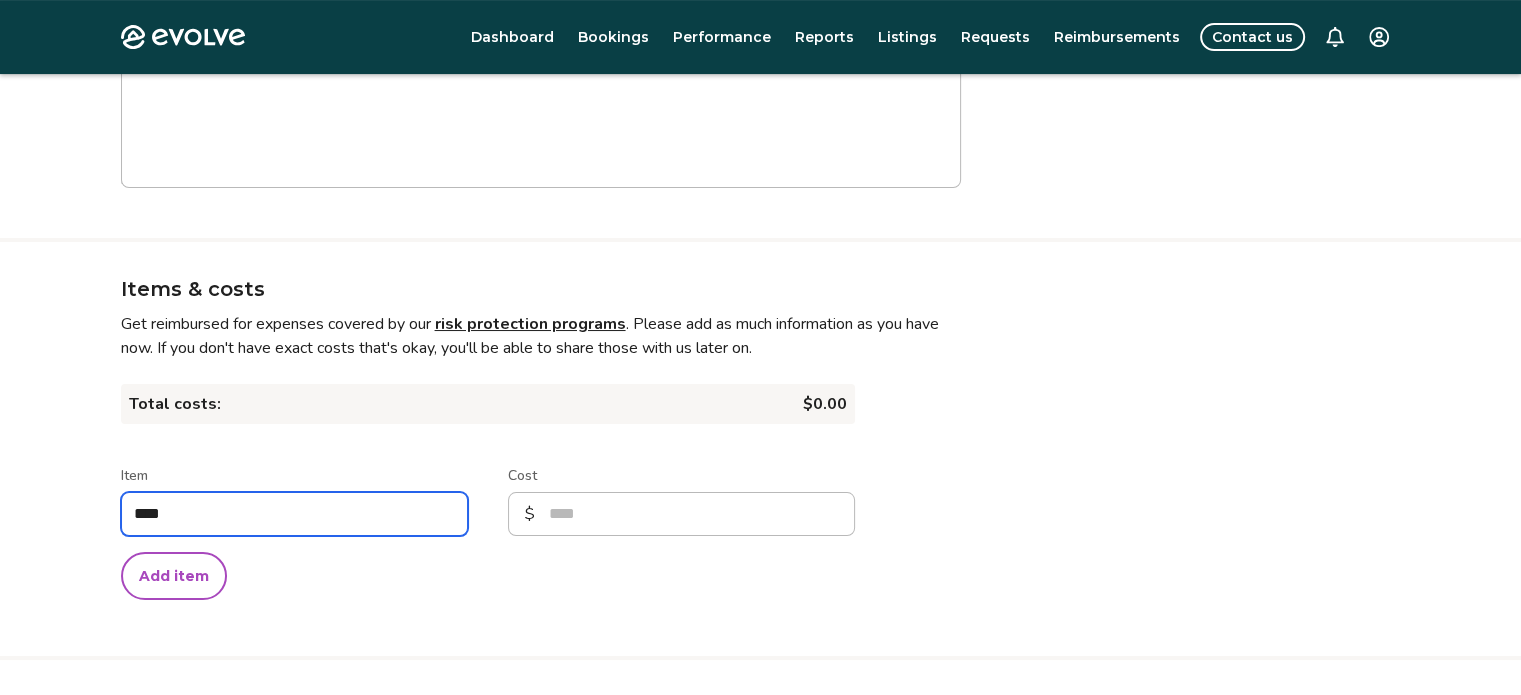 type on "*" 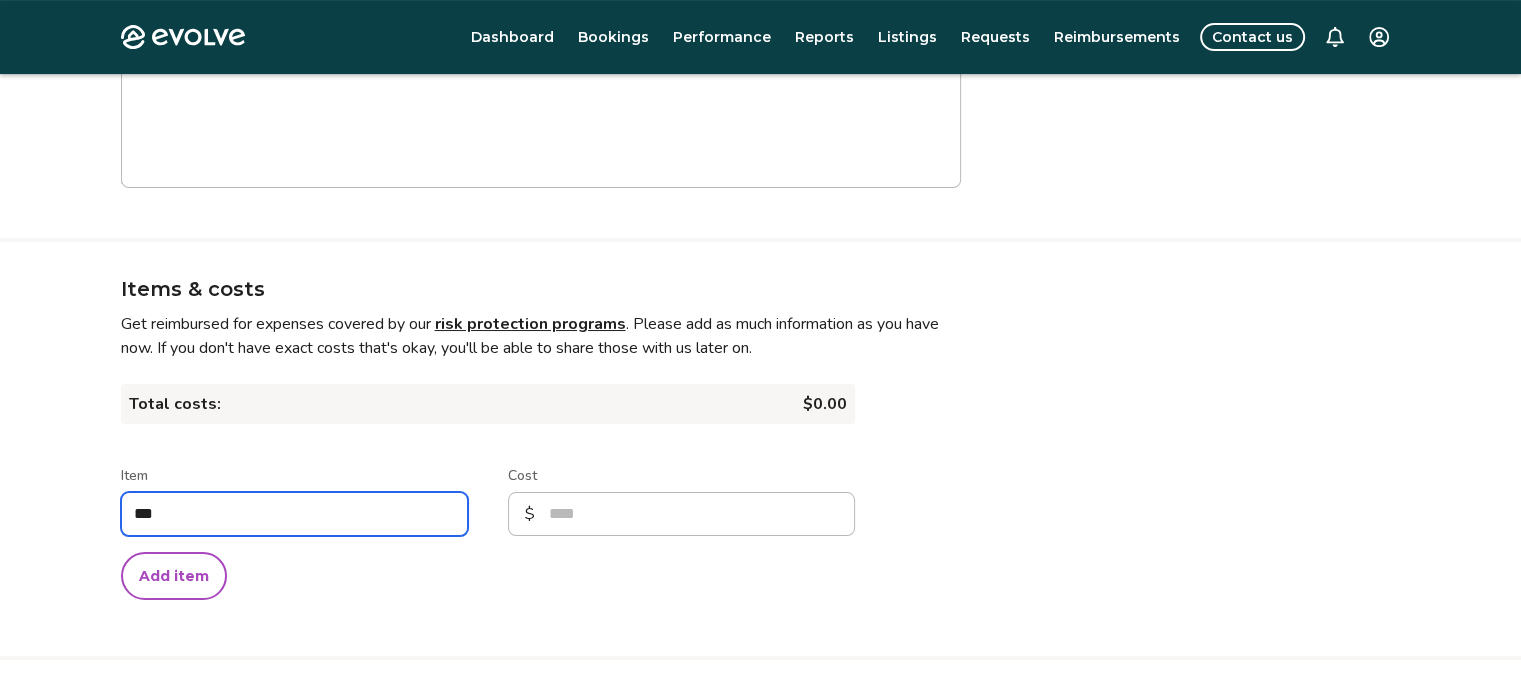 type on "*" 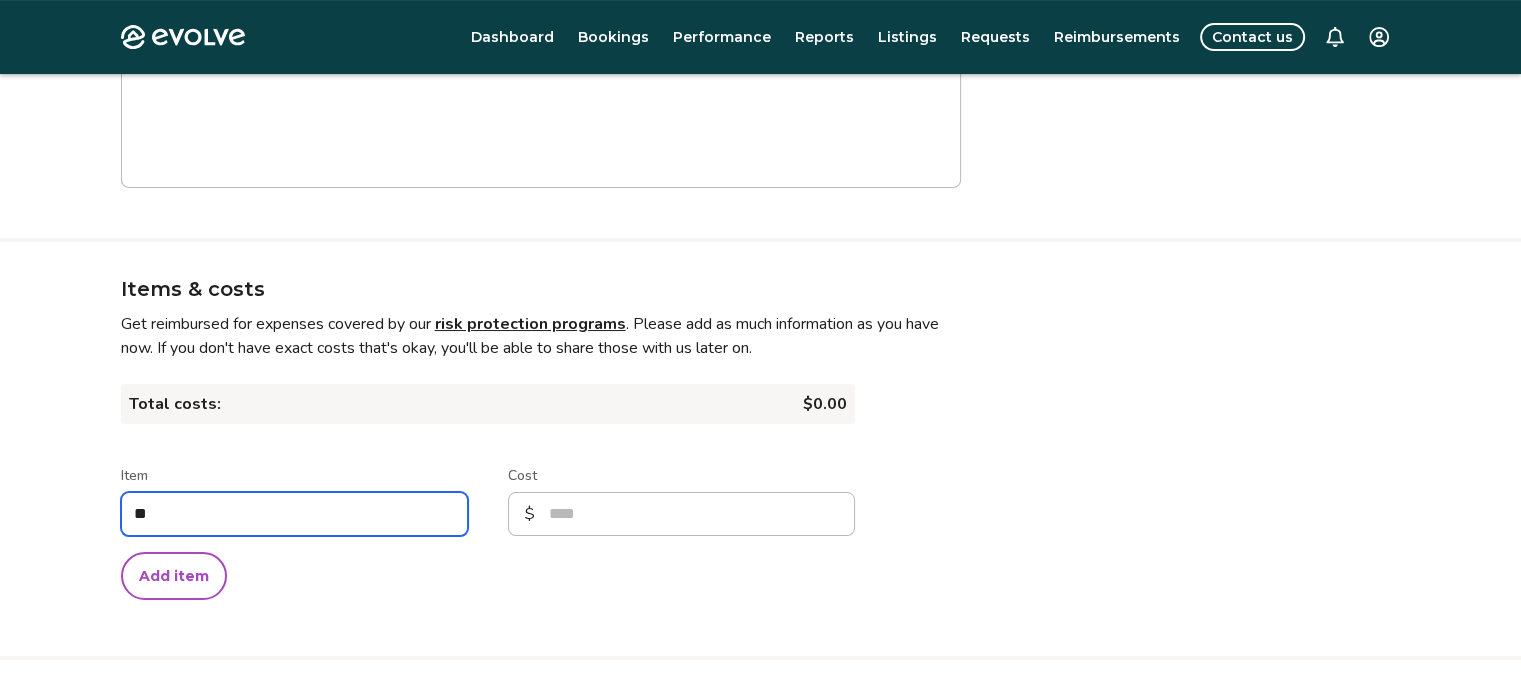 type on "*" 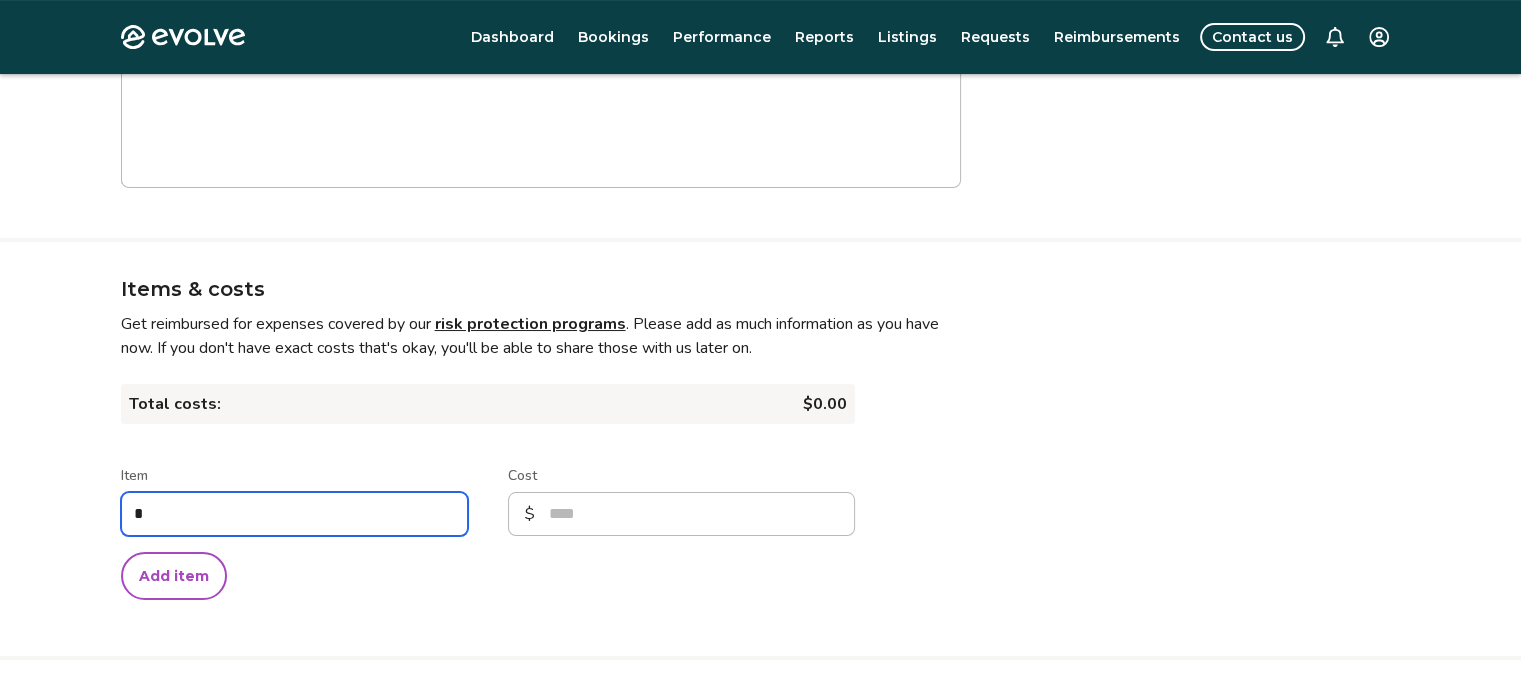 type on "*" 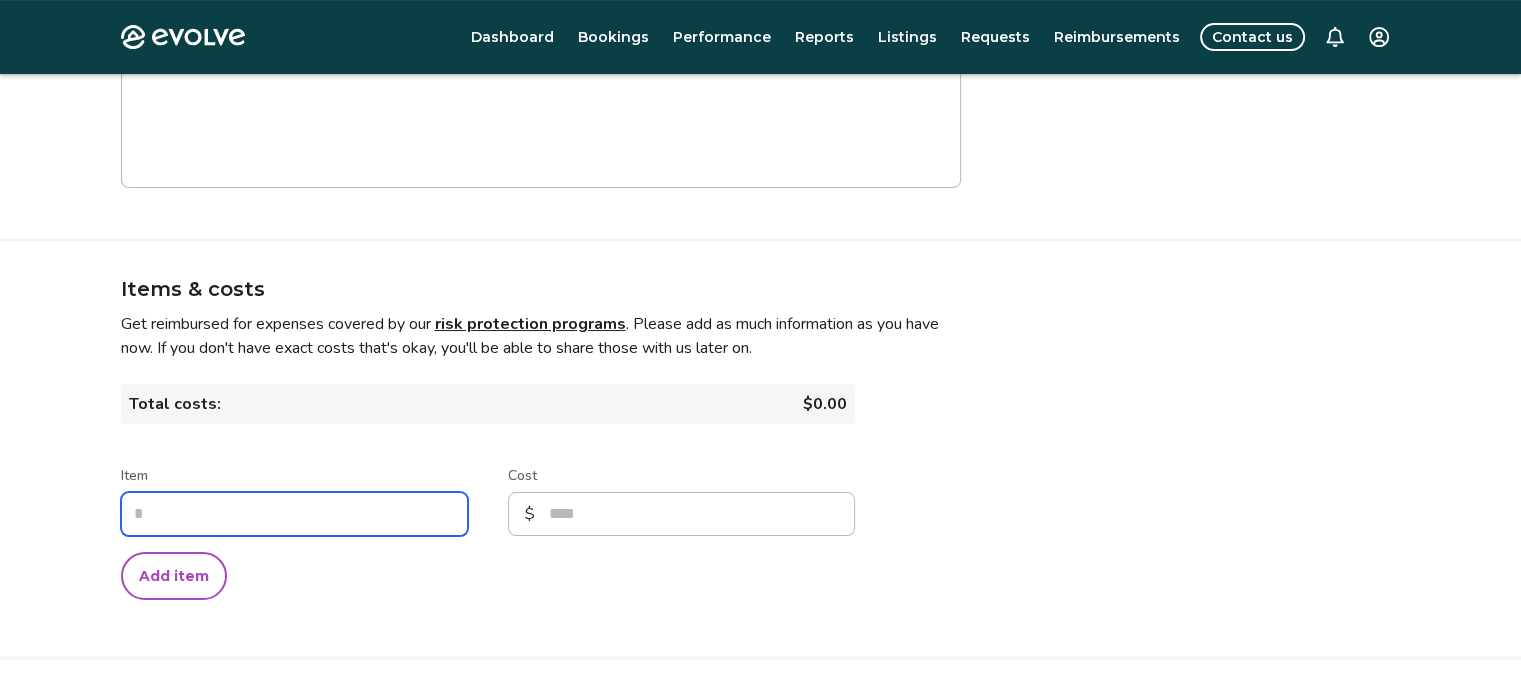 type on "*" 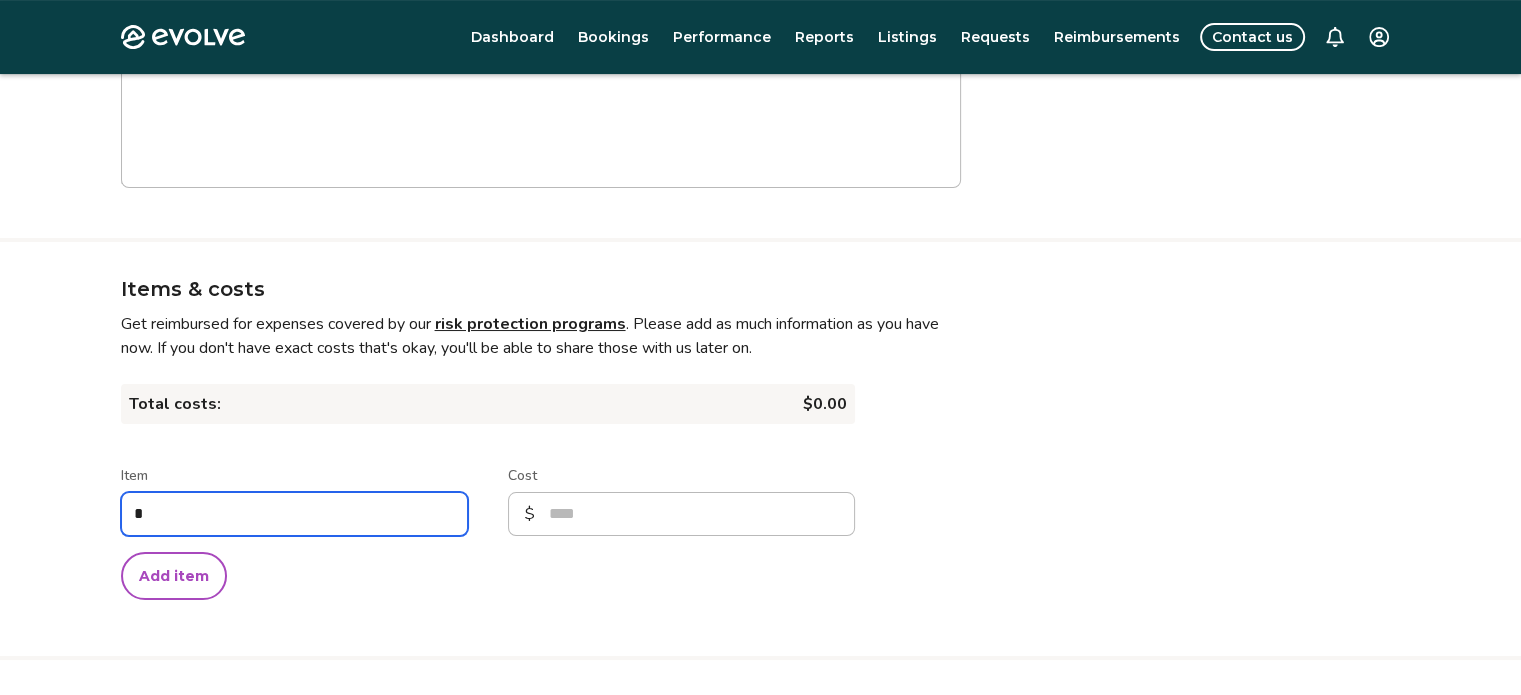 type on "*" 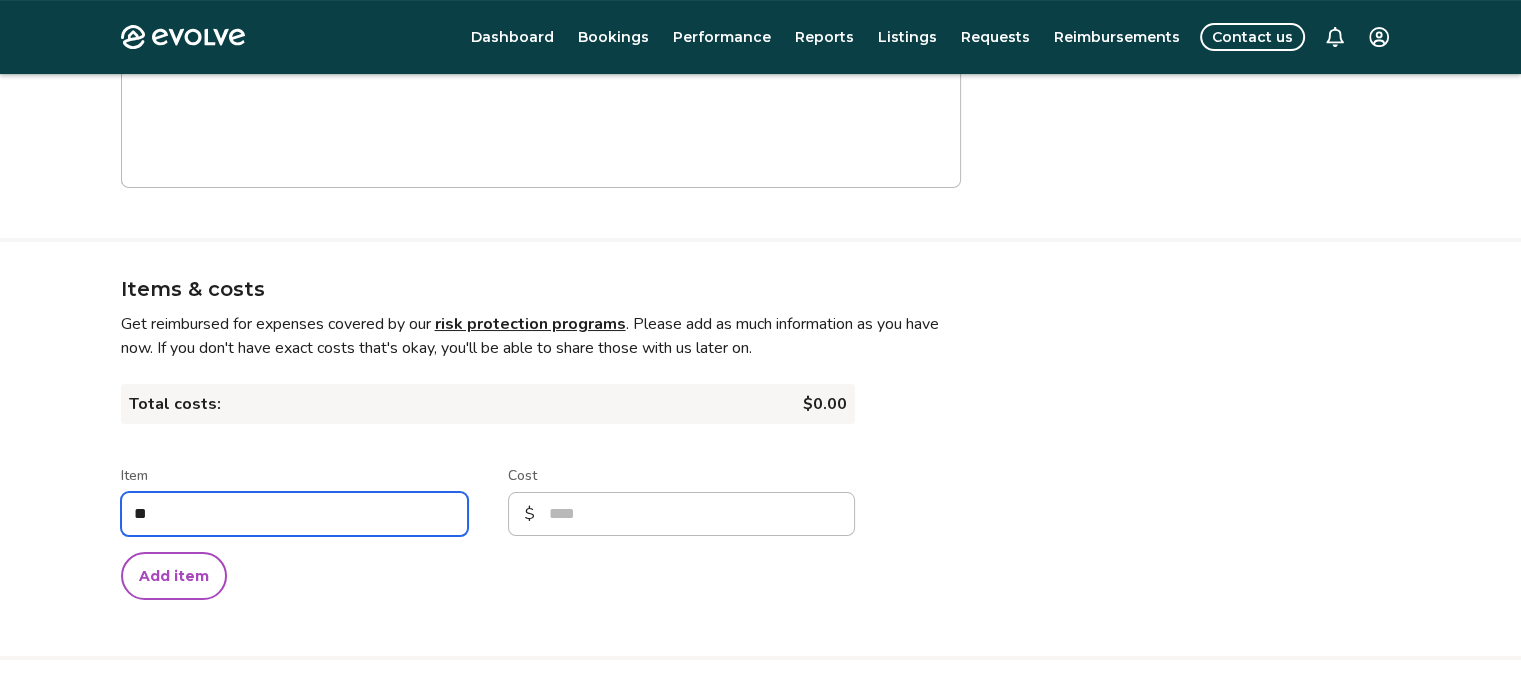 type on "*" 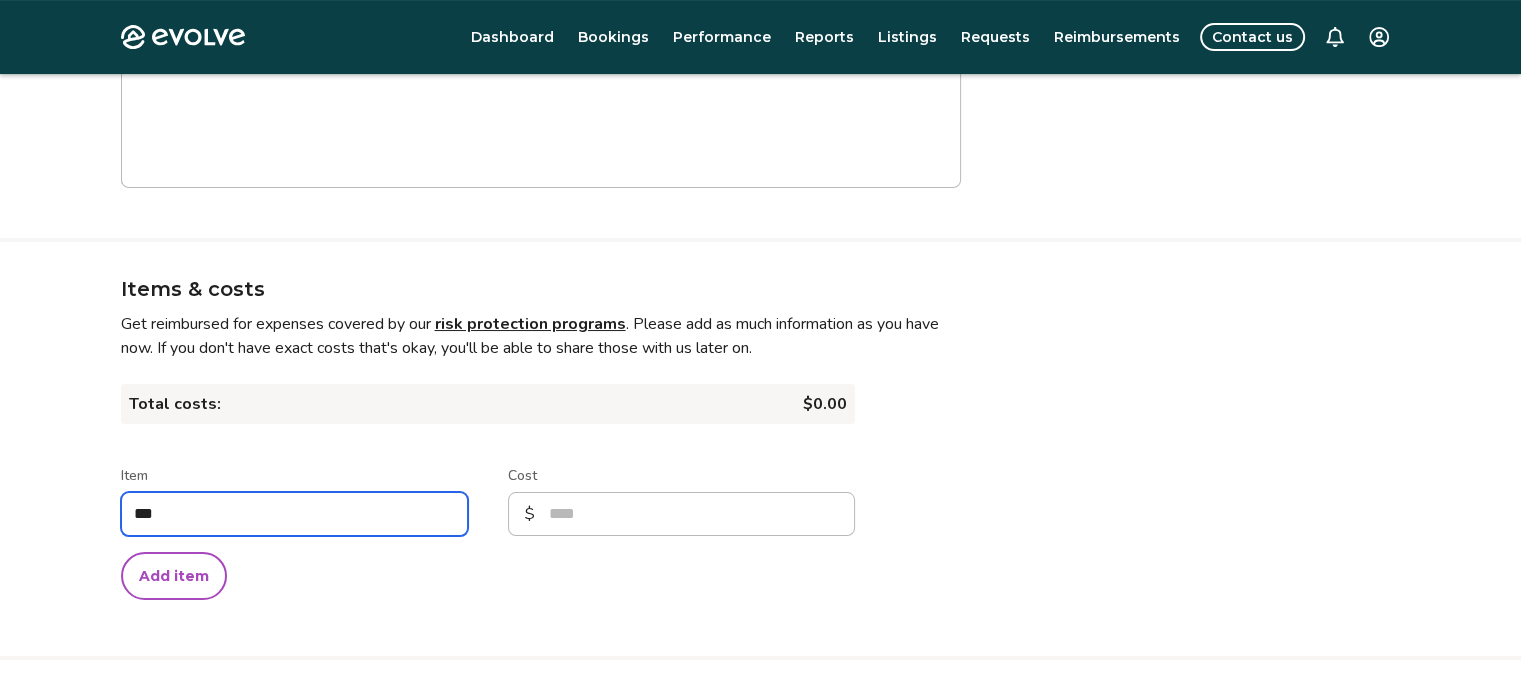 type on "*" 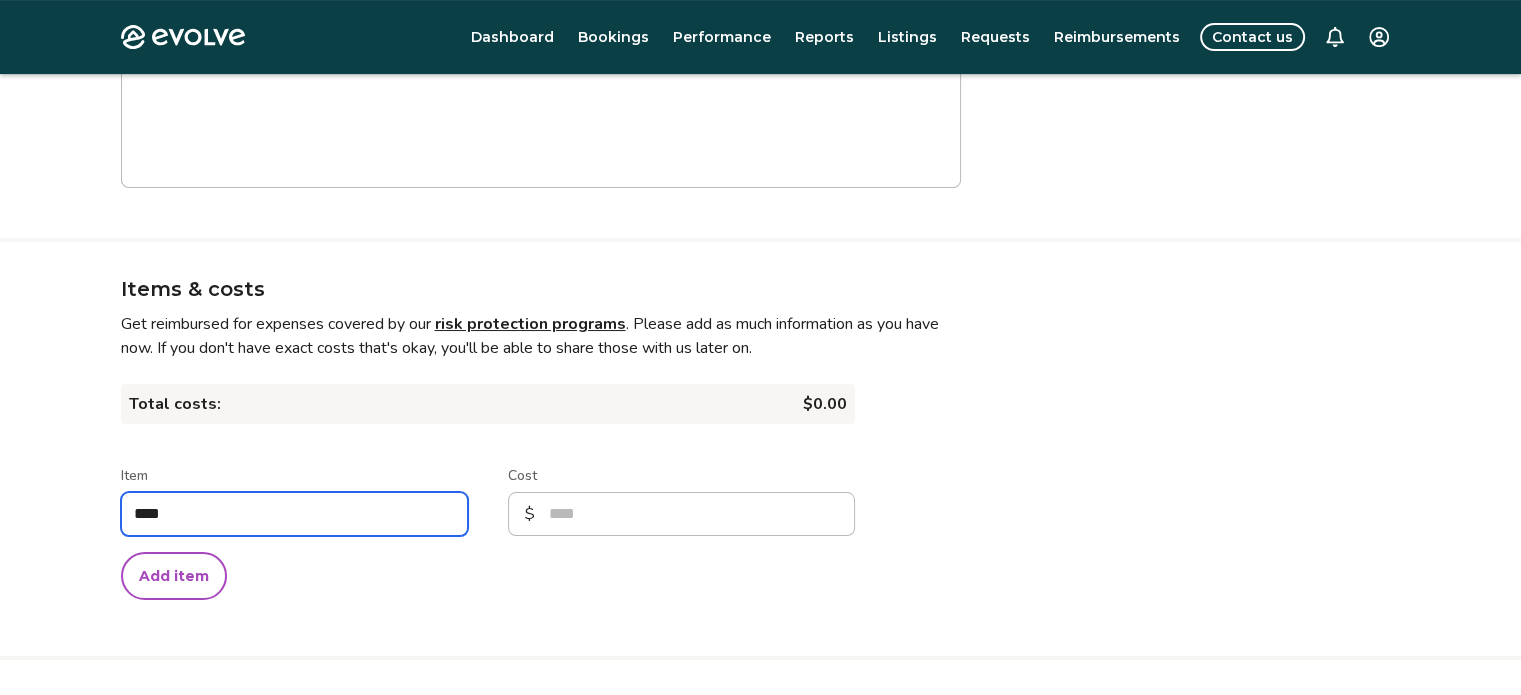 type on "*" 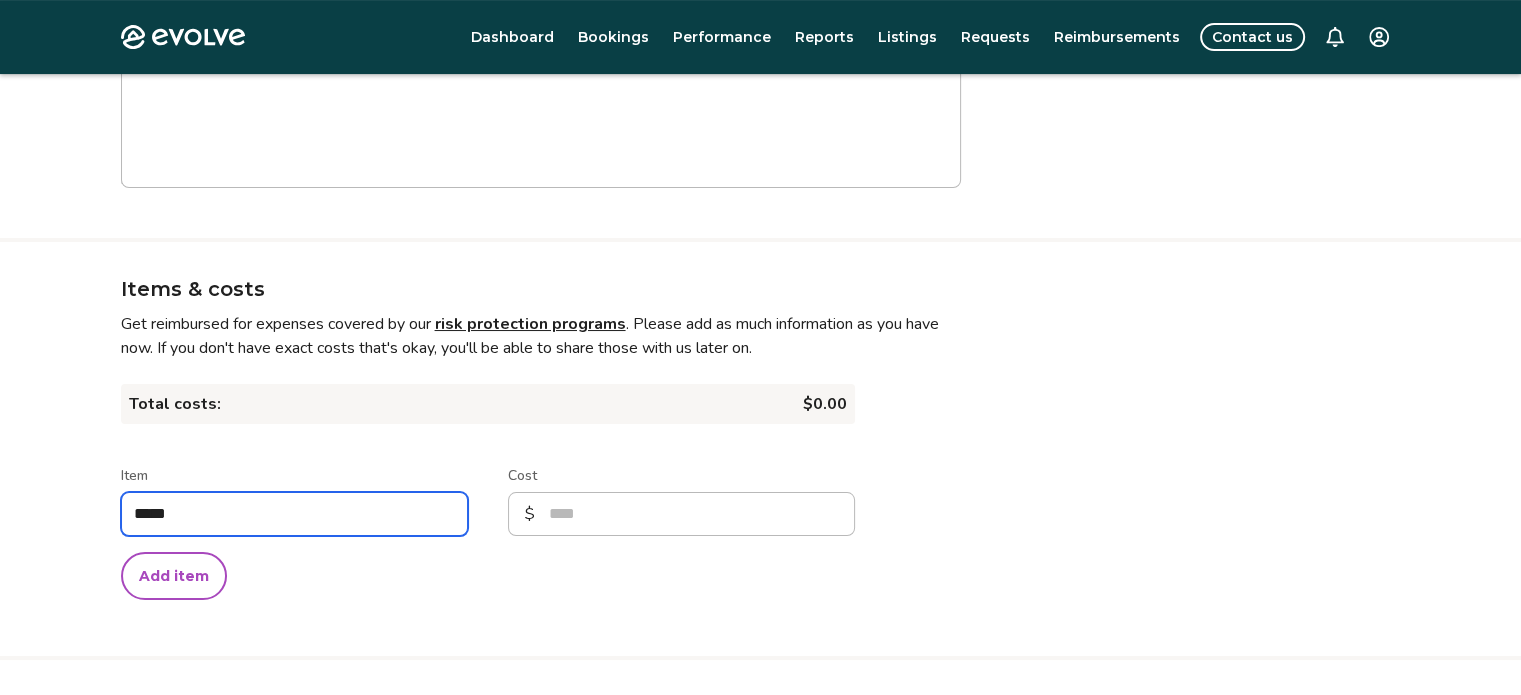type 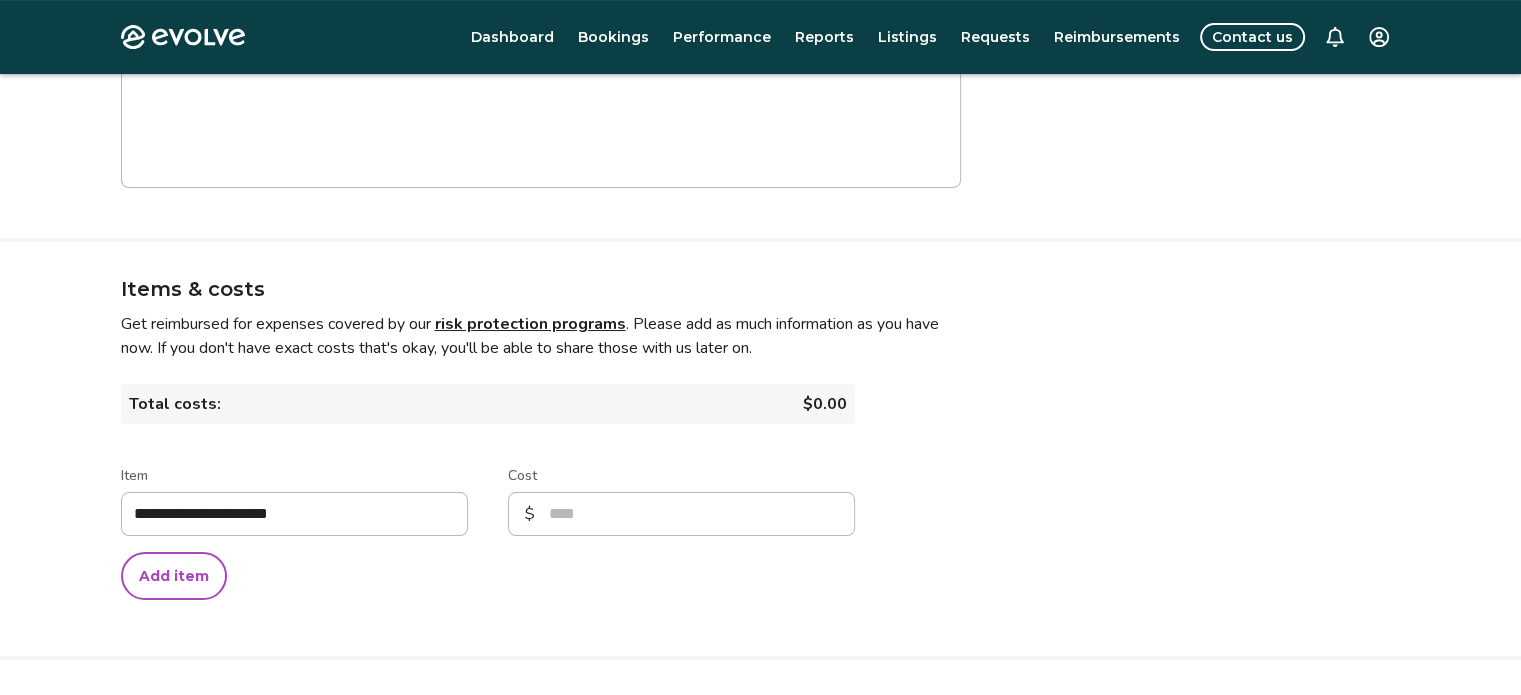 click on "Add item" at bounding box center (174, 576) 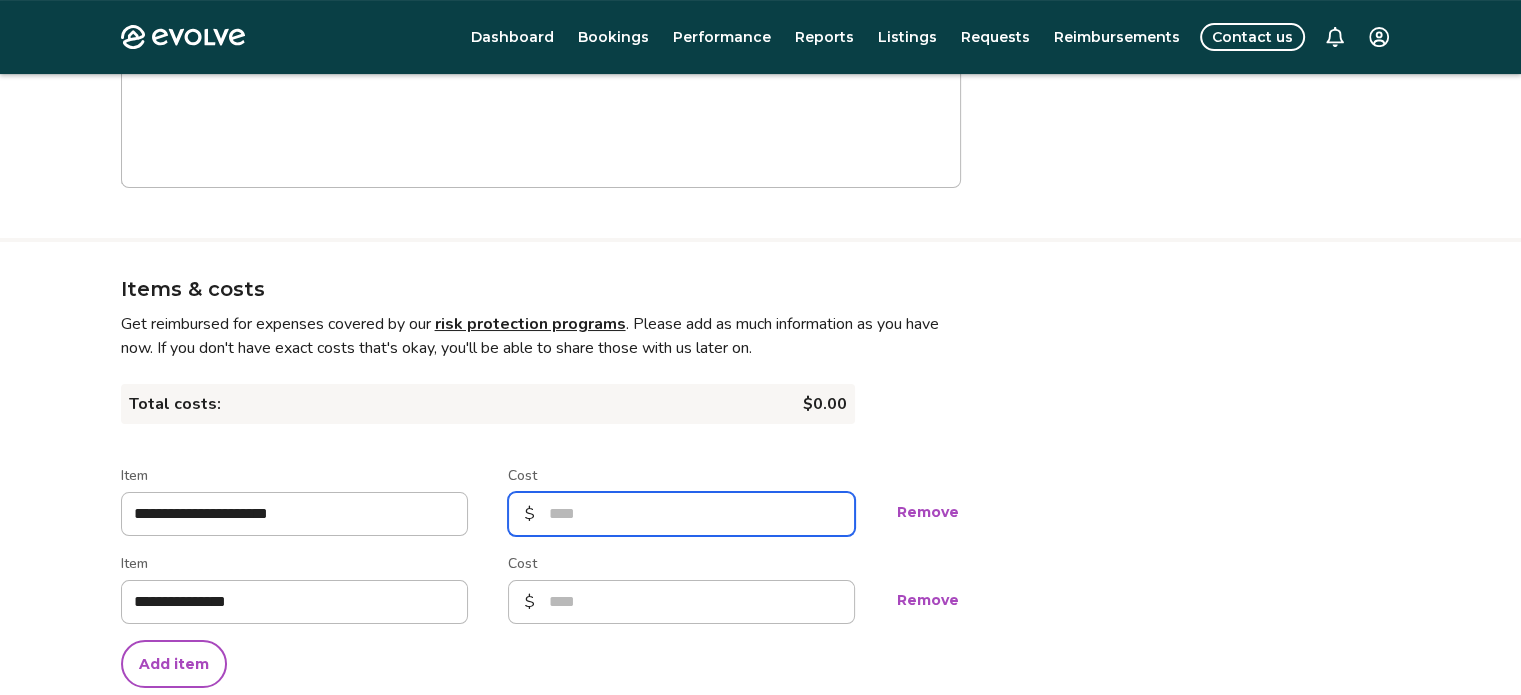 click on "Cost" at bounding box center (681, 514) 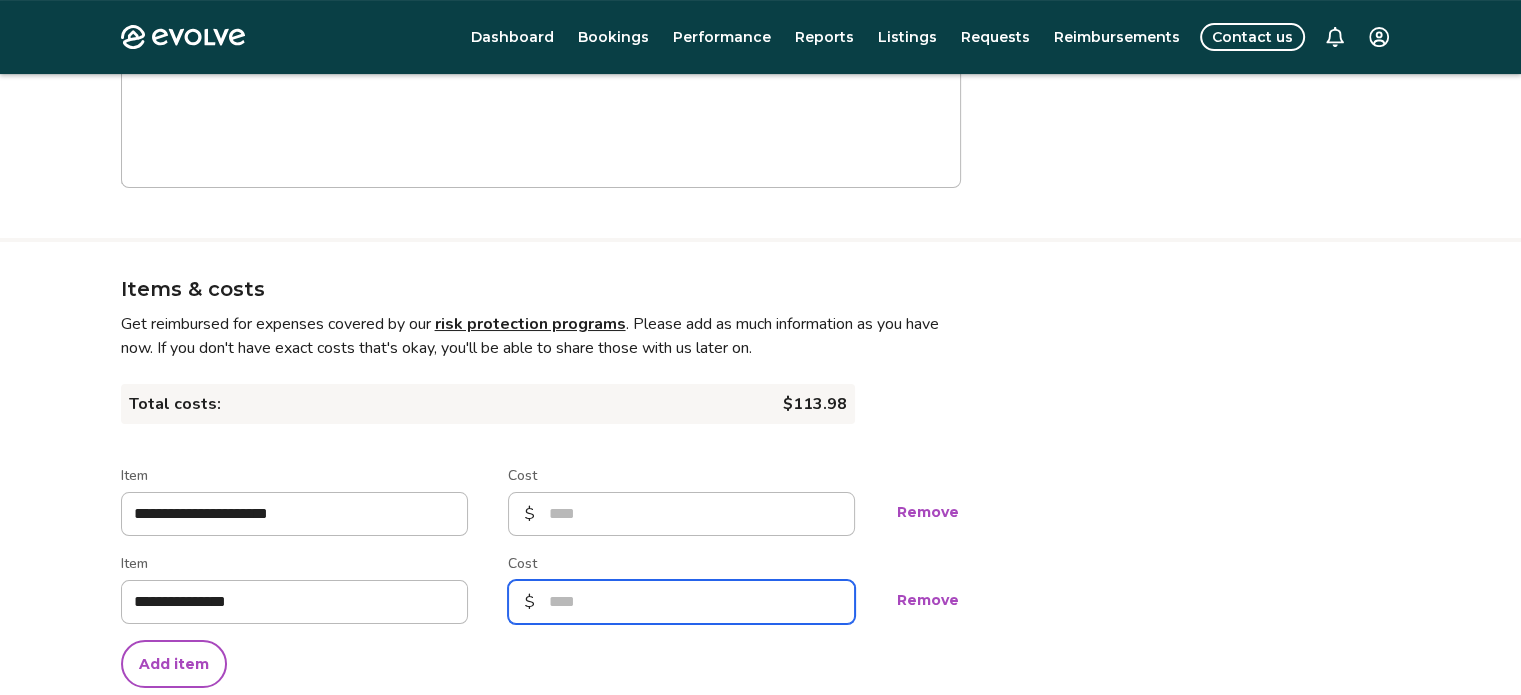 click on "Cost" at bounding box center [681, 602] 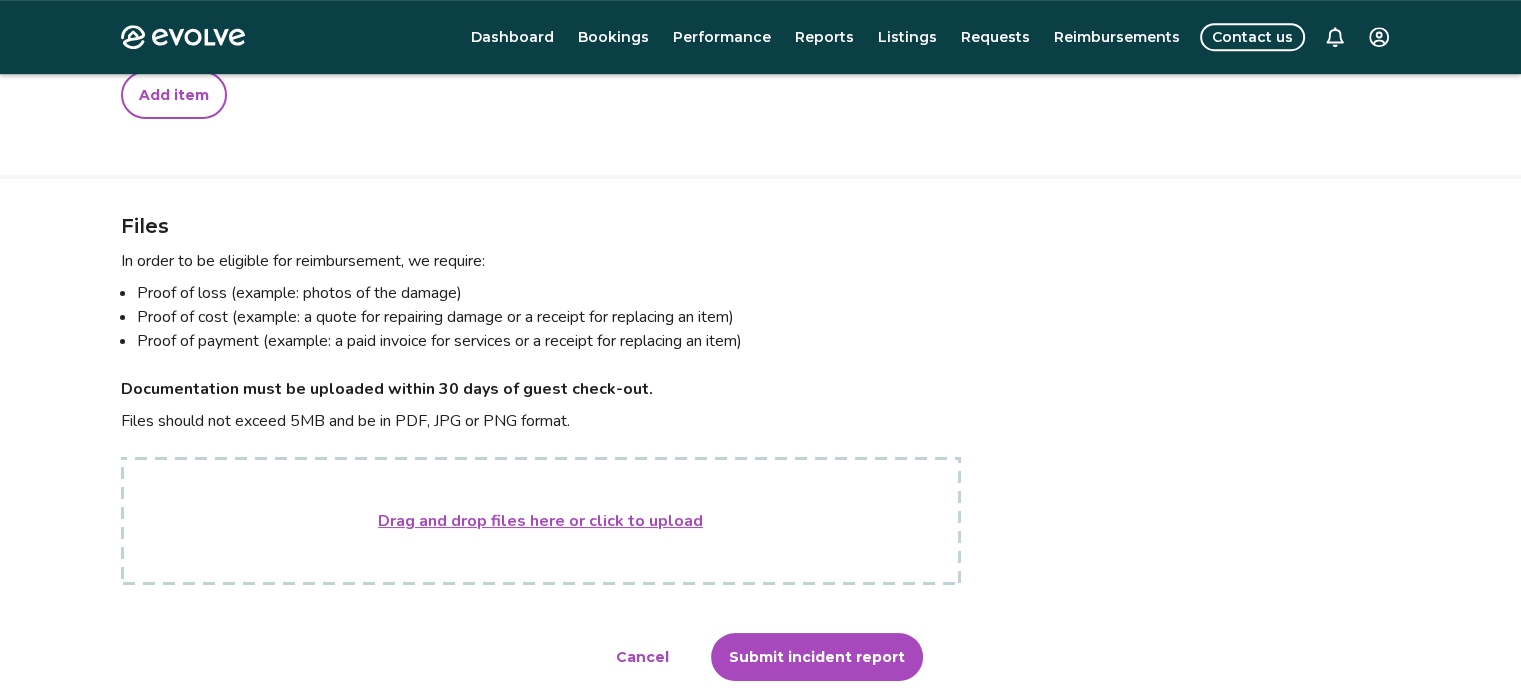 scroll, scrollTop: 1124, scrollLeft: 0, axis: vertical 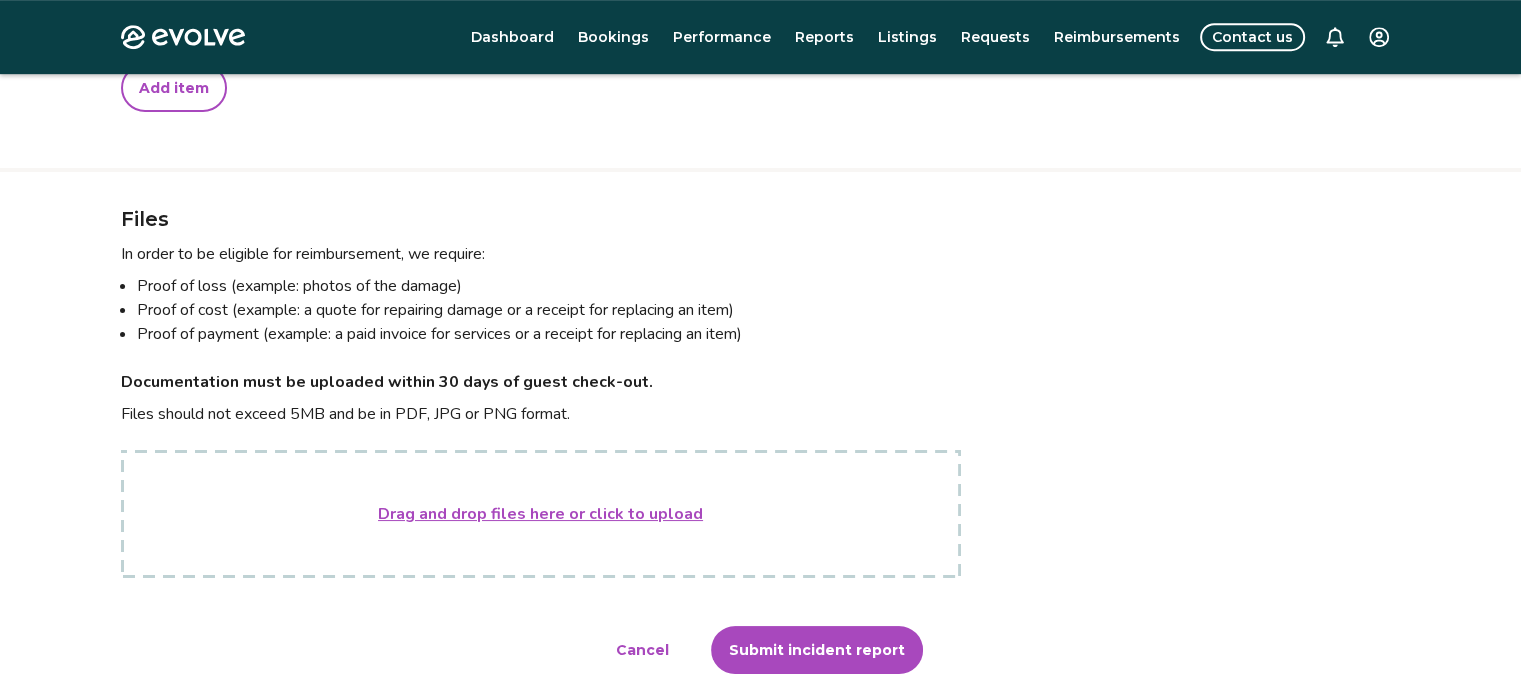click on "Drag and drop files here or click to upload" at bounding box center (540, 514) 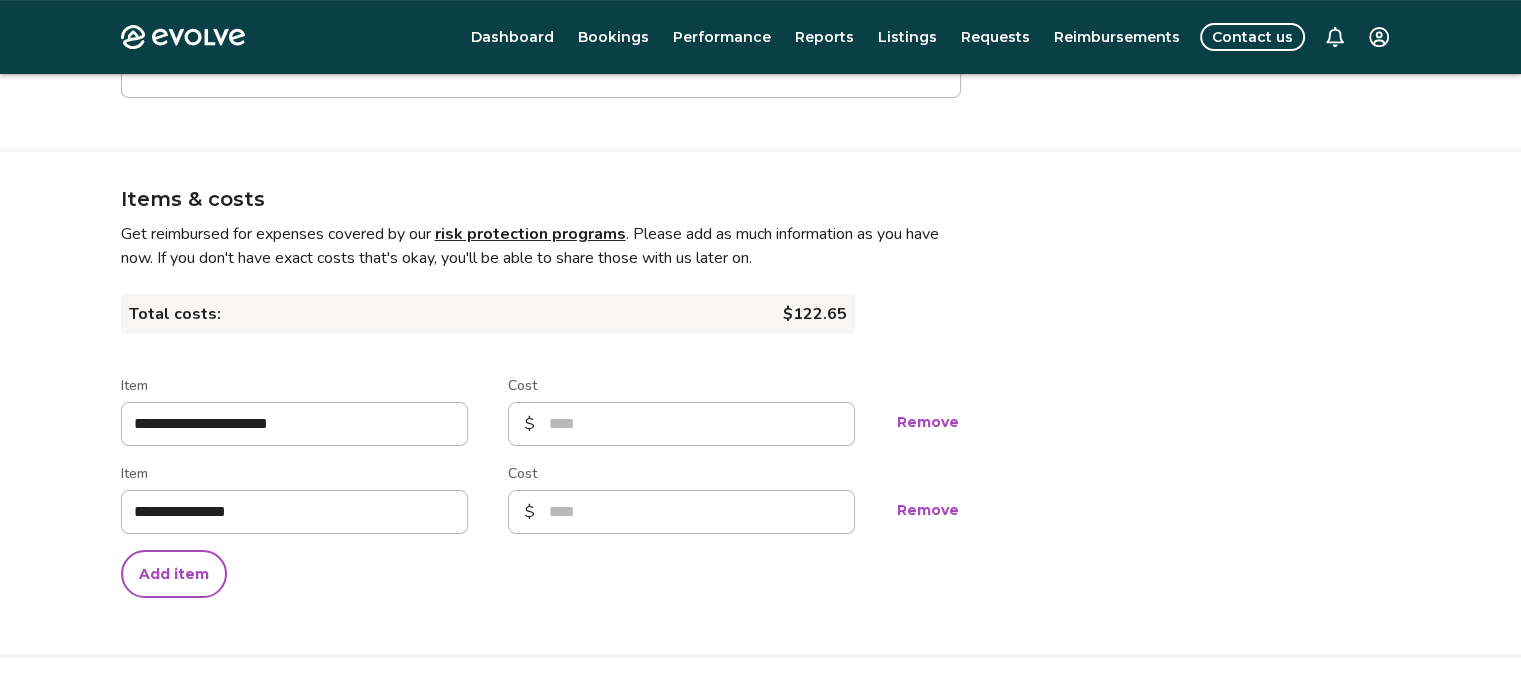 scroll, scrollTop: 637, scrollLeft: 0, axis: vertical 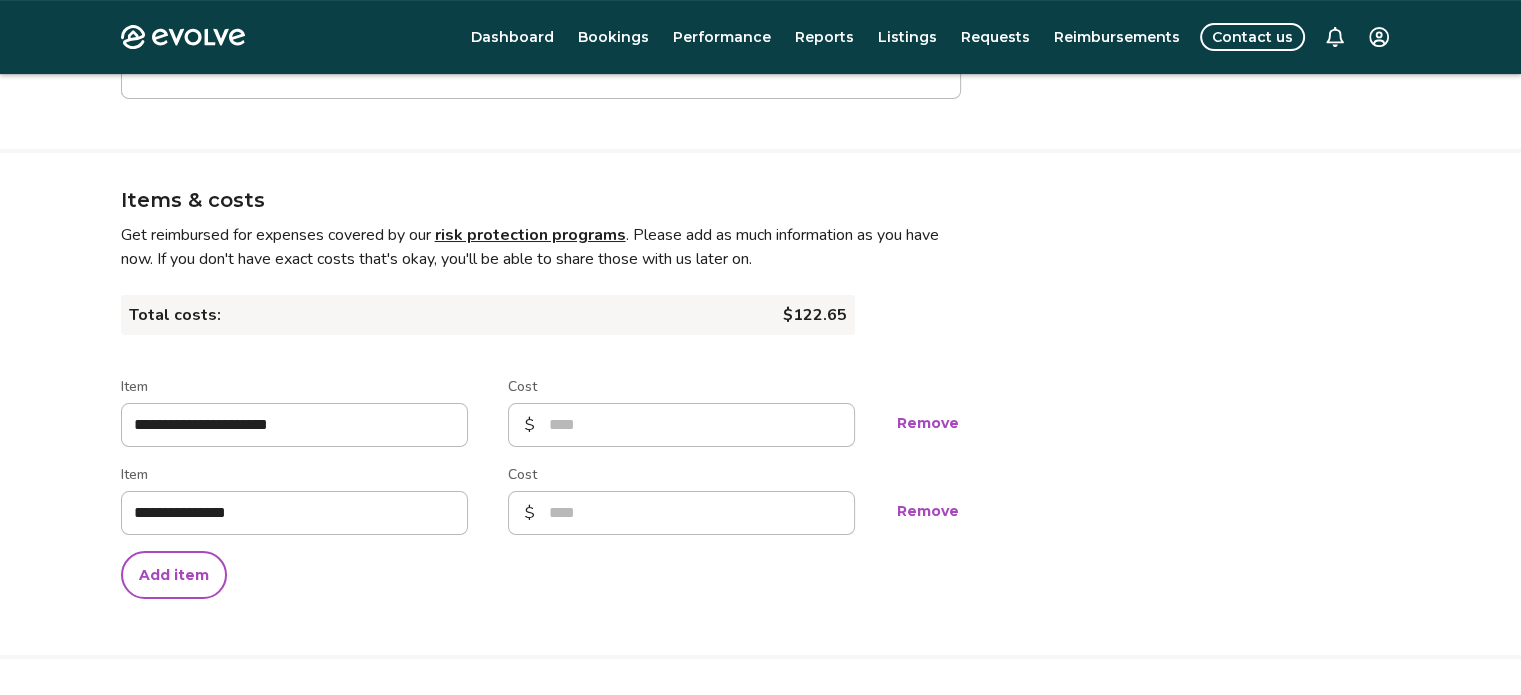 click on "risk protection programs" at bounding box center (530, 235) 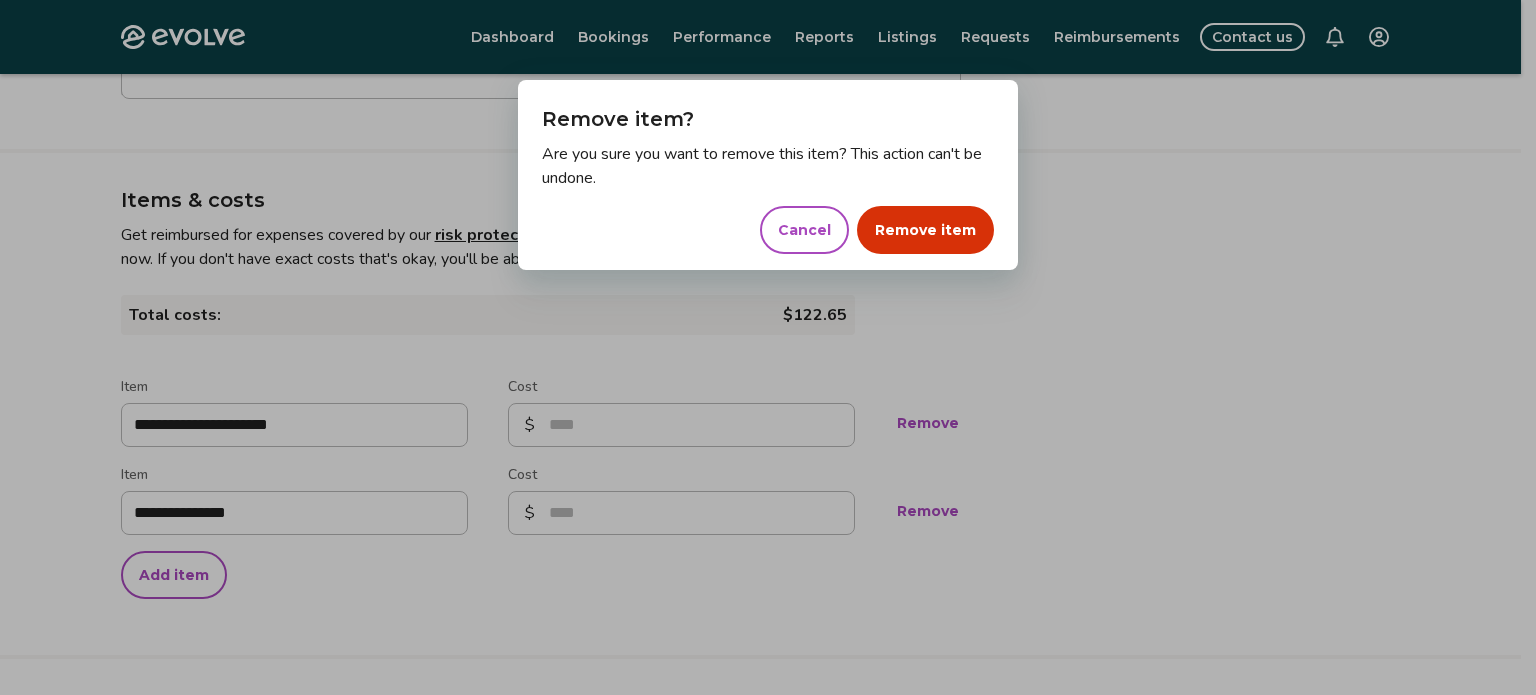 click on "Remove item" at bounding box center (925, 230) 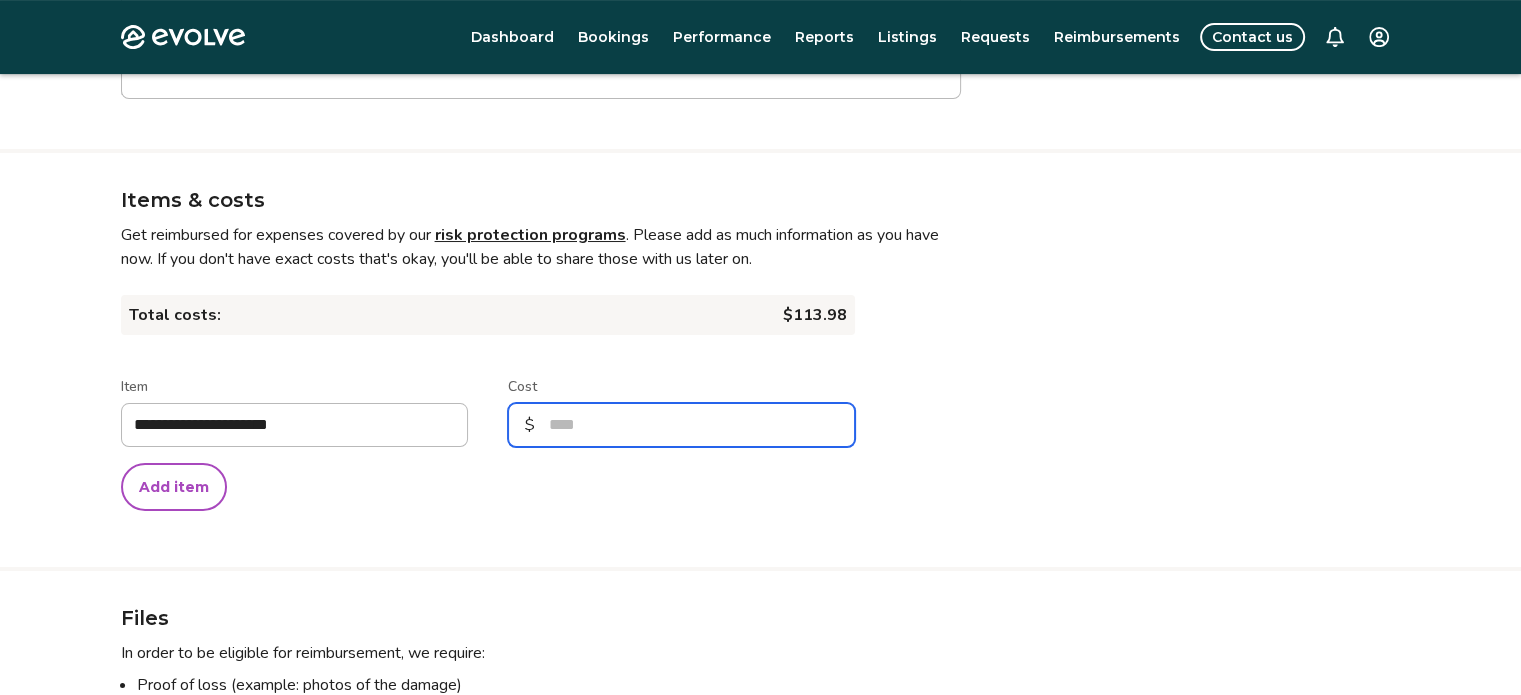 click on "******" at bounding box center (681, 425) 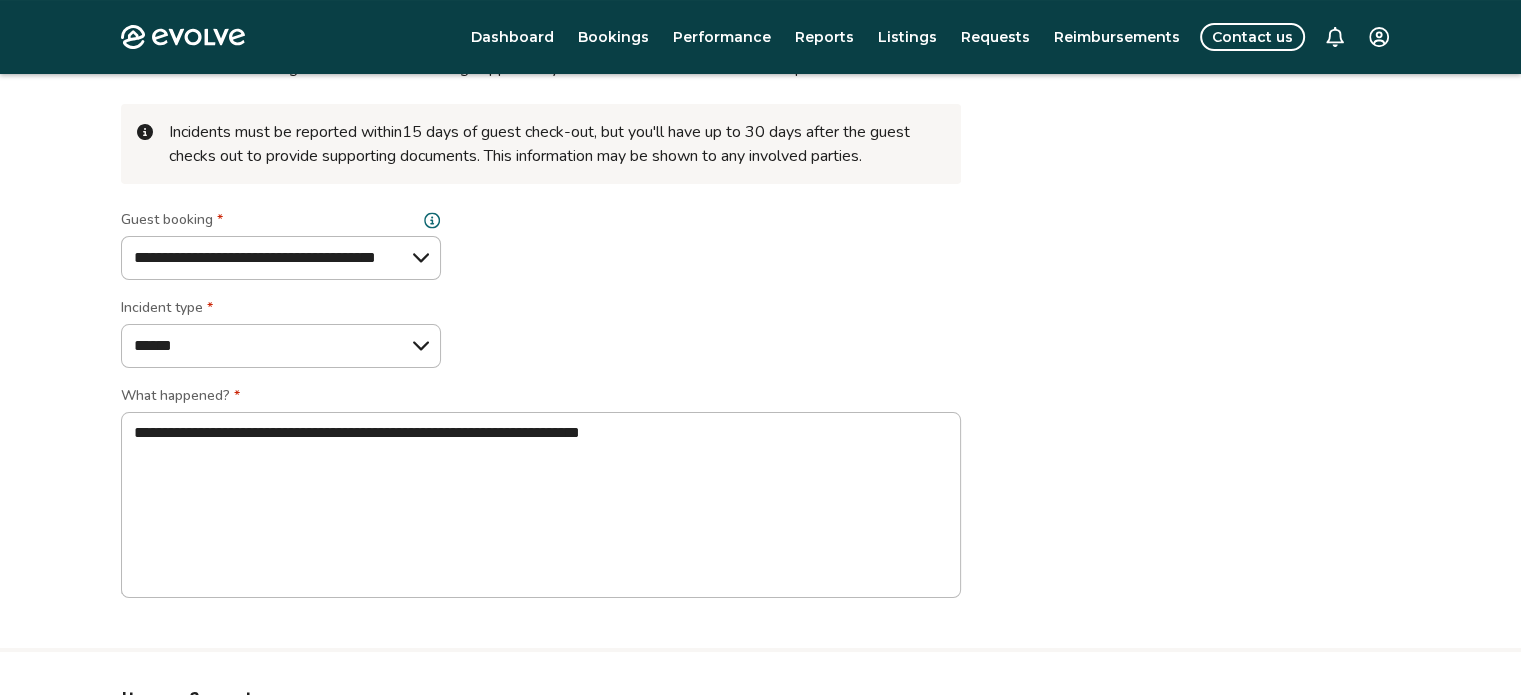 scroll, scrollTop: 144, scrollLeft: 0, axis: vertical 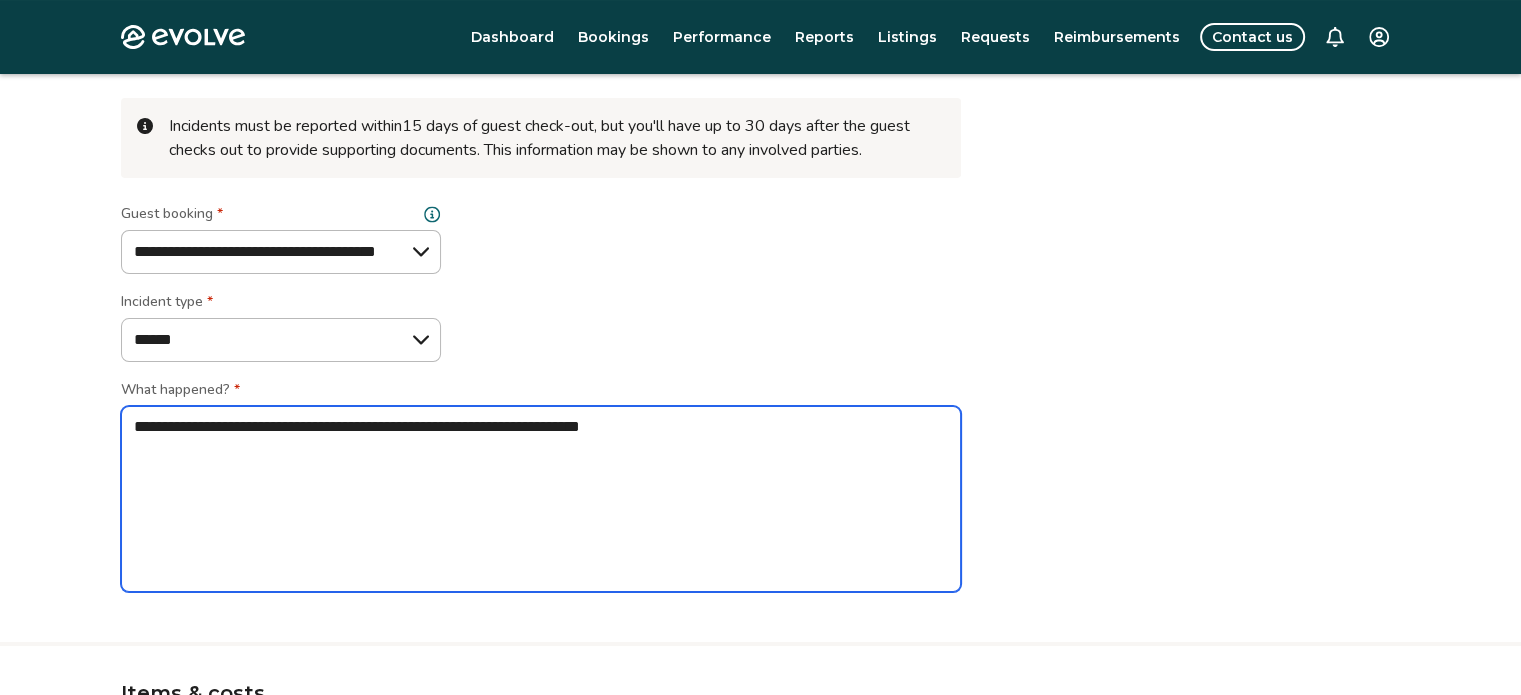 click on "**********" at bounding box center [541, 499] 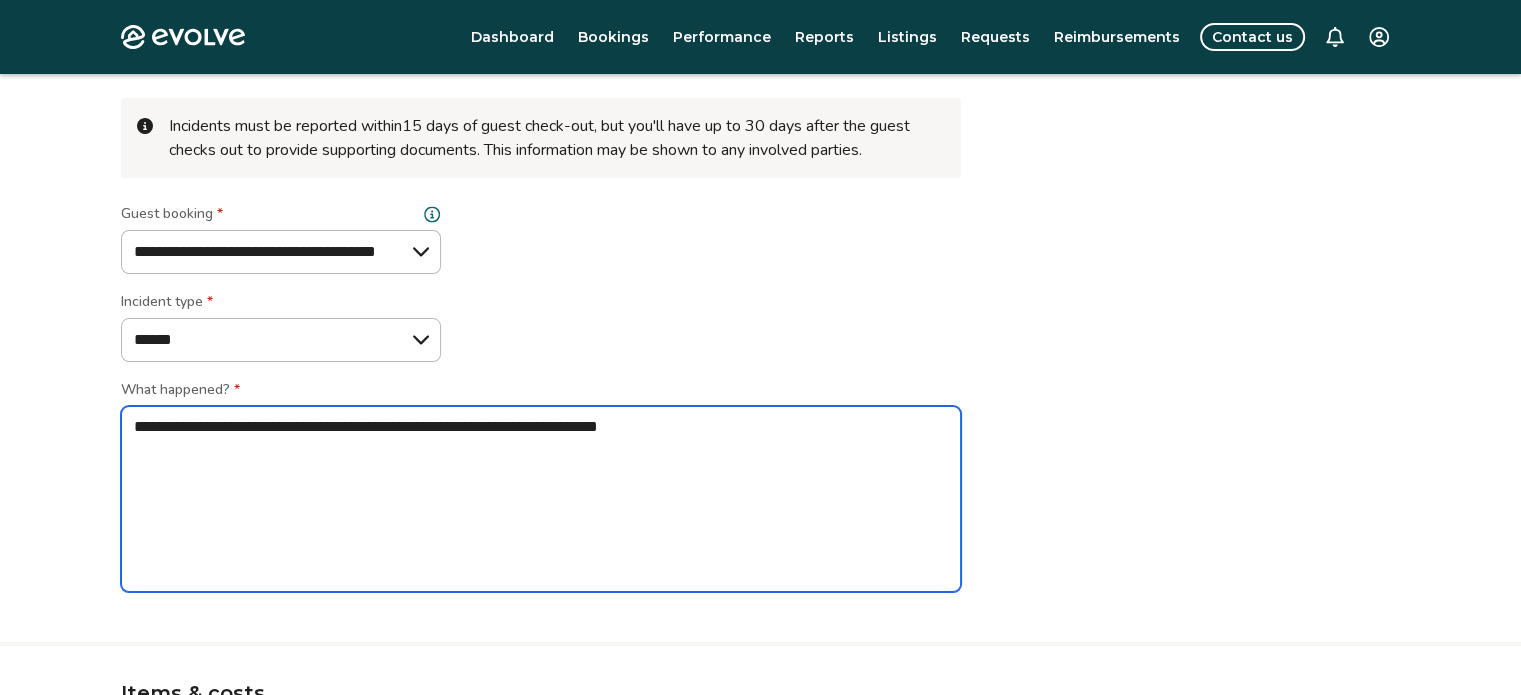 click on "**********" at bounding box center [541, 499] 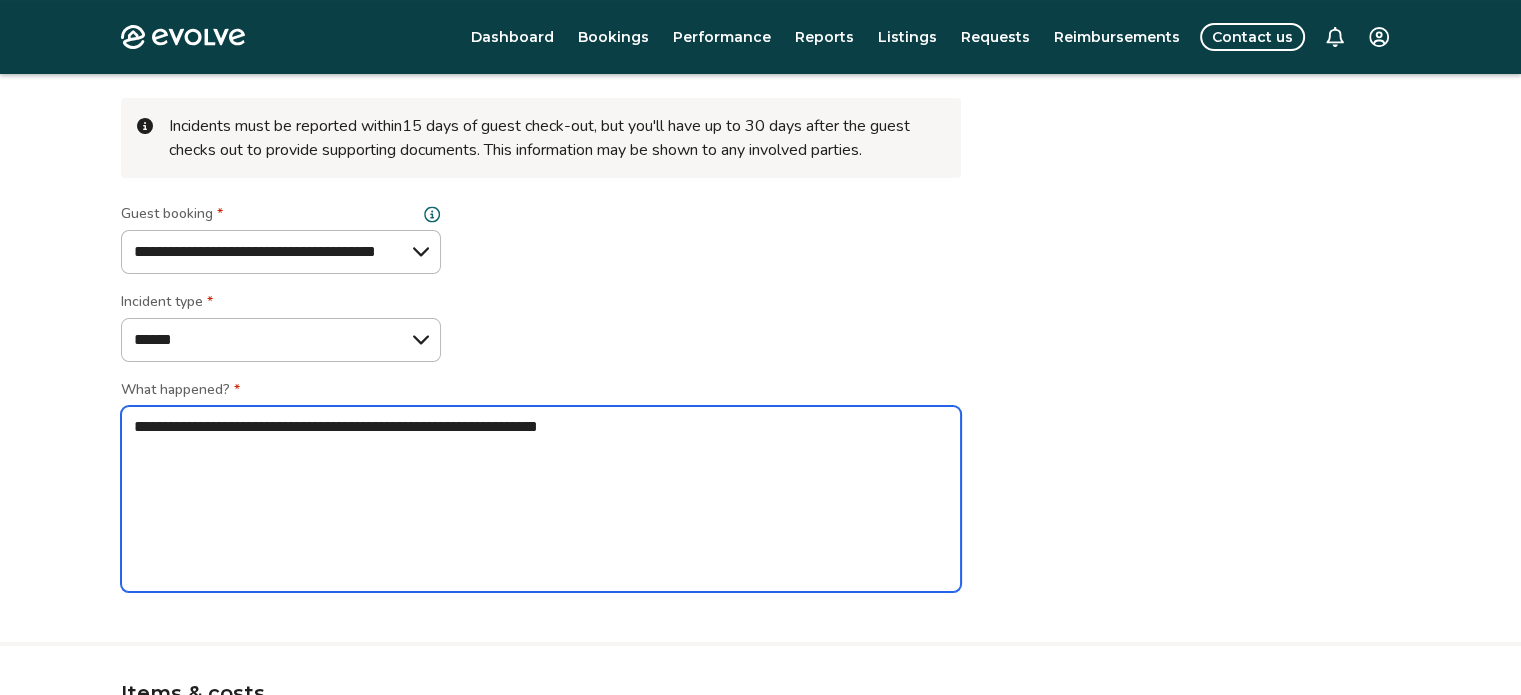 click on "**********" at bounding box center (541, 499) 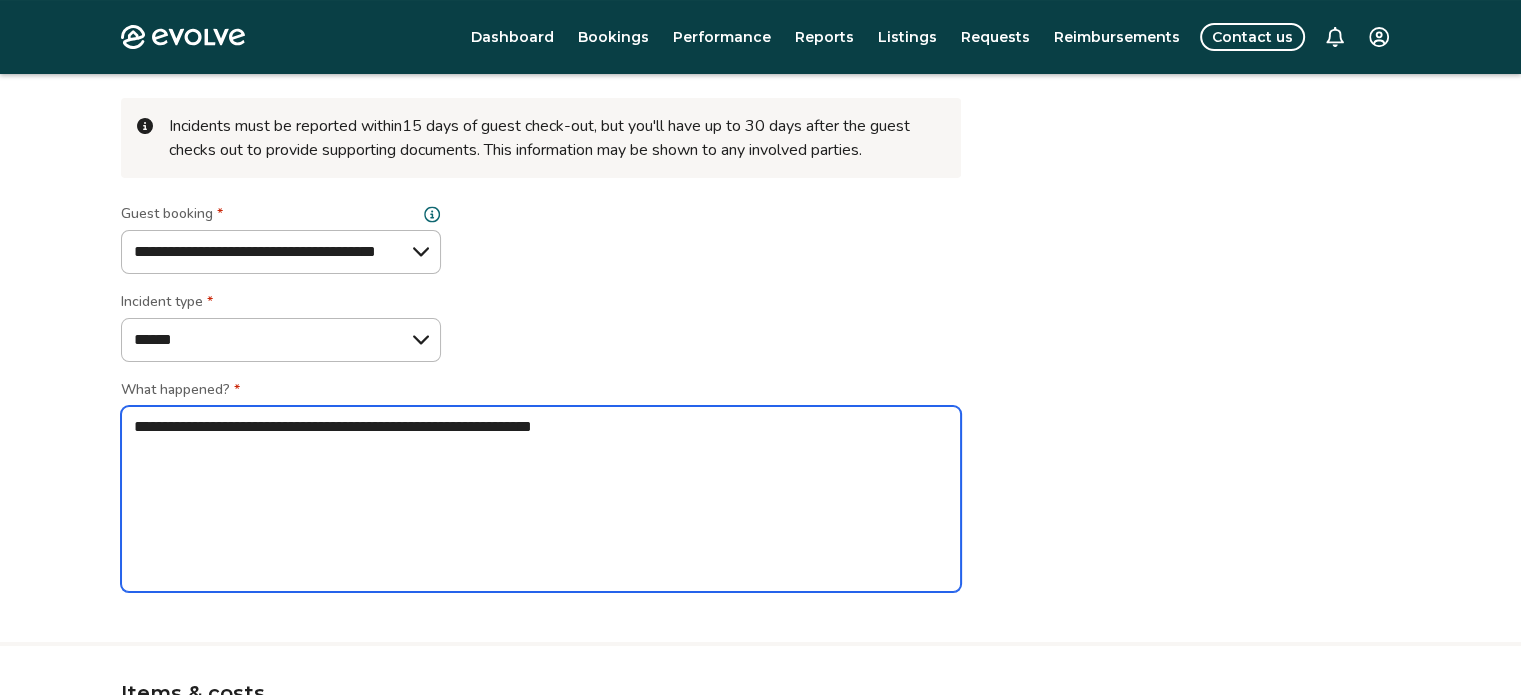 click on "**********" at bounding box center [541, 499] 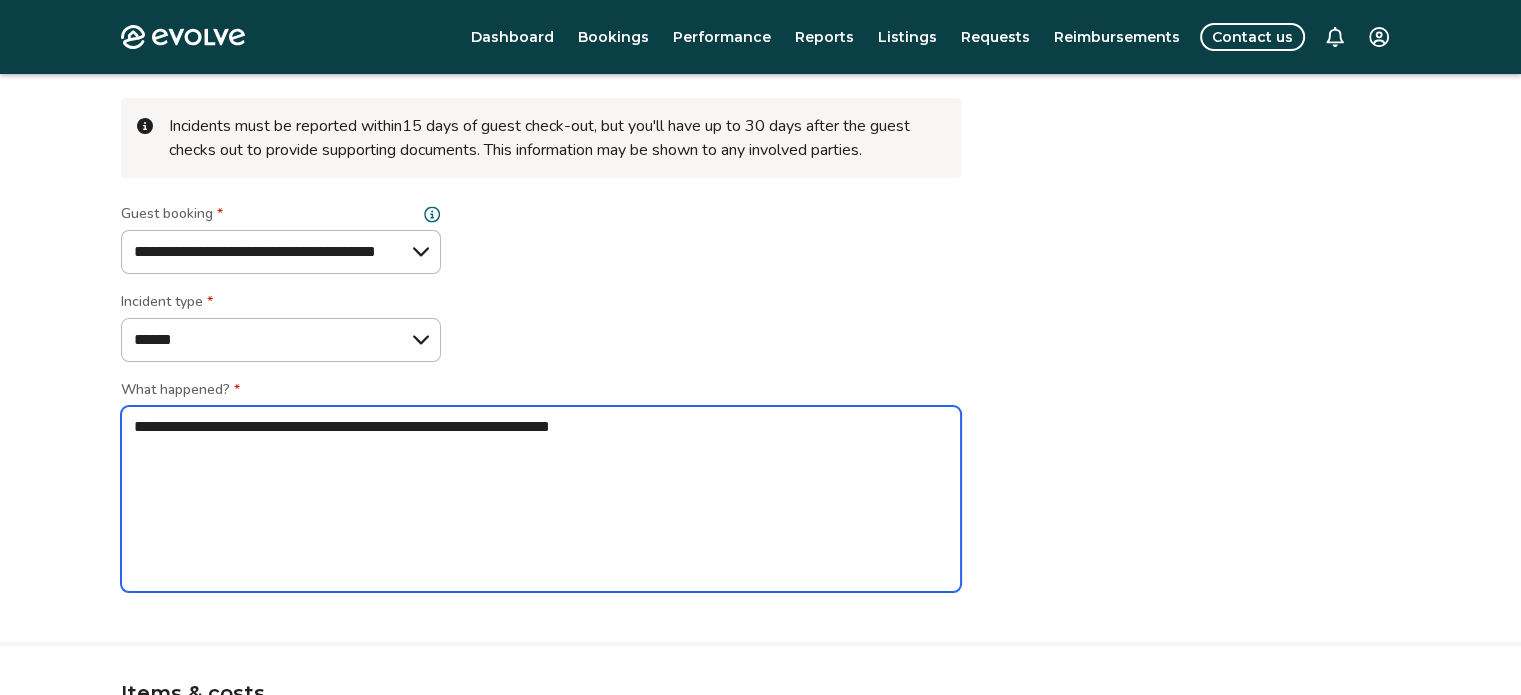 click on "**********" at bounding box center (541, 499) 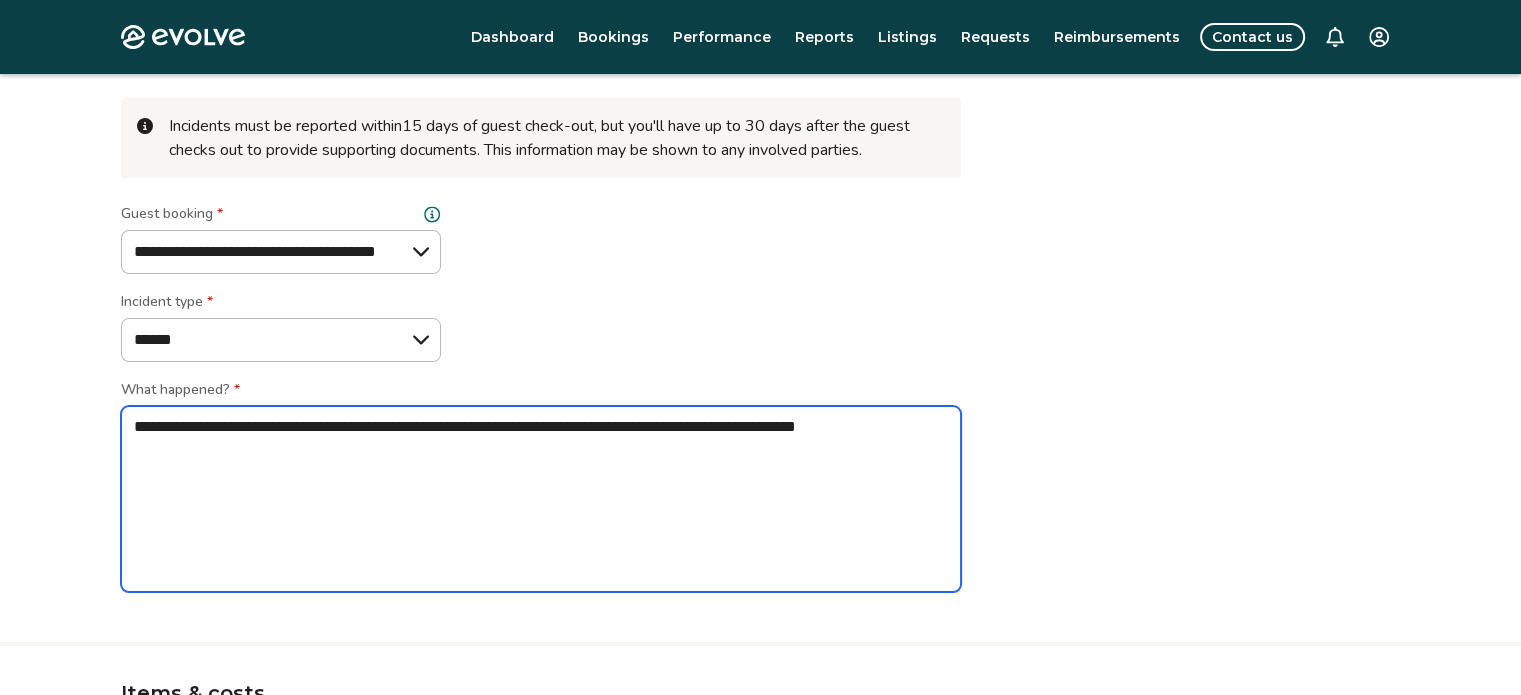 click on "**********" at bounding box center [541, 499] 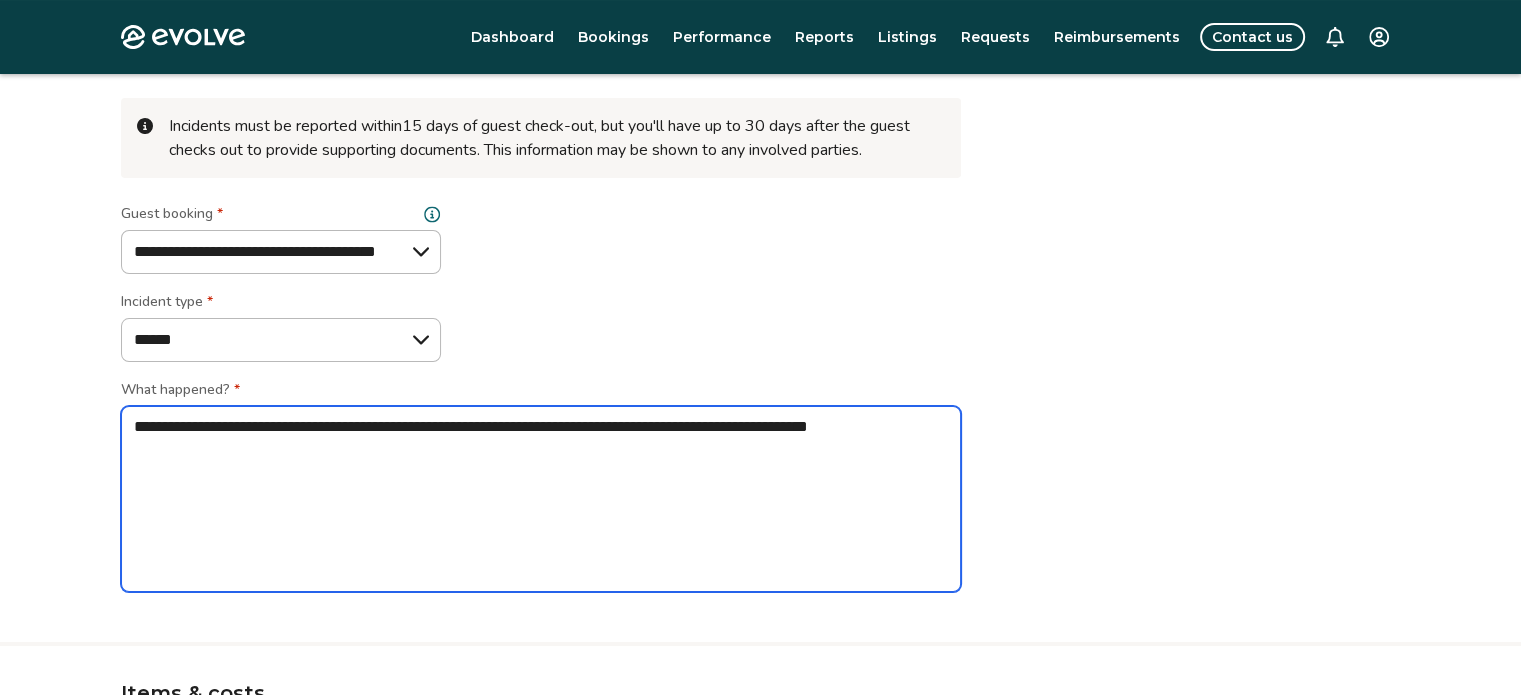 click on "**********" at bounding box center (541, 499) 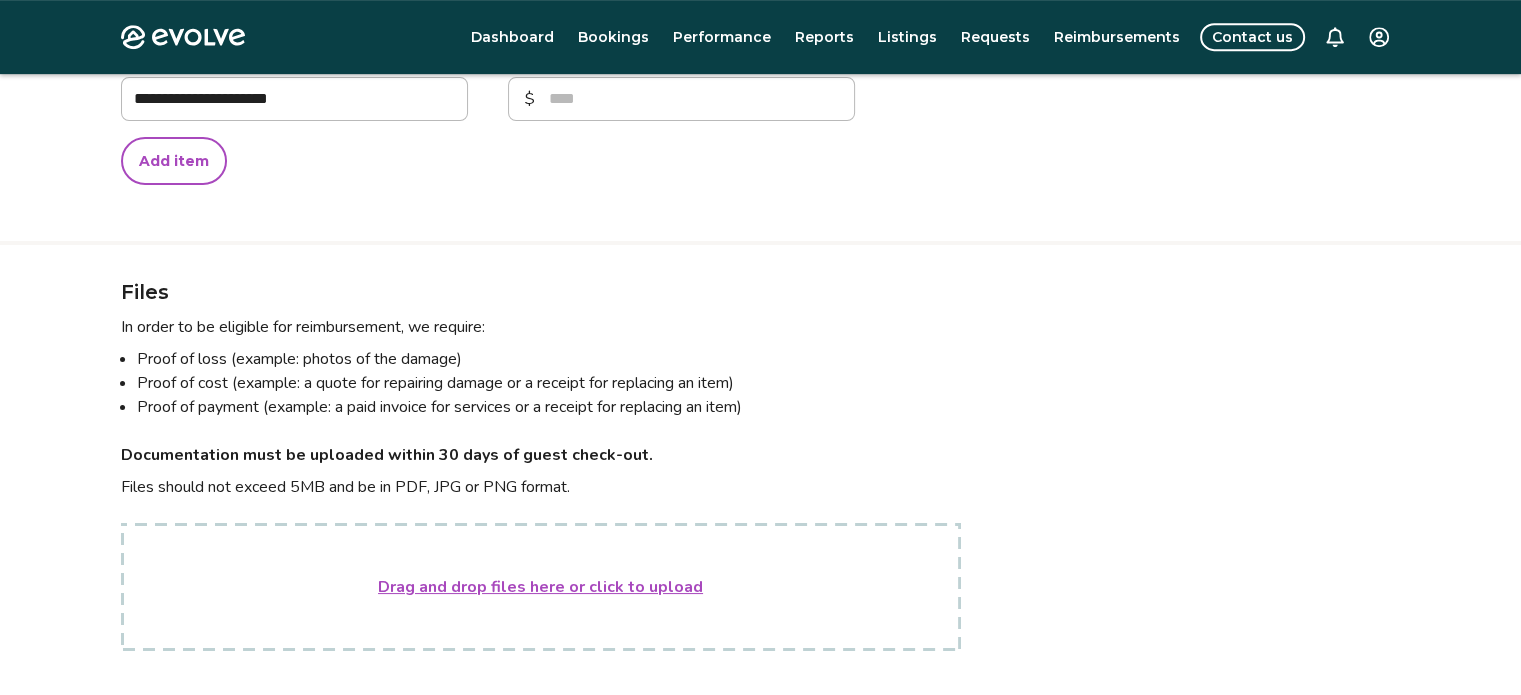 scroll, scrollTop: 1172, scrollLeft: 0, axis: vertical 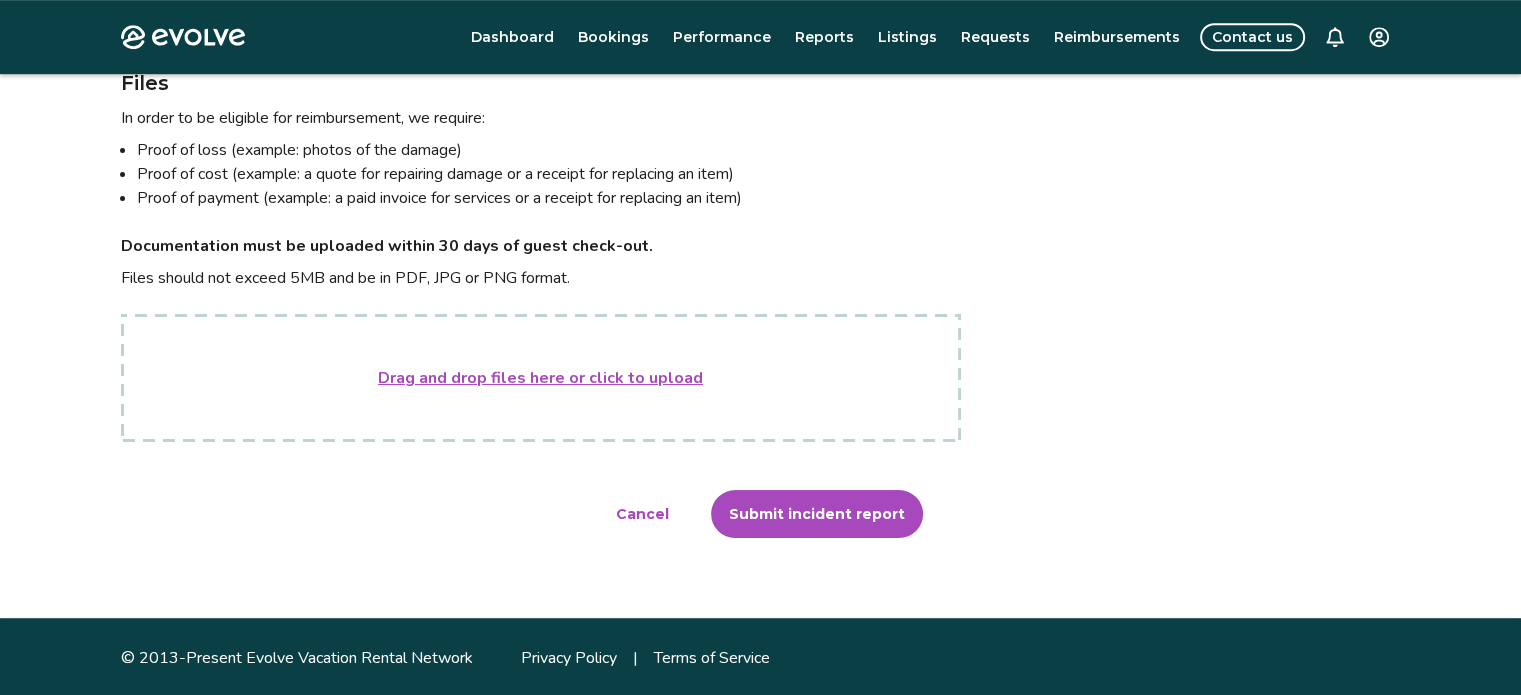 click on "Drag and drop files here or click to upload" at bounding box center [540, 378] 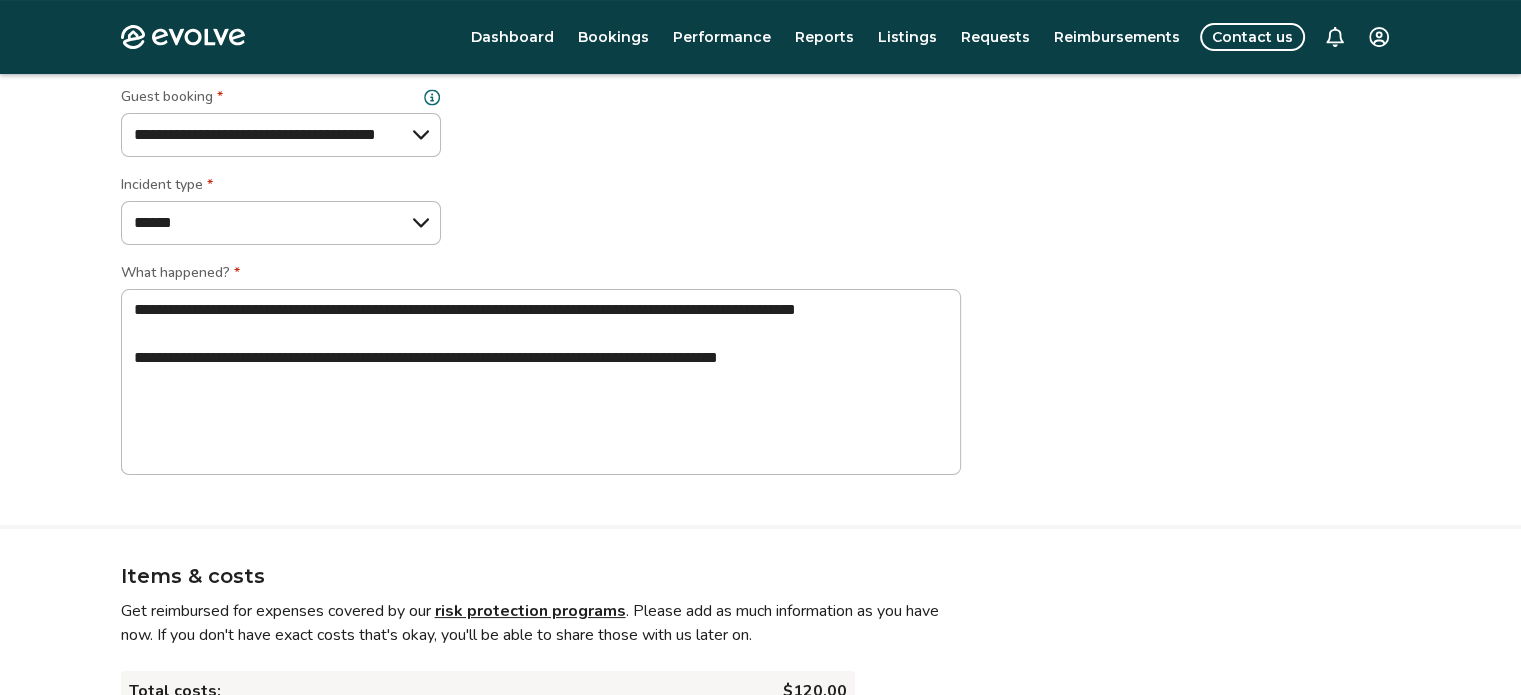 scroll, scrollTop: 260, scrollLeft: 0, axis: vertical 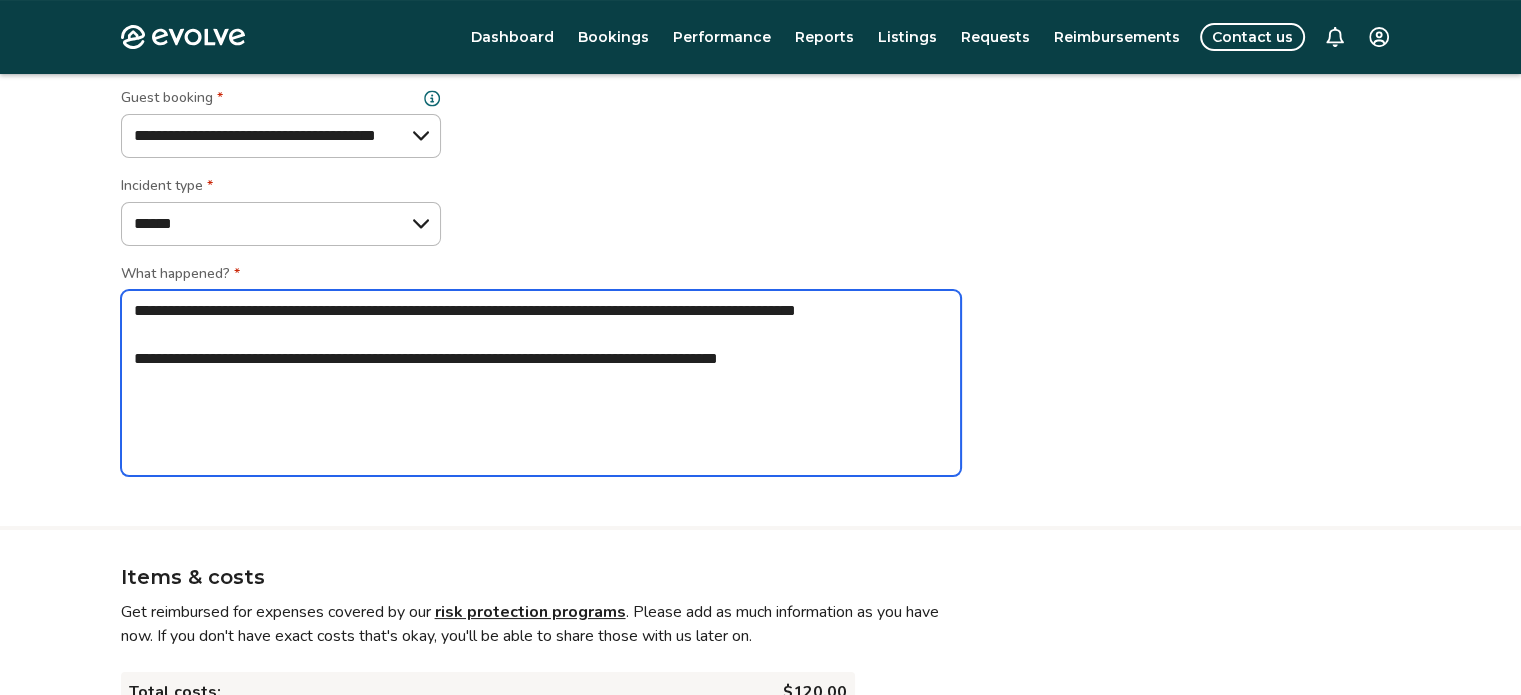 click on "**********" at bounding box center [541, 383] 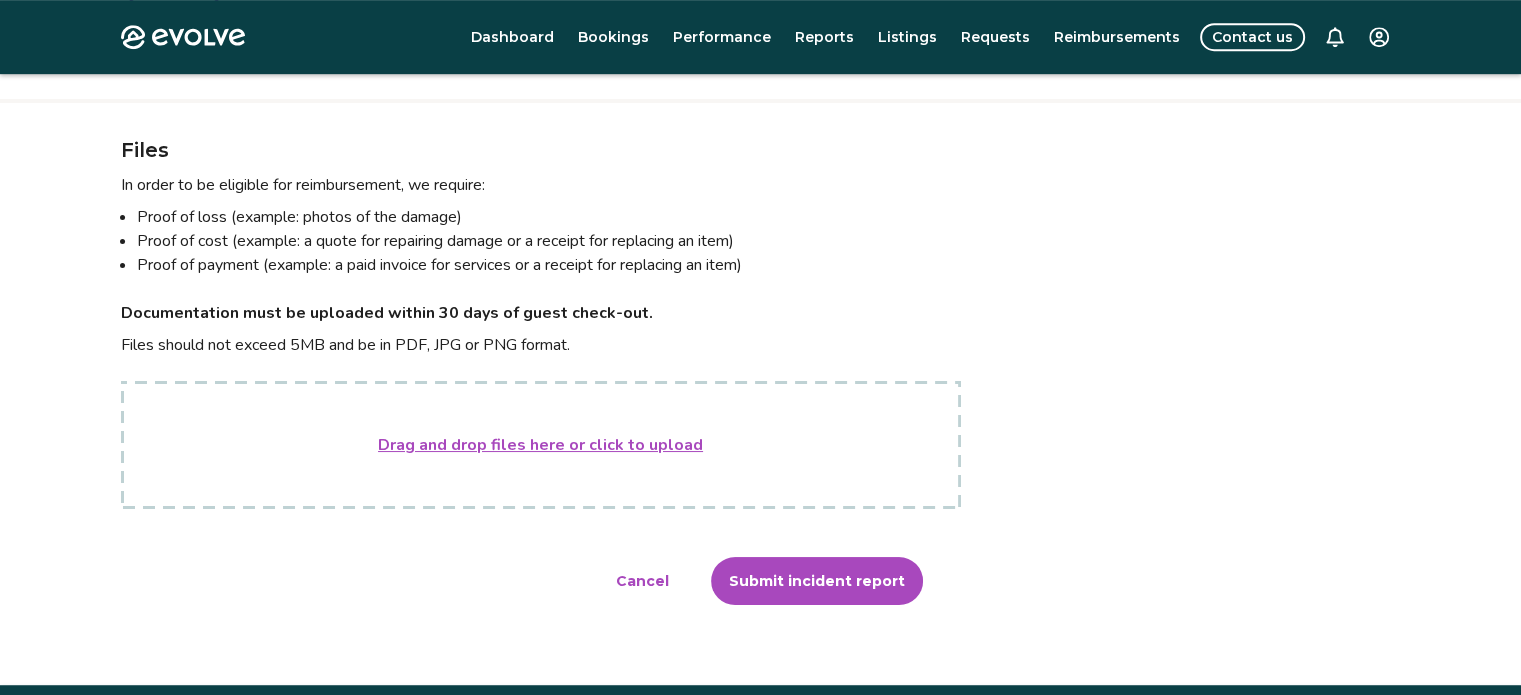 scroll, scrollTop: 1106, scrollLeft: 0, axis: vertical 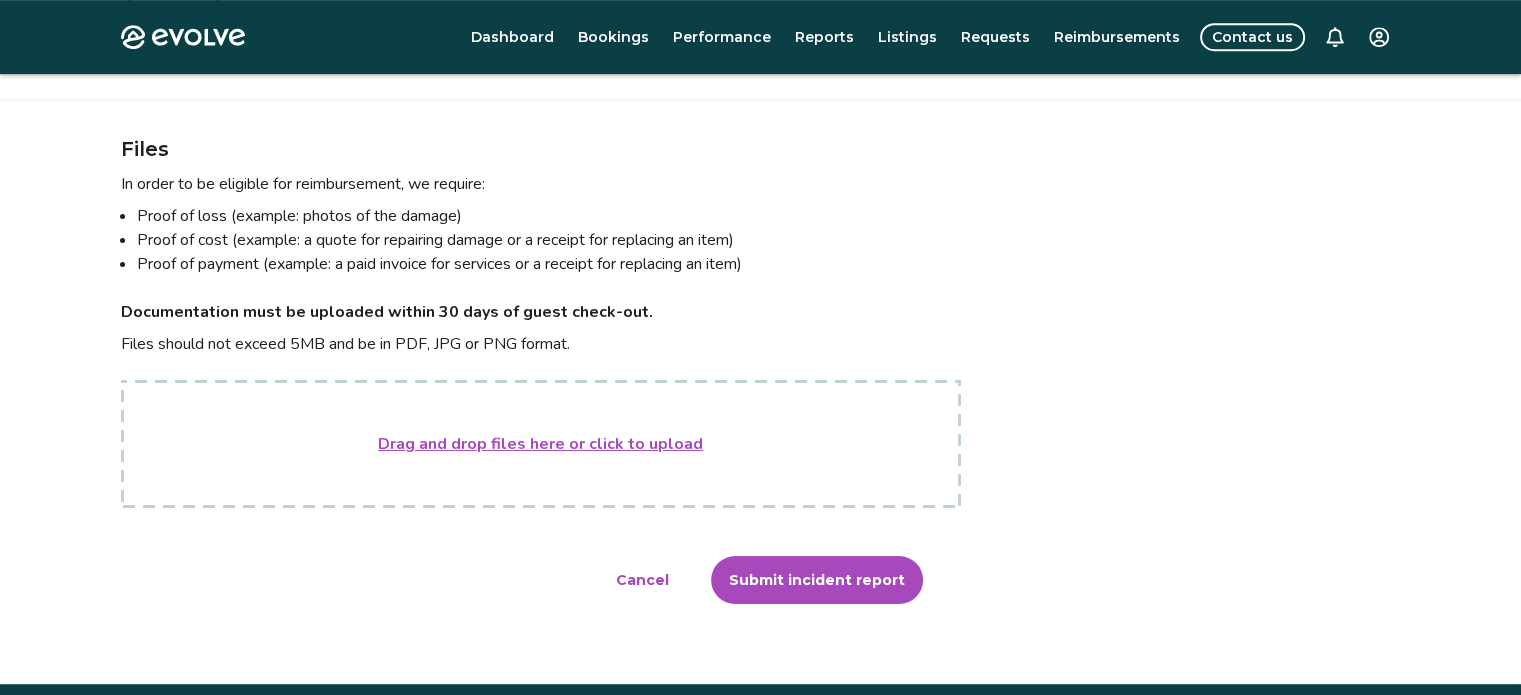 click on "Drag and drop files here or click to upload" at bounding box center [540, 444] 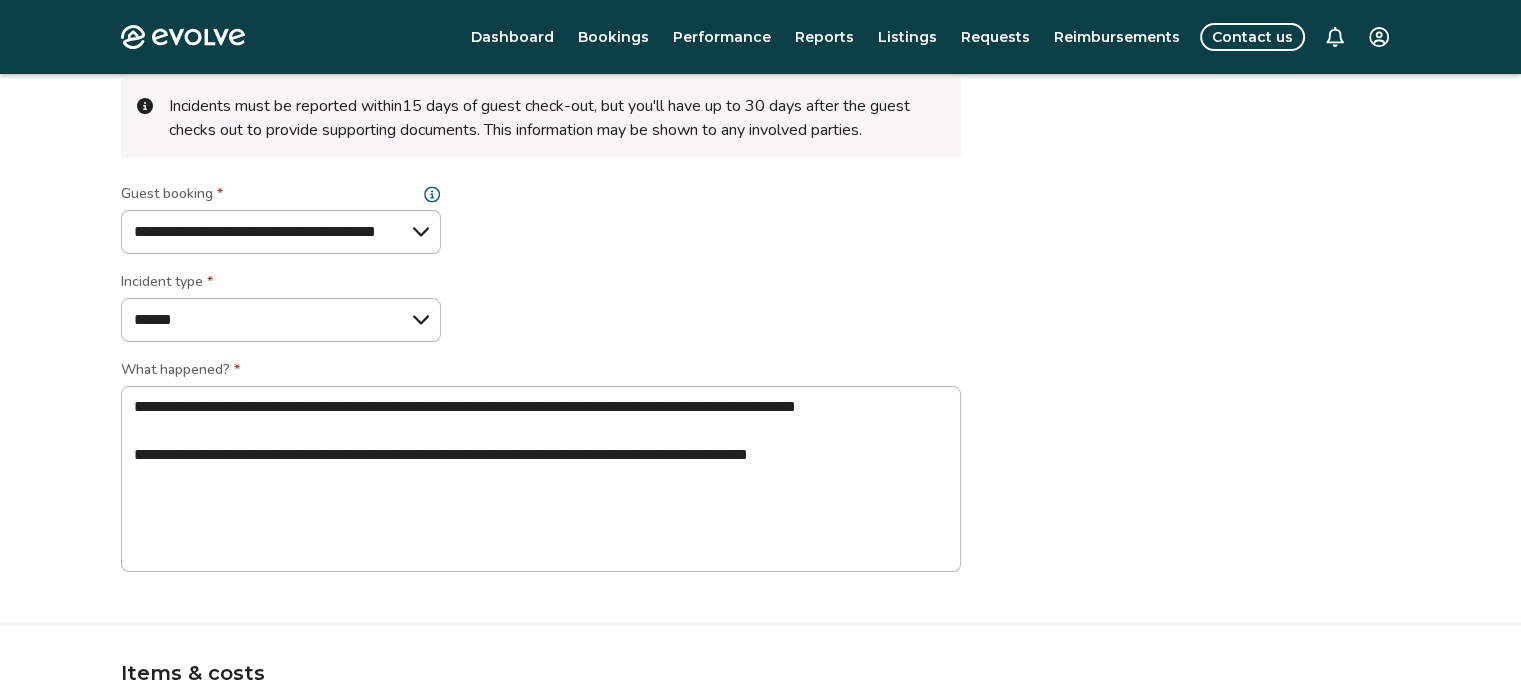 scroll, scrollTop: 161, scrollLeft: 0, axis: vertical 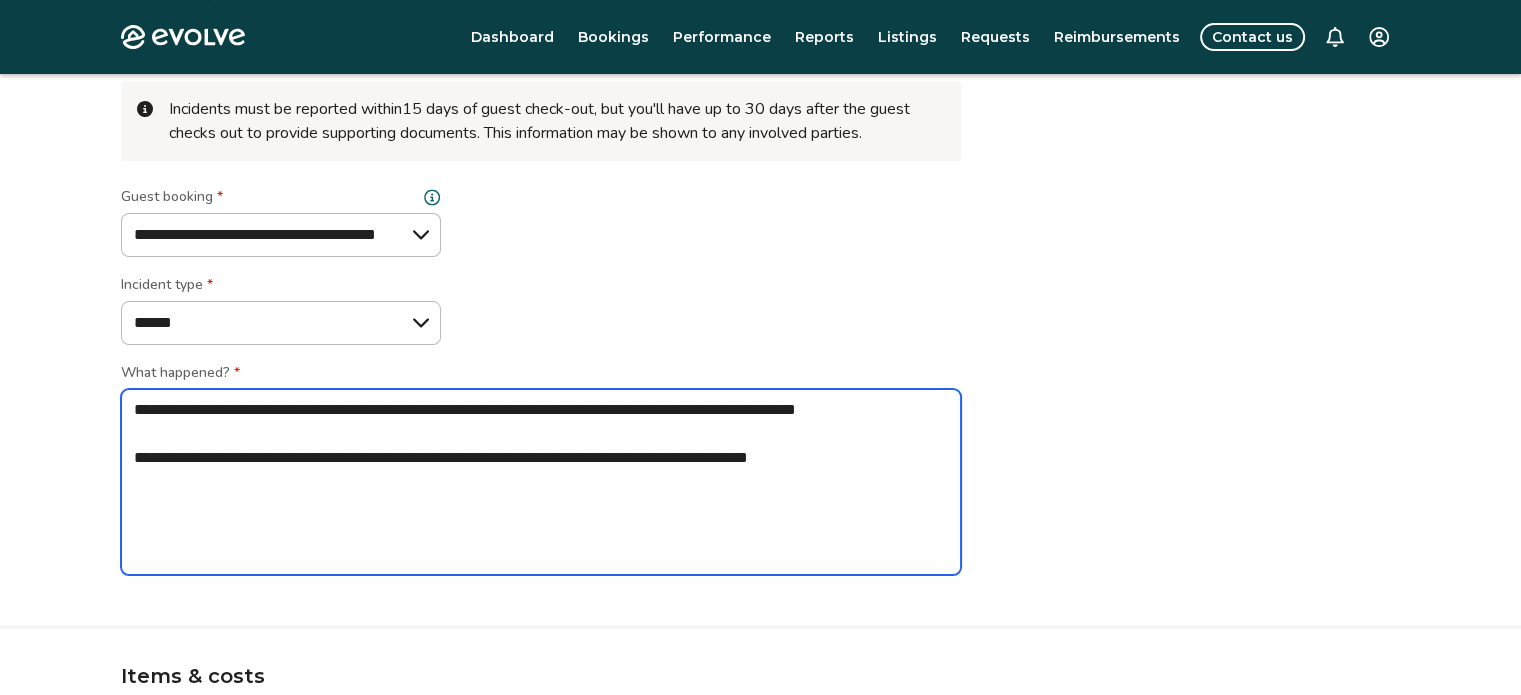 click on "**********" at bounding box center (541, 482) 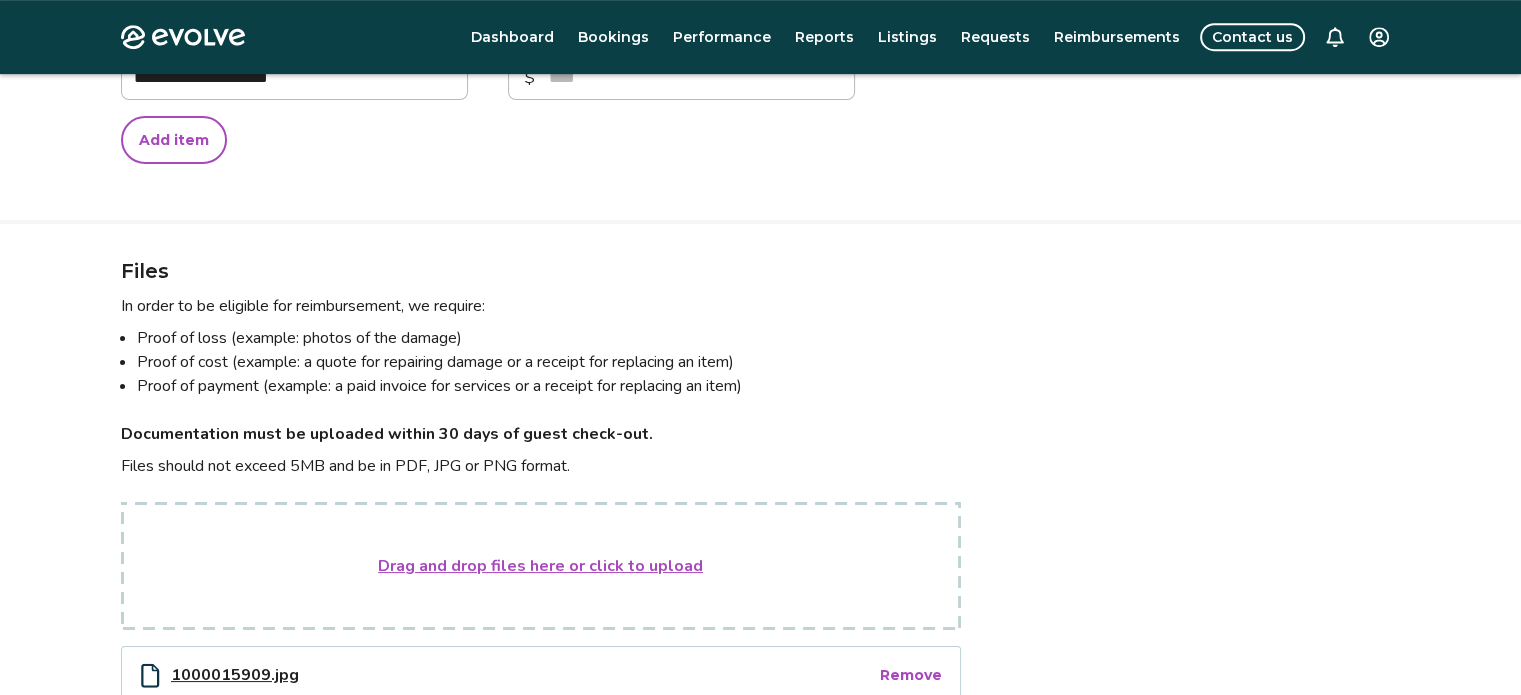 scroll, scrollTop: 1593, scrollLeft: 0, axis: vertical 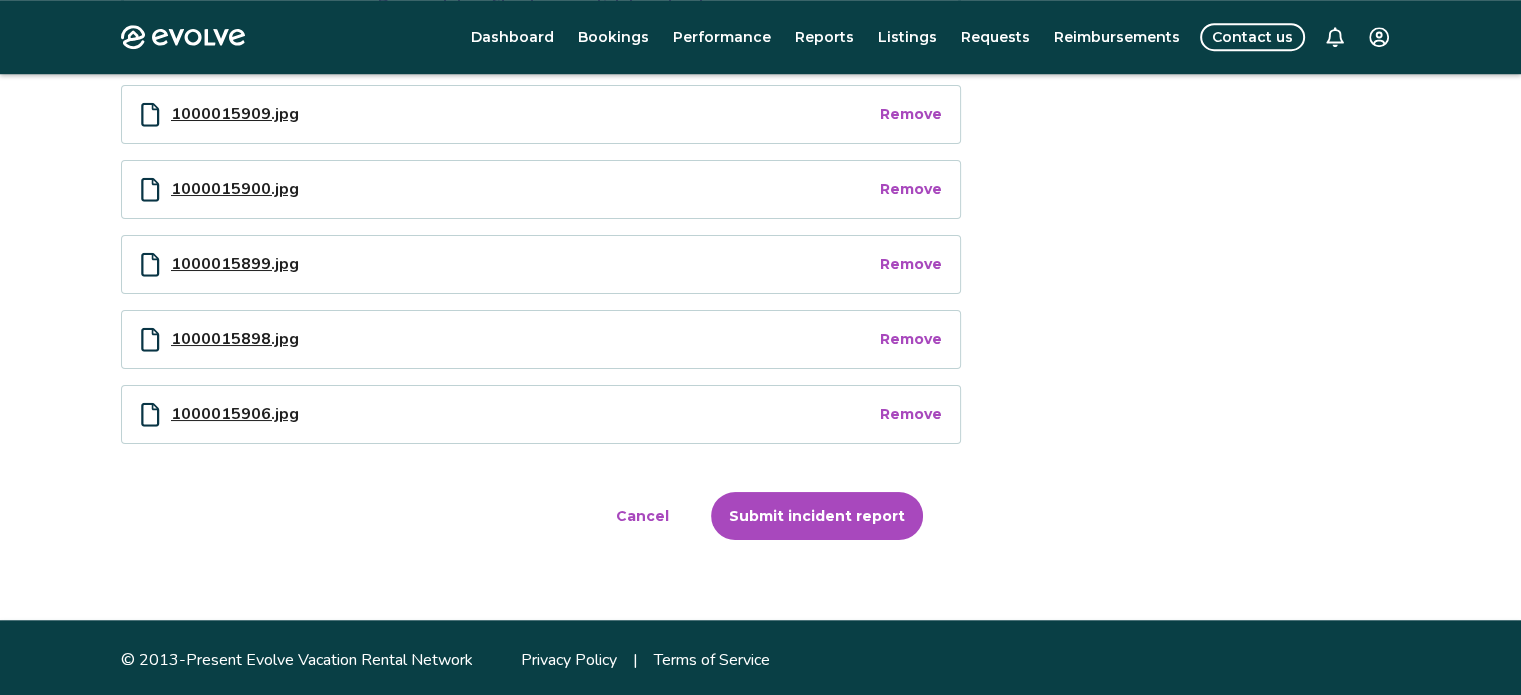 click on "Submit incident report" at bounding box center (817, 516) 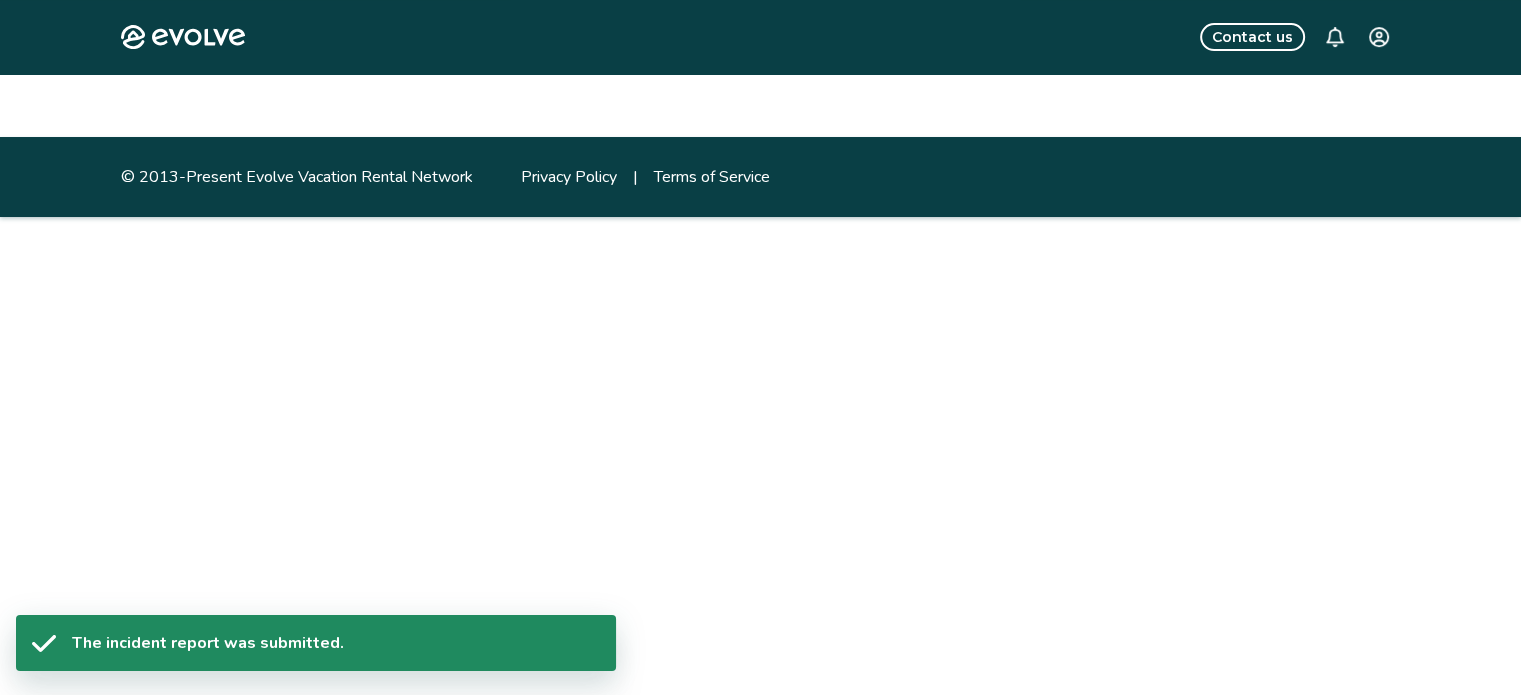 scroll, scrollTop: 0, scrollLeft: 0, axis: both 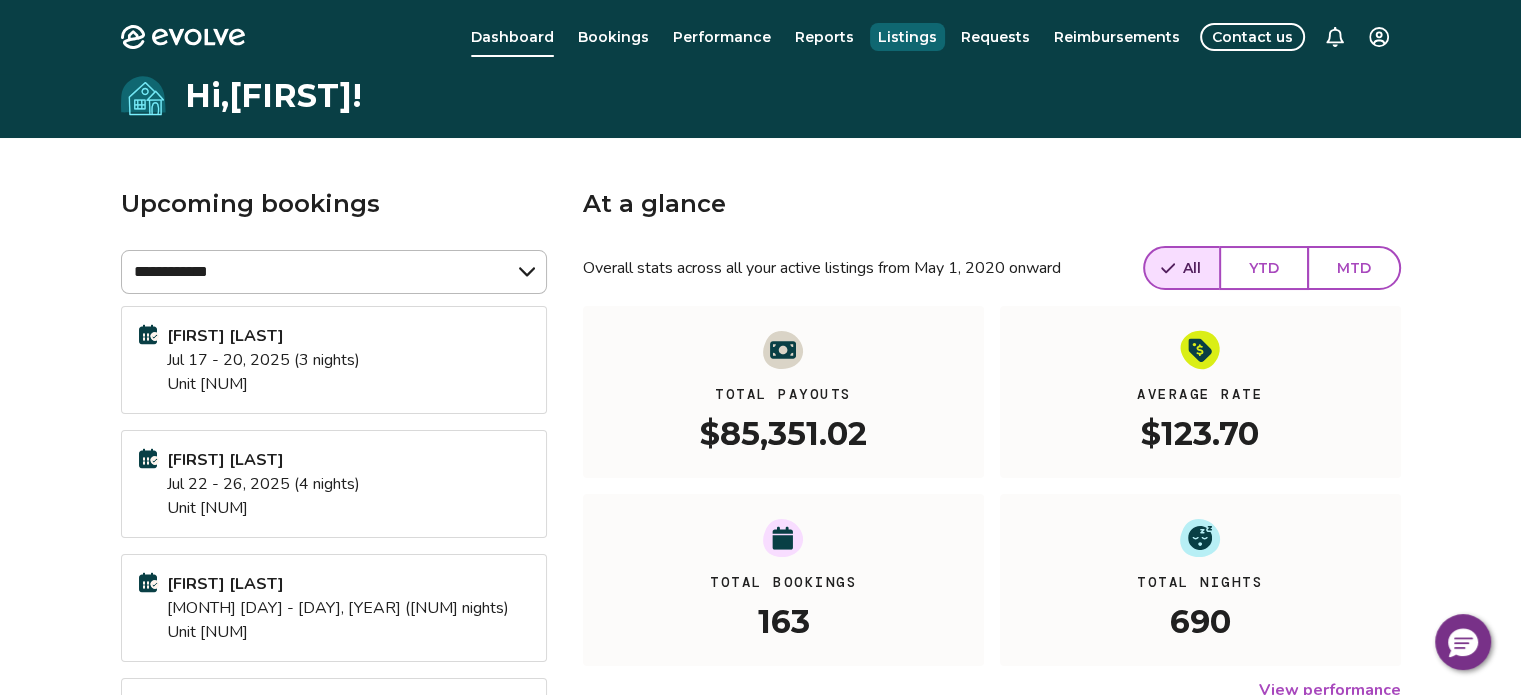 click on "Listings" at bounding box center [907, 37] 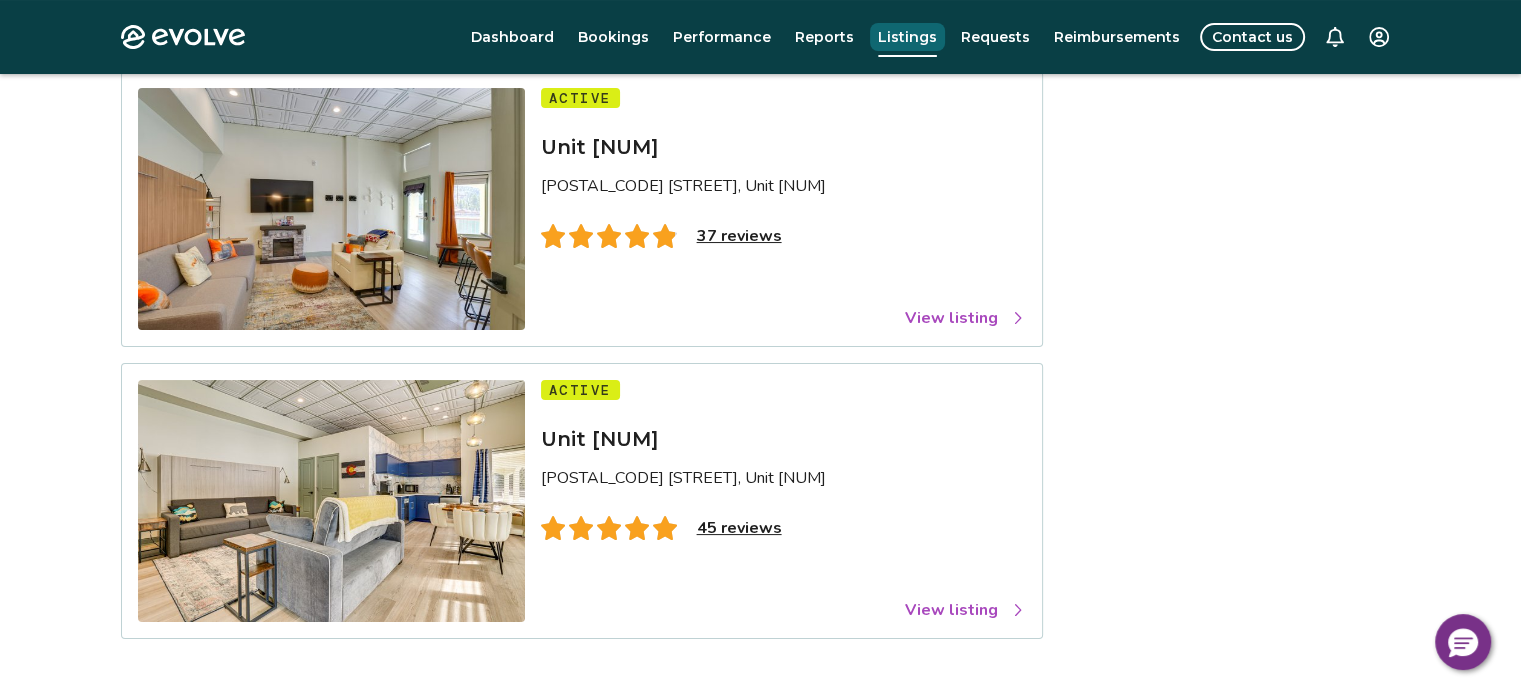 click on "45 reviews" at bounding box center [739, 528] 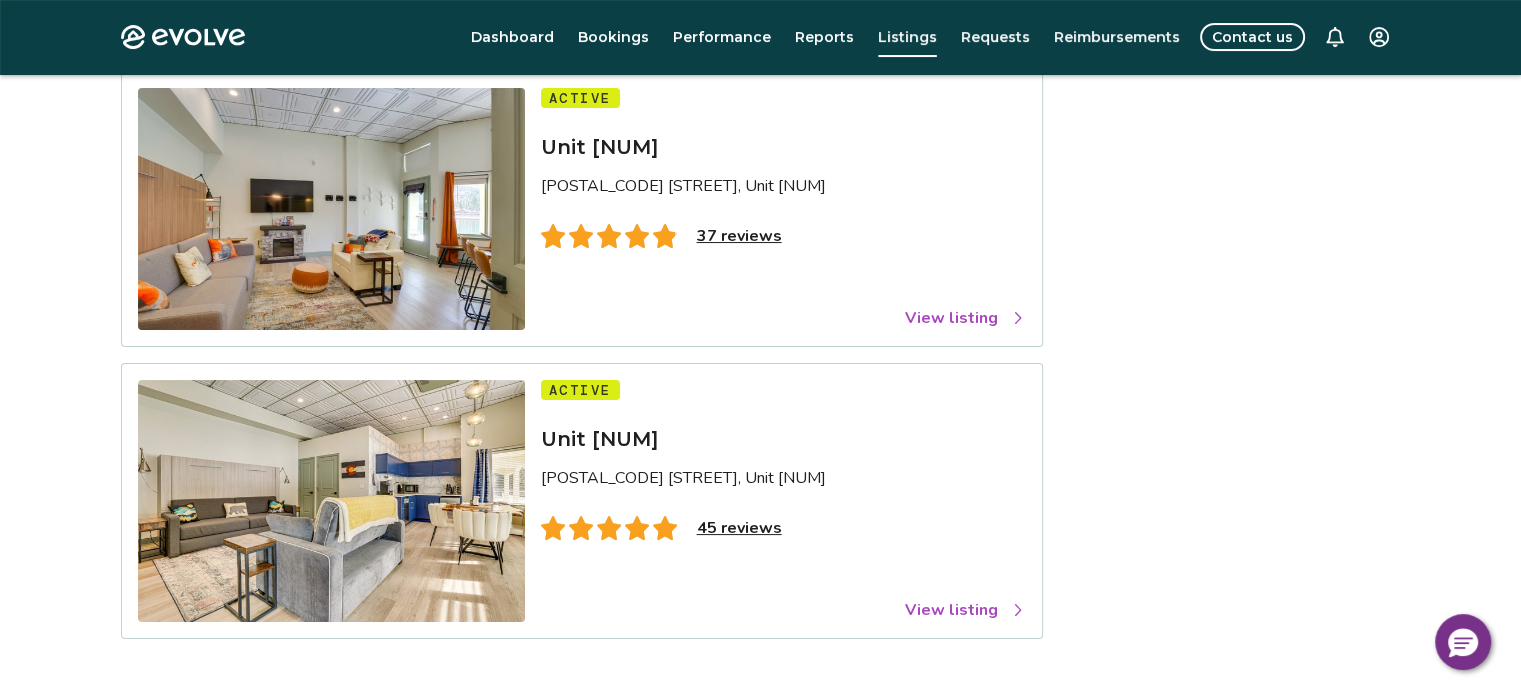 scroll, scrollTop: 115, scrollLeft: 0, axis: vertical 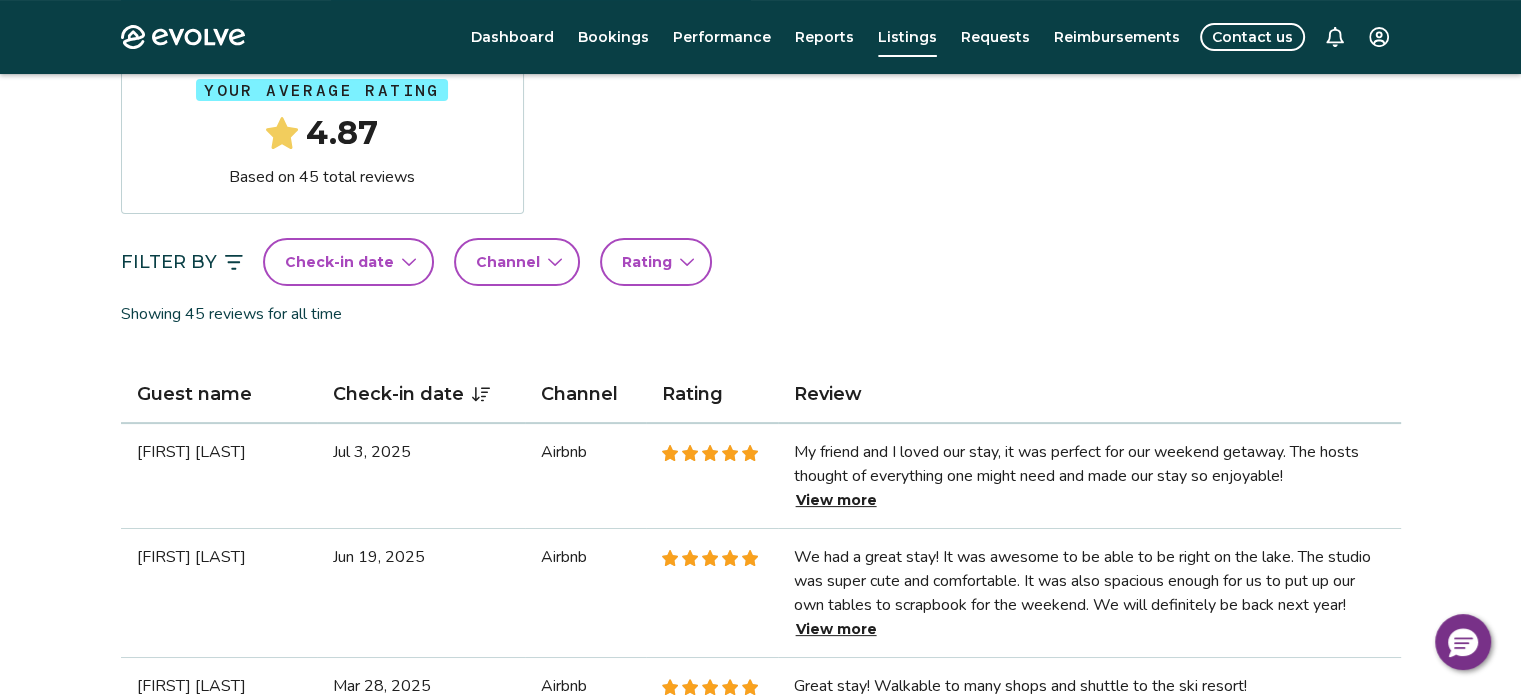 click 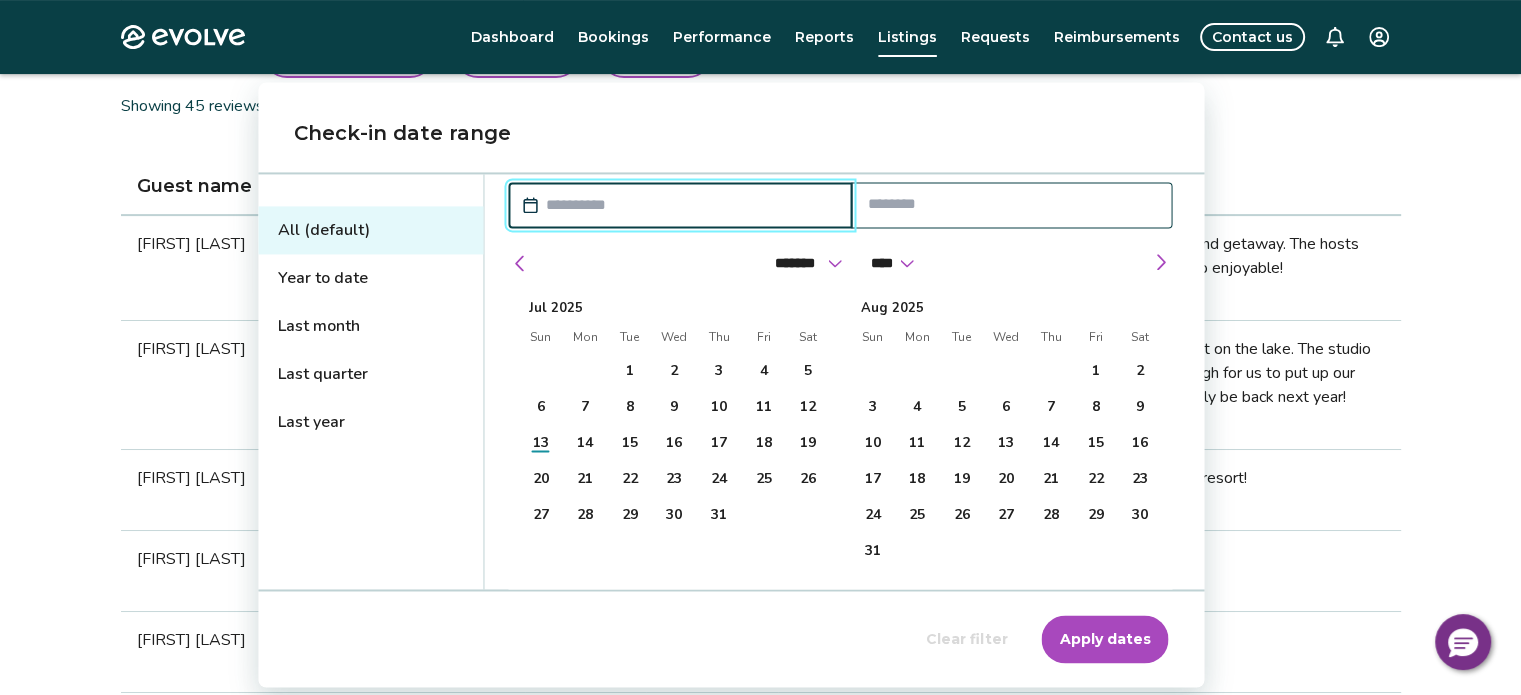 scroll, scrollTop: 561, scrollLeft: 0, axis: vertical 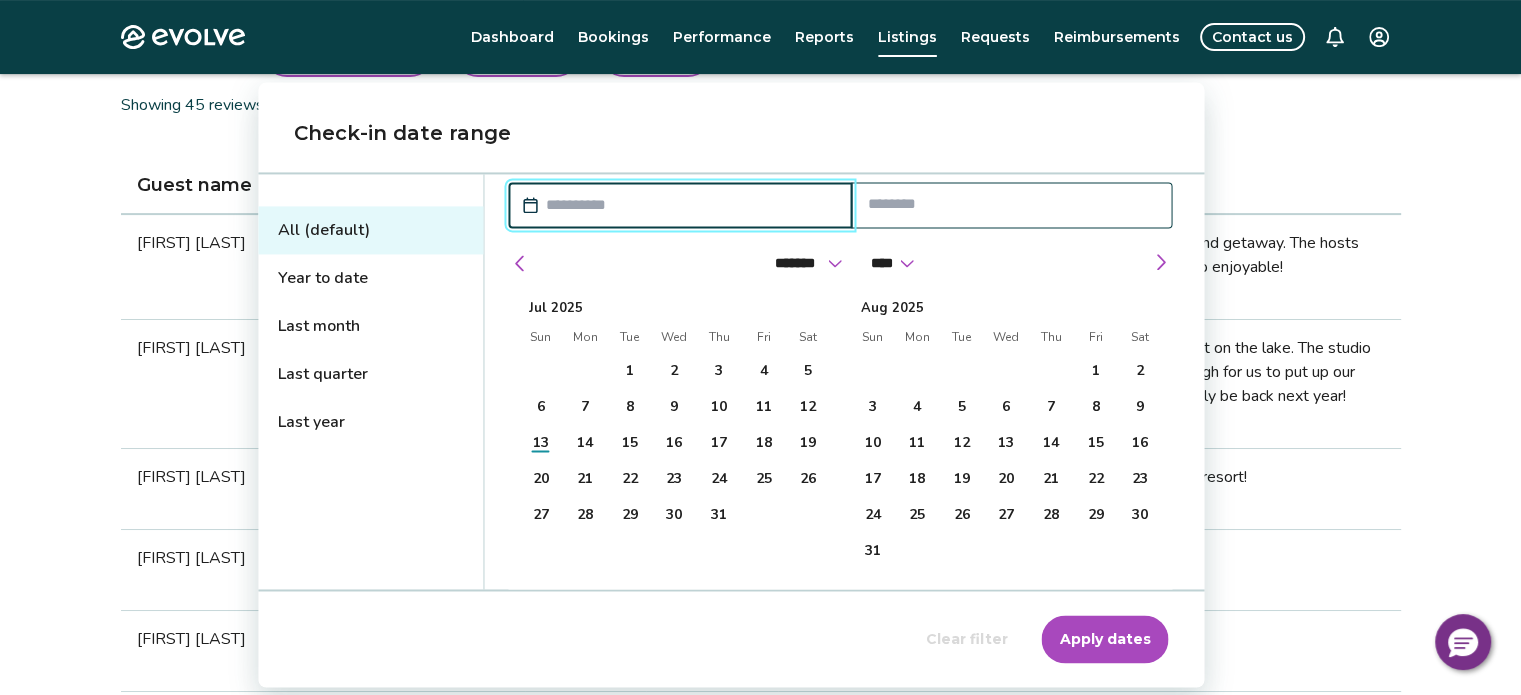 click on "10" at bounding box center [719, 407] 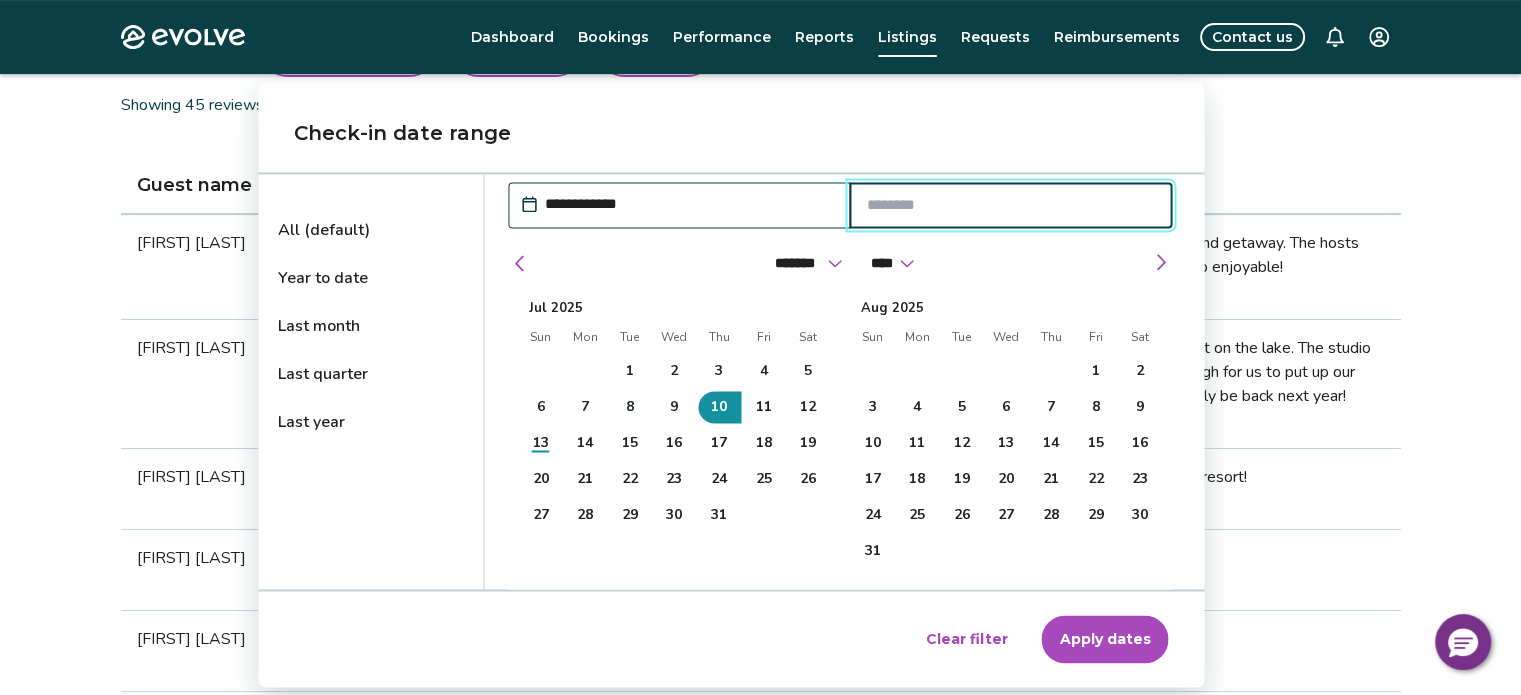 click on "Apply dates" at bounding box center (1104, 639) 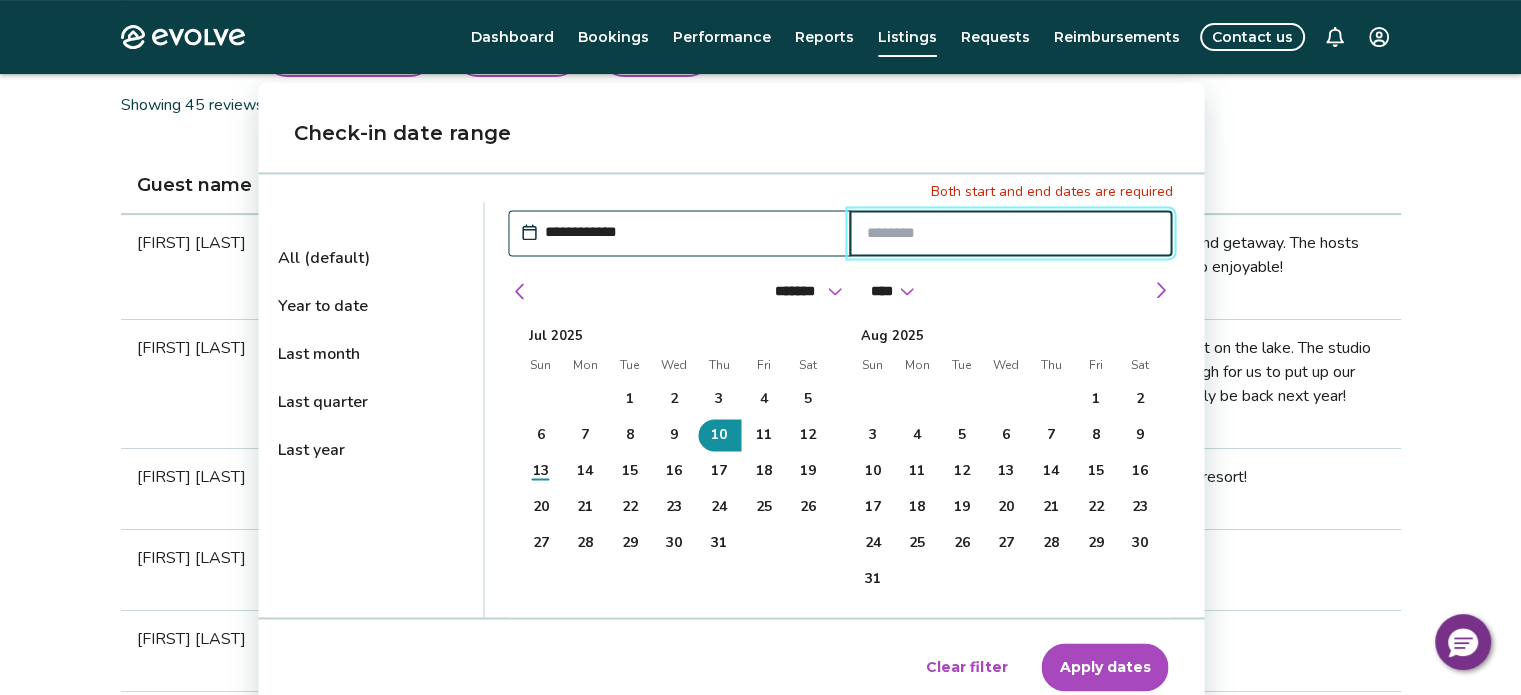 click on "10" at bounding box center (719, 435) 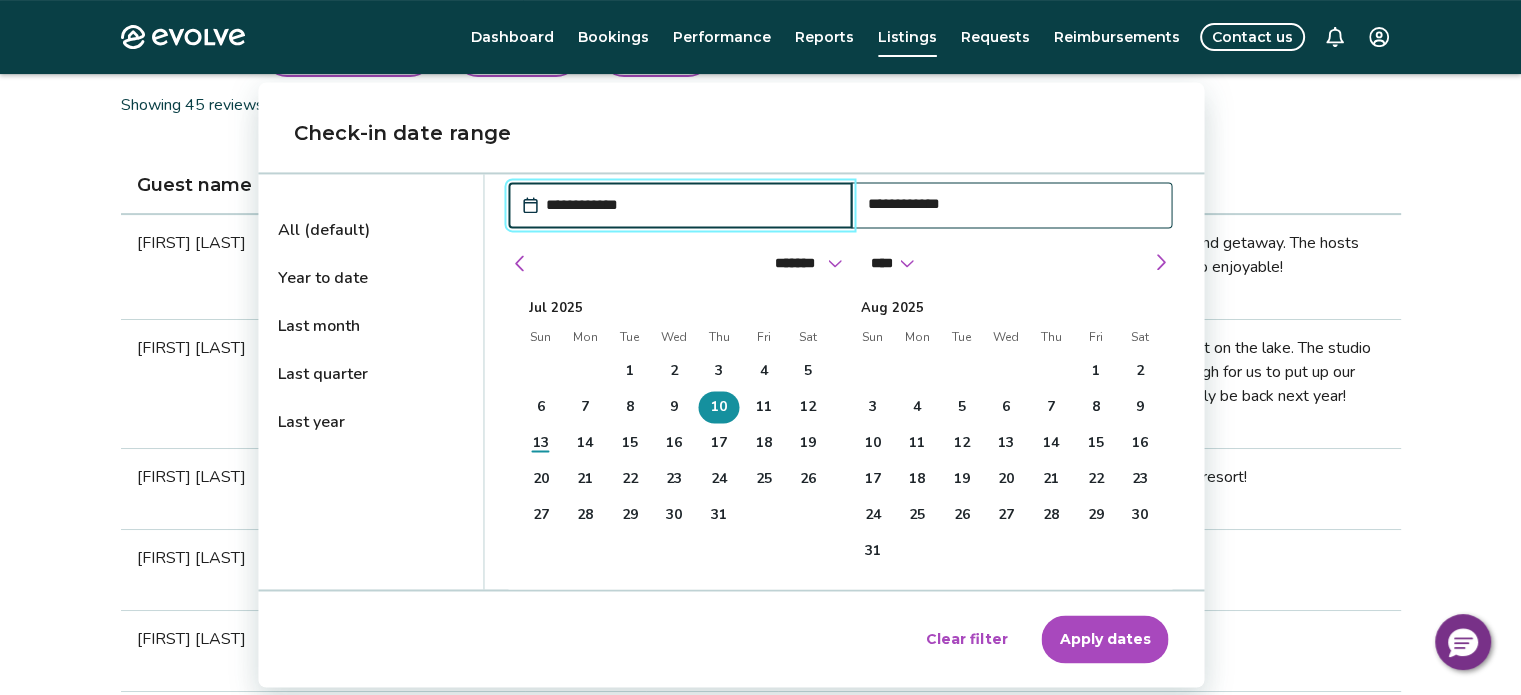 click on "13" at bounding box center [541, 443] 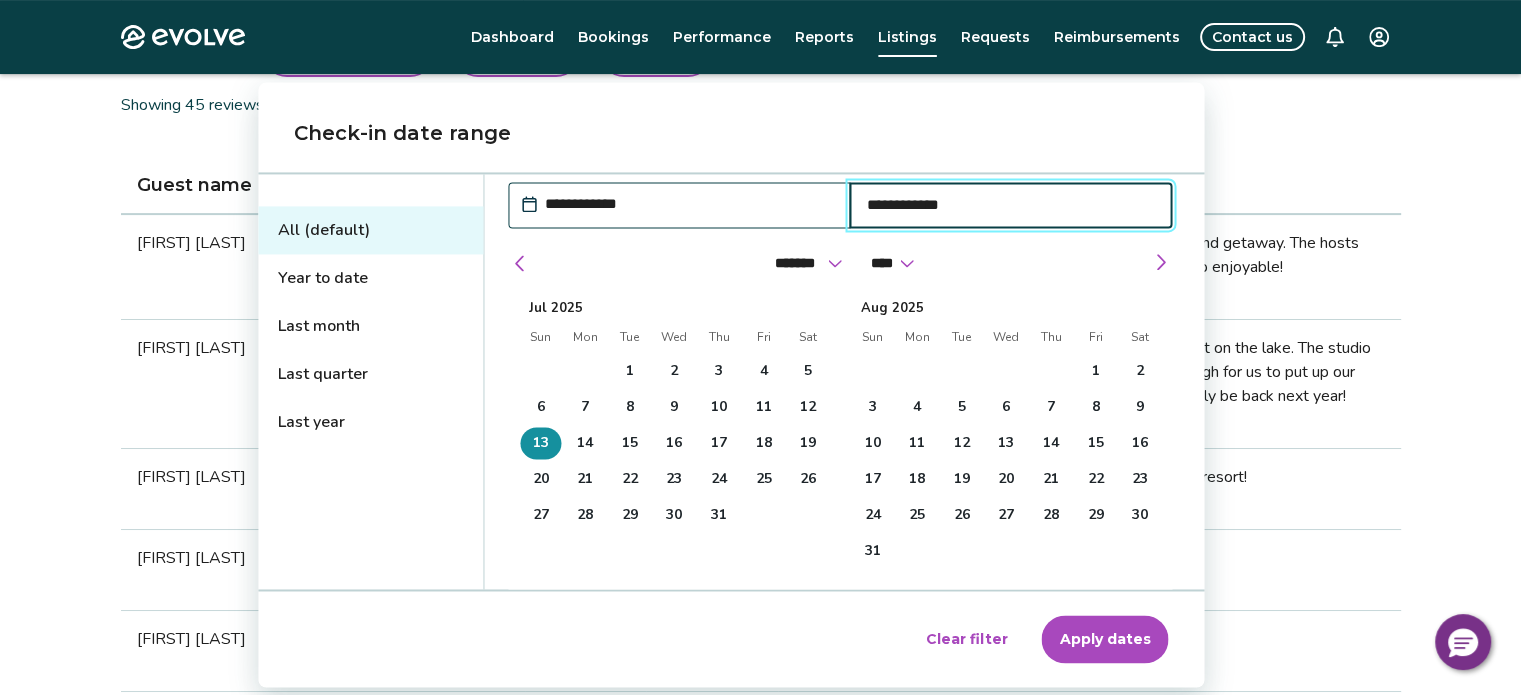 click on "Apply dates" at bounding box center [1104, 639] 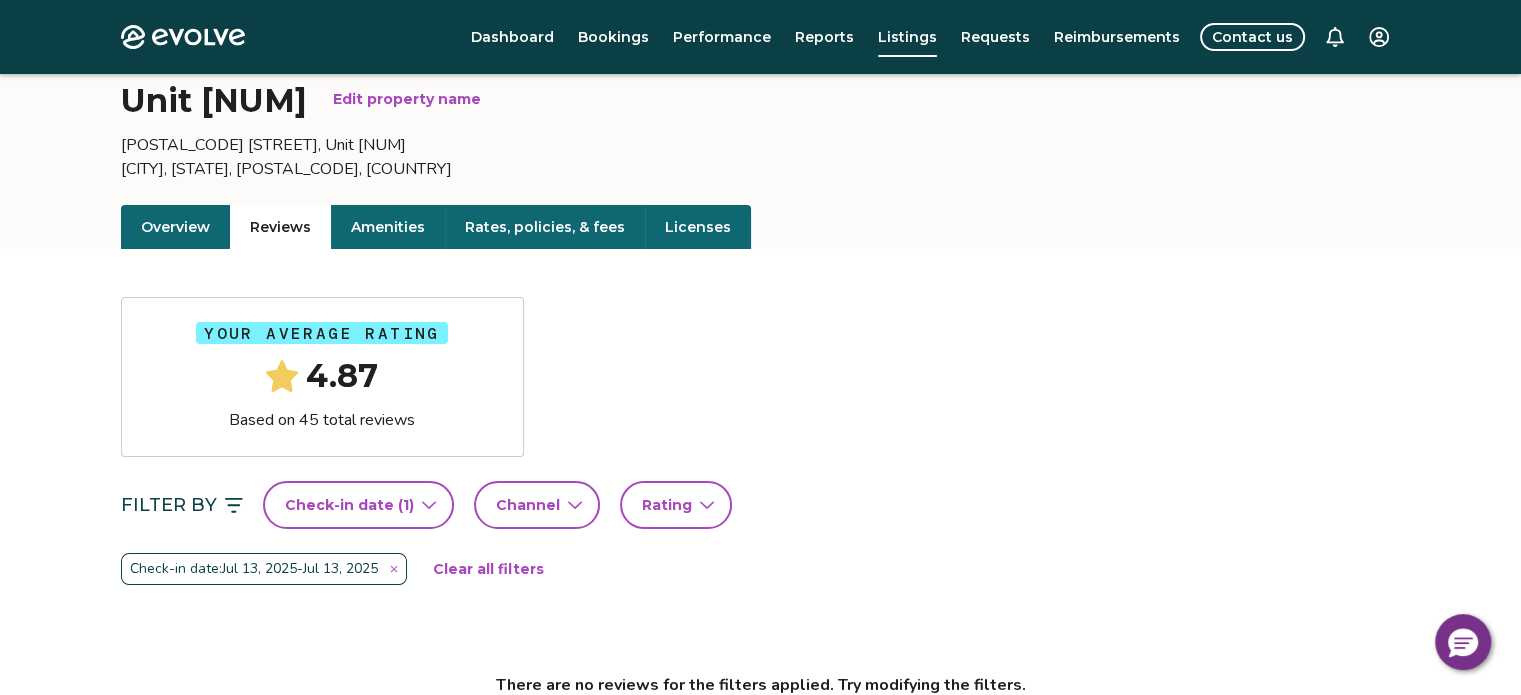 scroll, scrollTop: 0, scrollLeft: 0, axis: both 